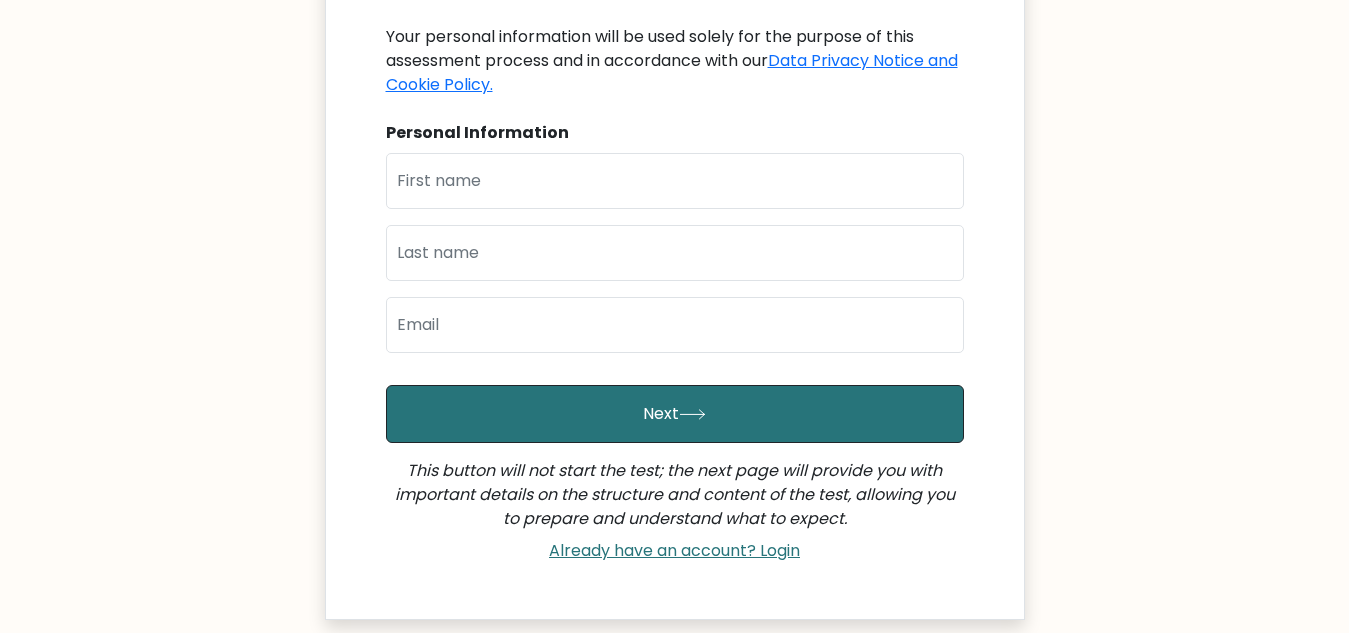 scroll, scrollTop: 300, scrollLeft: 0, axis: vertical 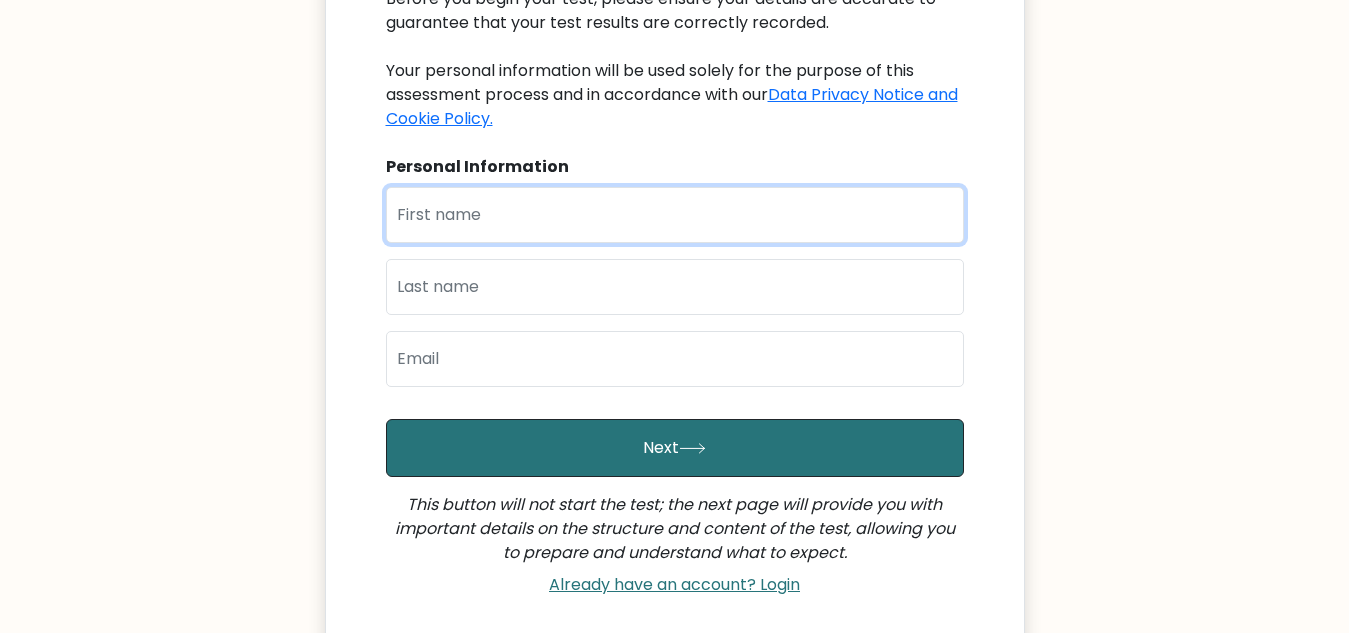click at bounding box center (675, 215) 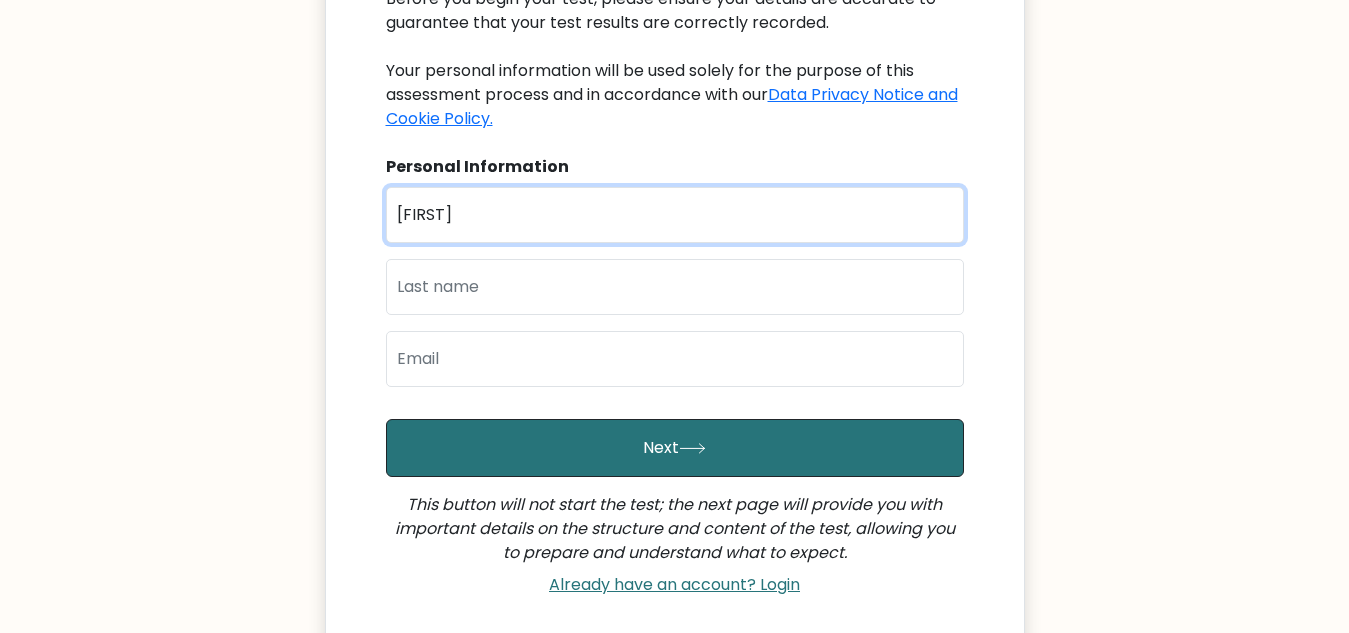 type on "[FIRST]" 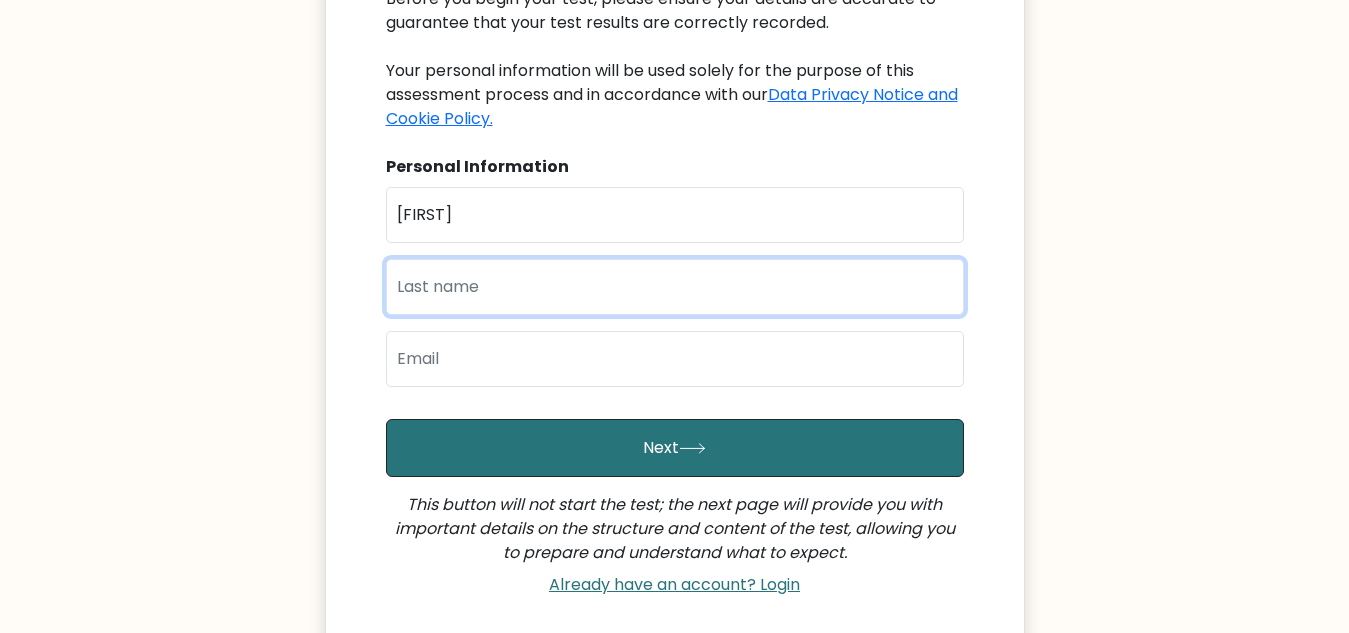 click at bounding box center (675, 287) 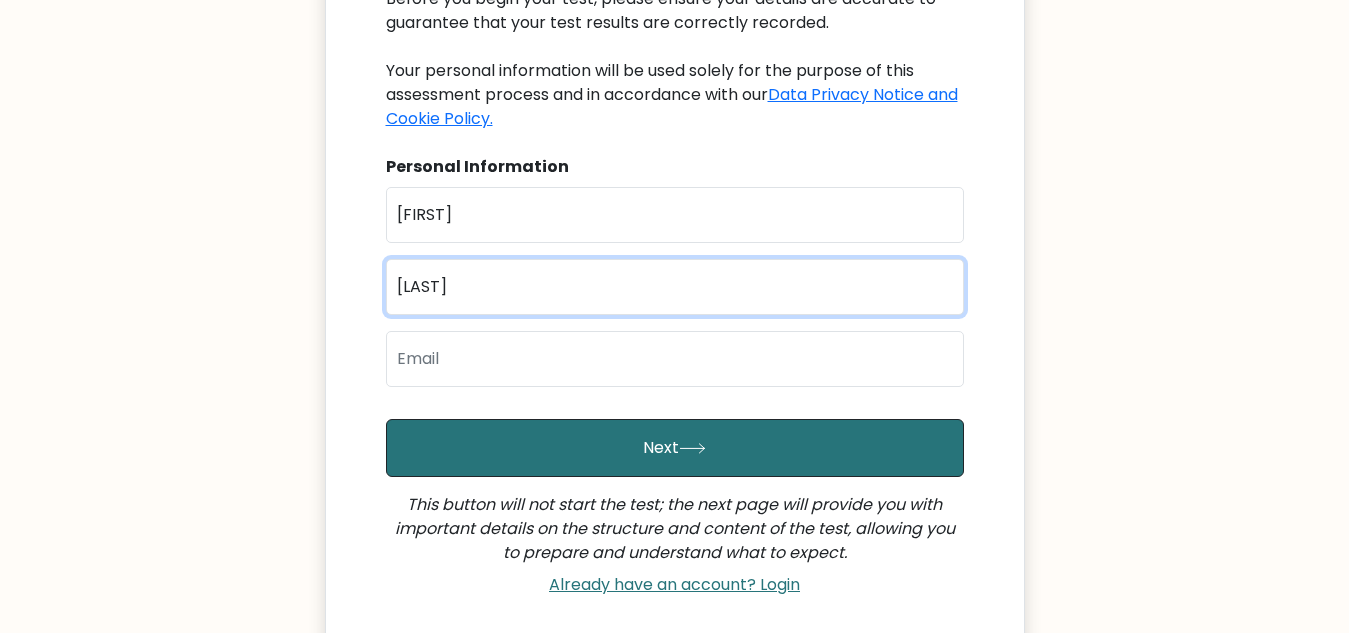 type on "Ochieng" 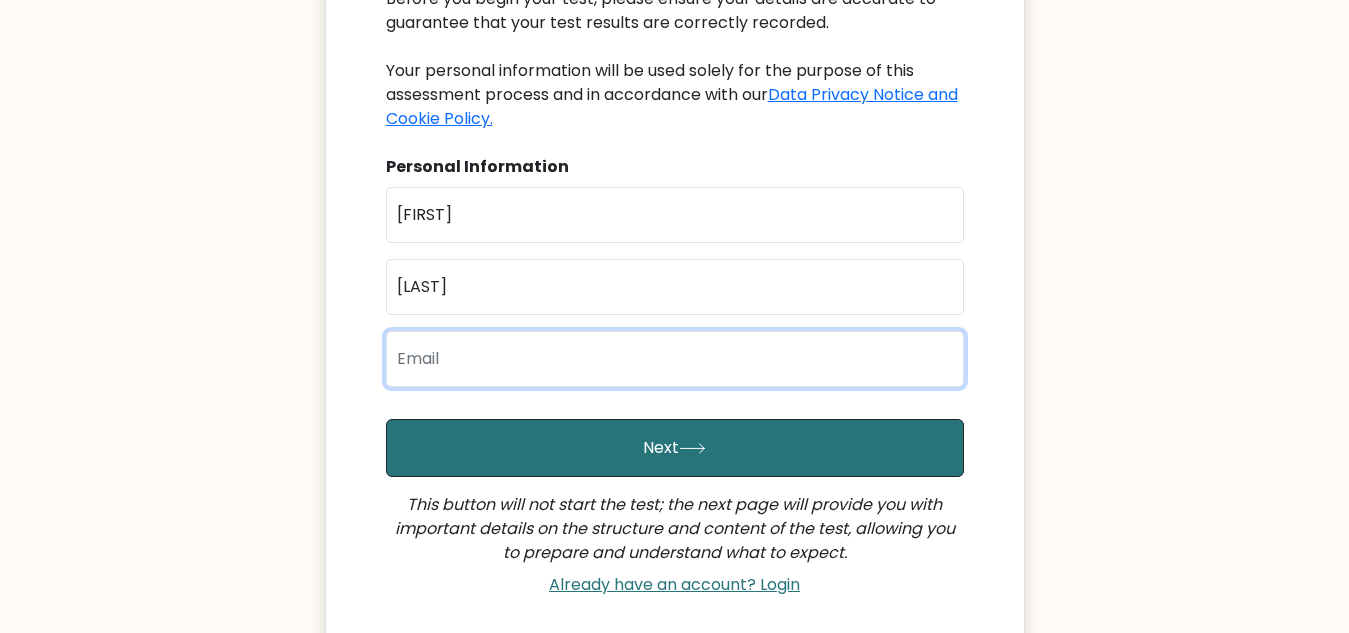 click at bounding box center (675, 359) 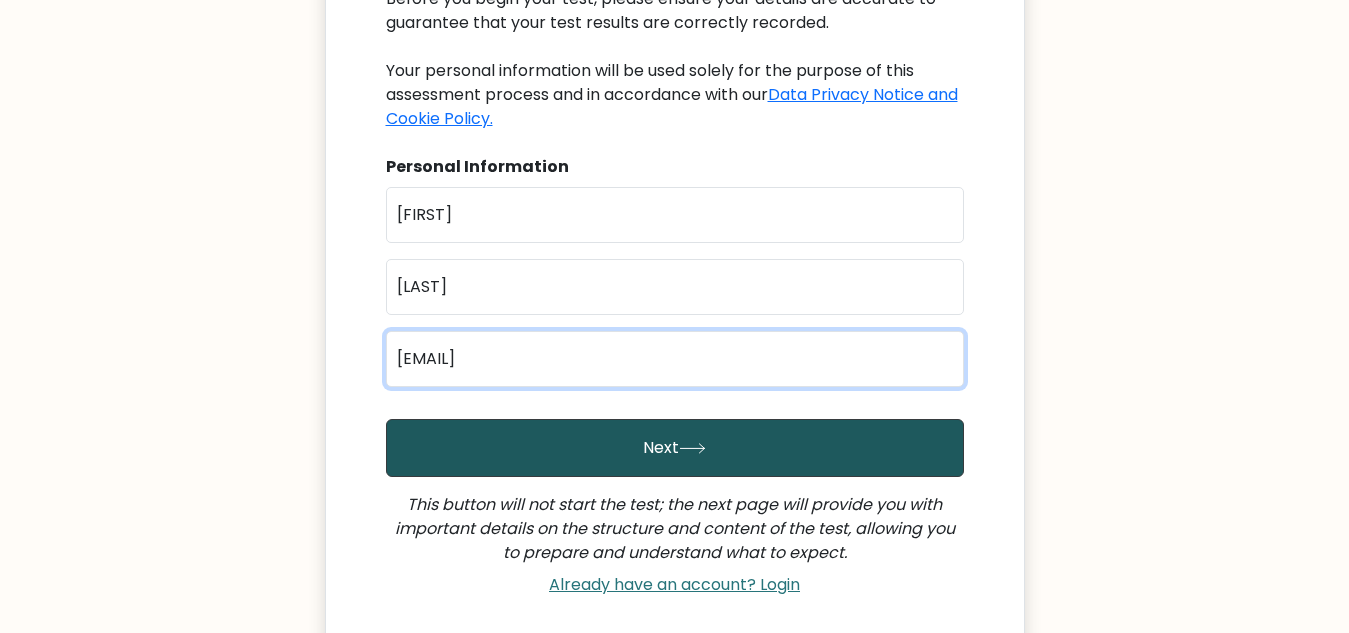 type on "benardochieng703@gmail.com" 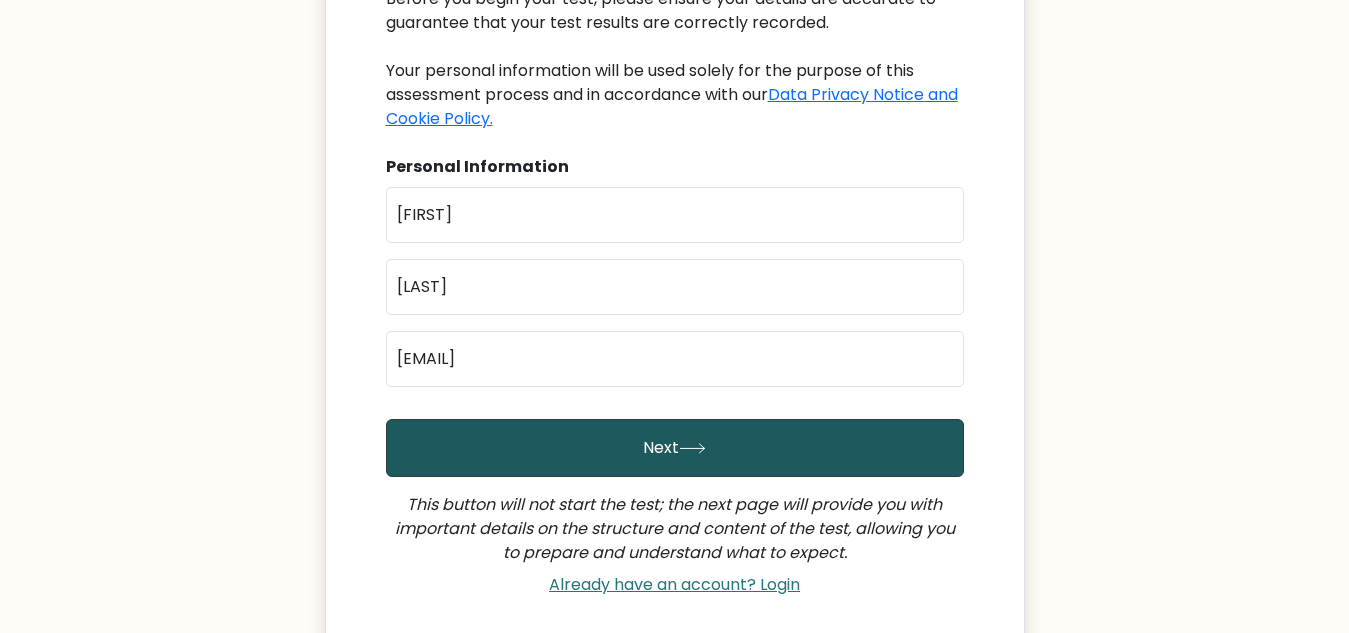 click on "Next" at bounding box center [675, 448] 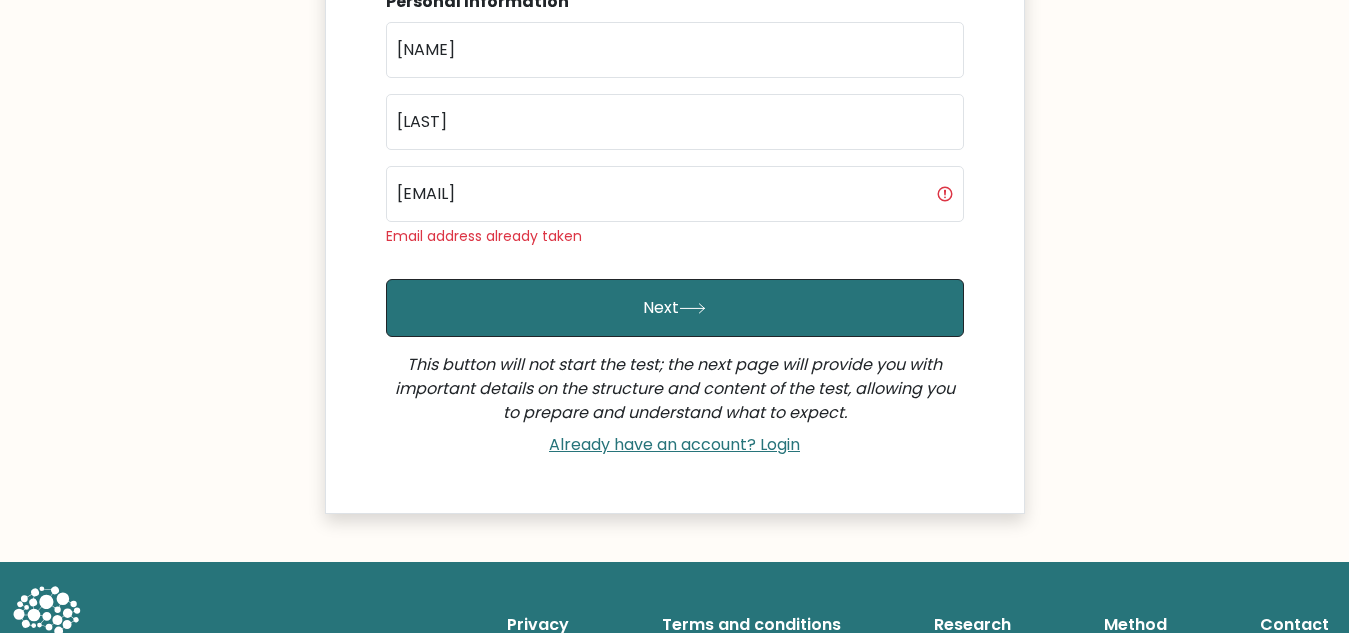 scroll, scrollTop: 500, scrollLeft: 0, axis: vertical 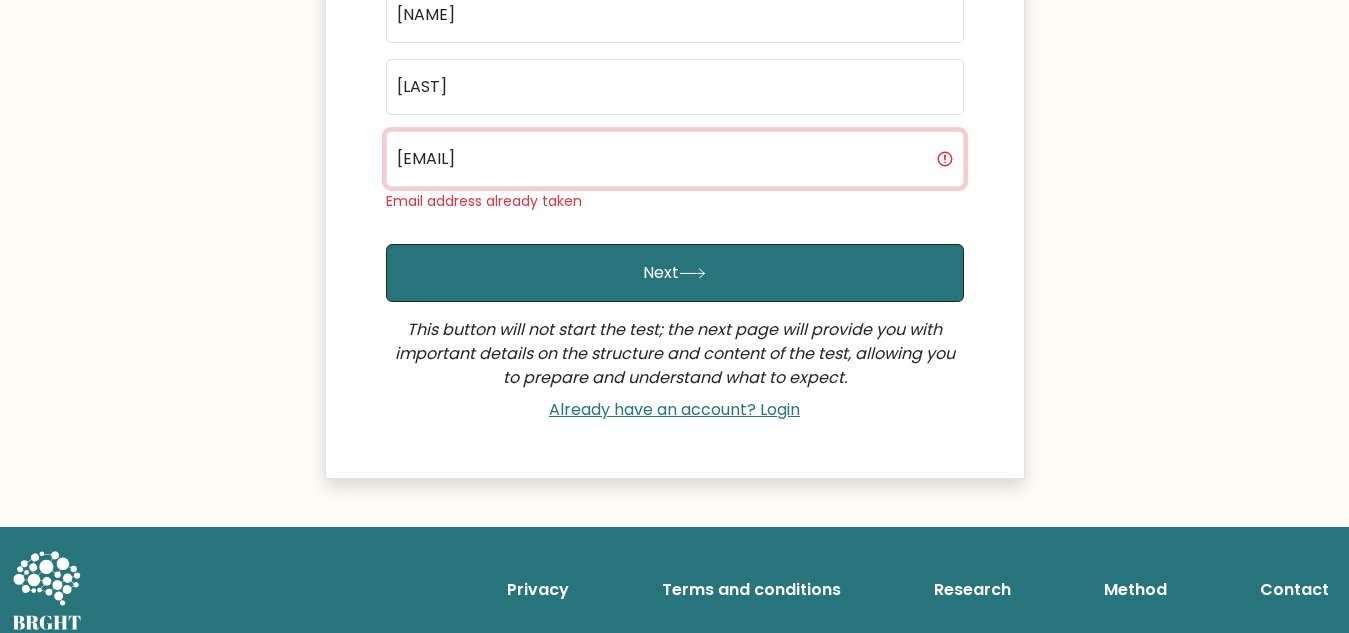click on "[EMAIL]" at bounding box center [675, 159] 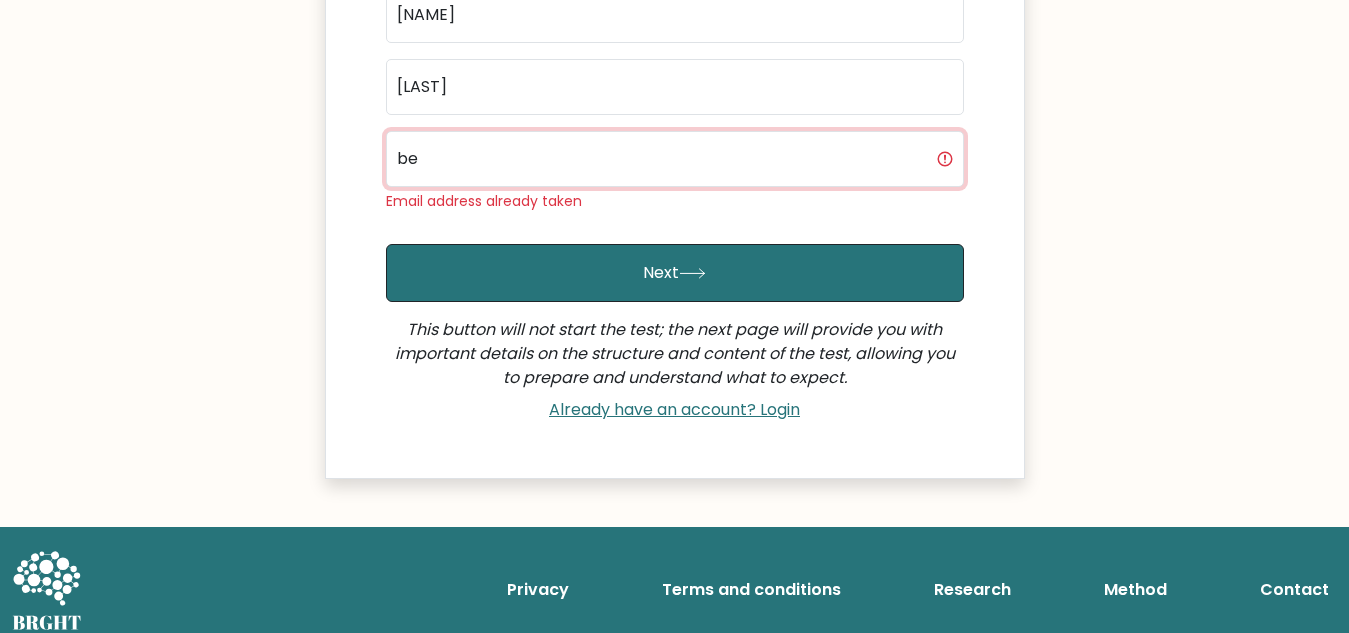 type on "b" 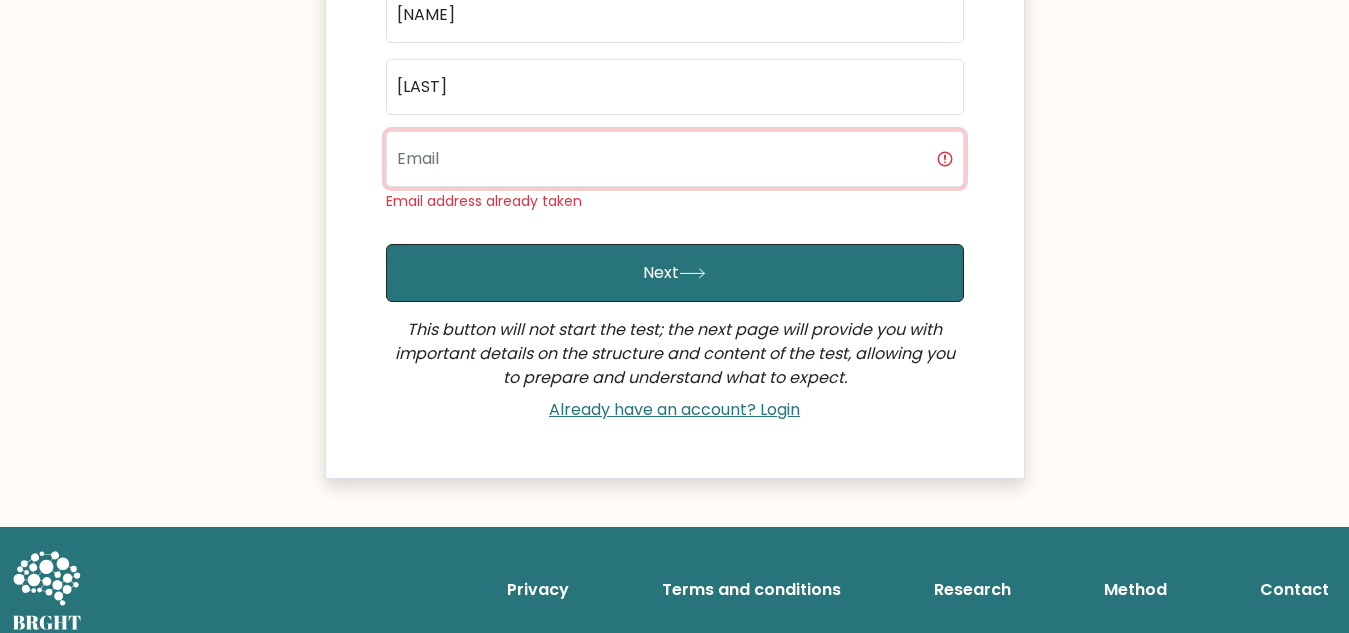 paste on "mikelbenard3@gmail.com" 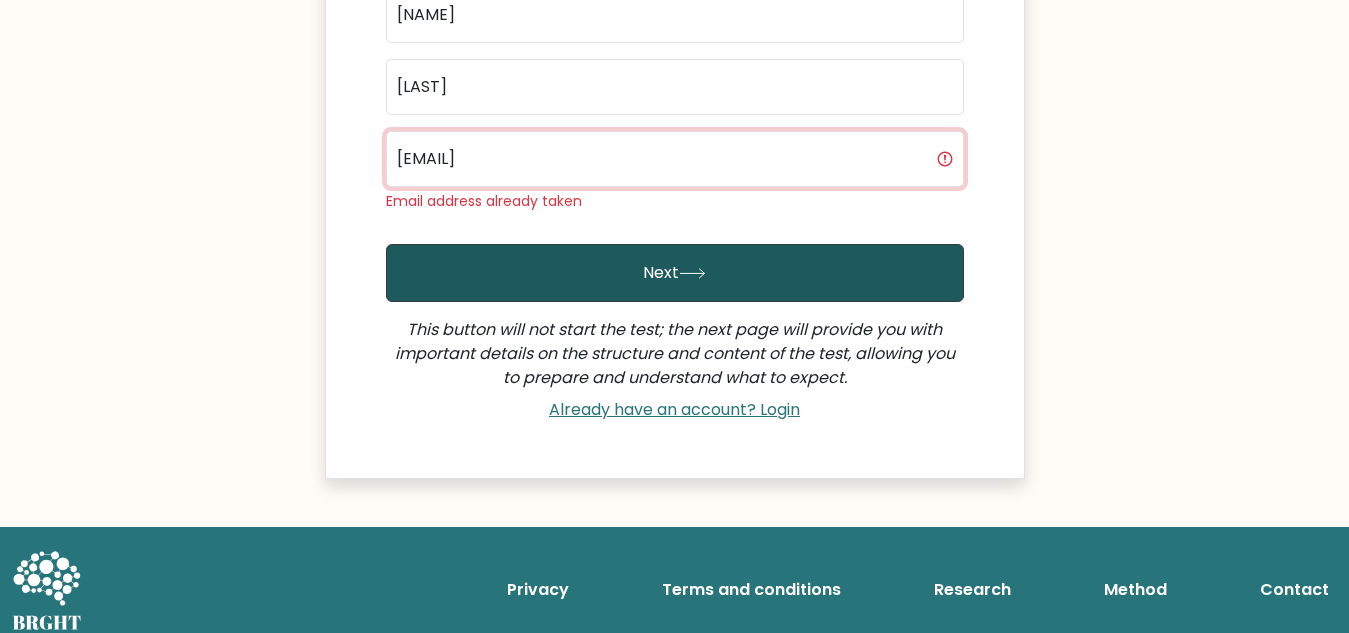 type on "mikelbenard3@gmail.com" 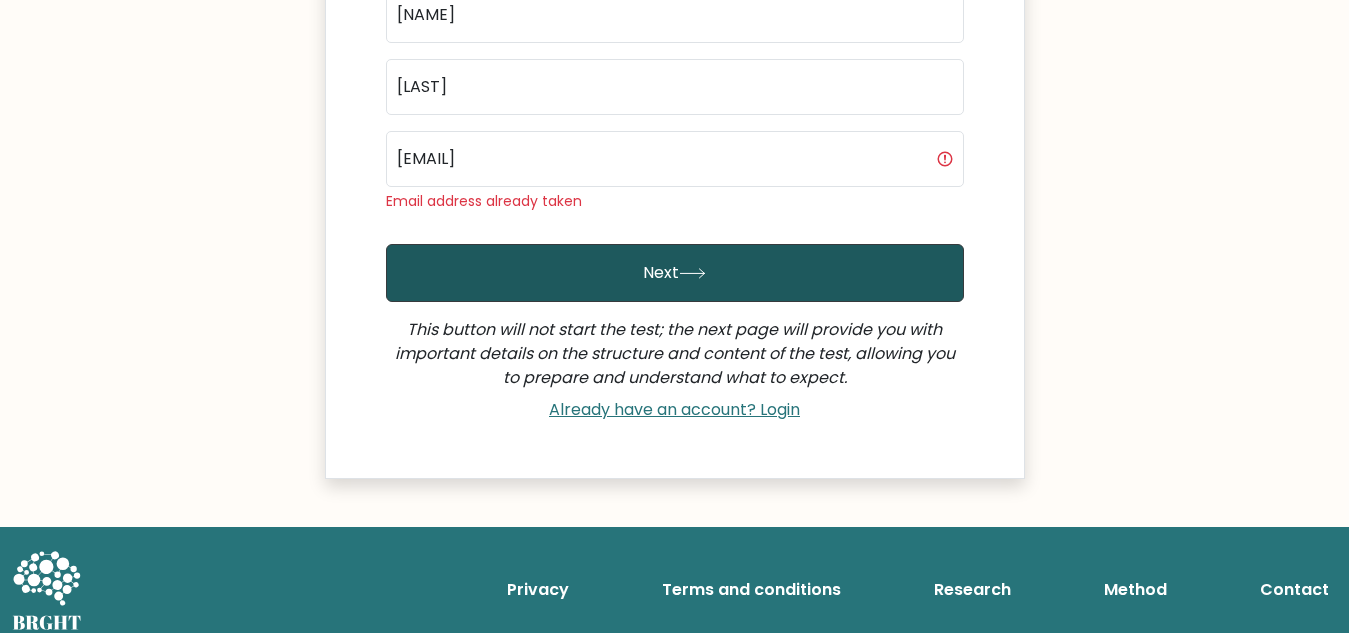 click on "Next" at bounding box center (675, 273) 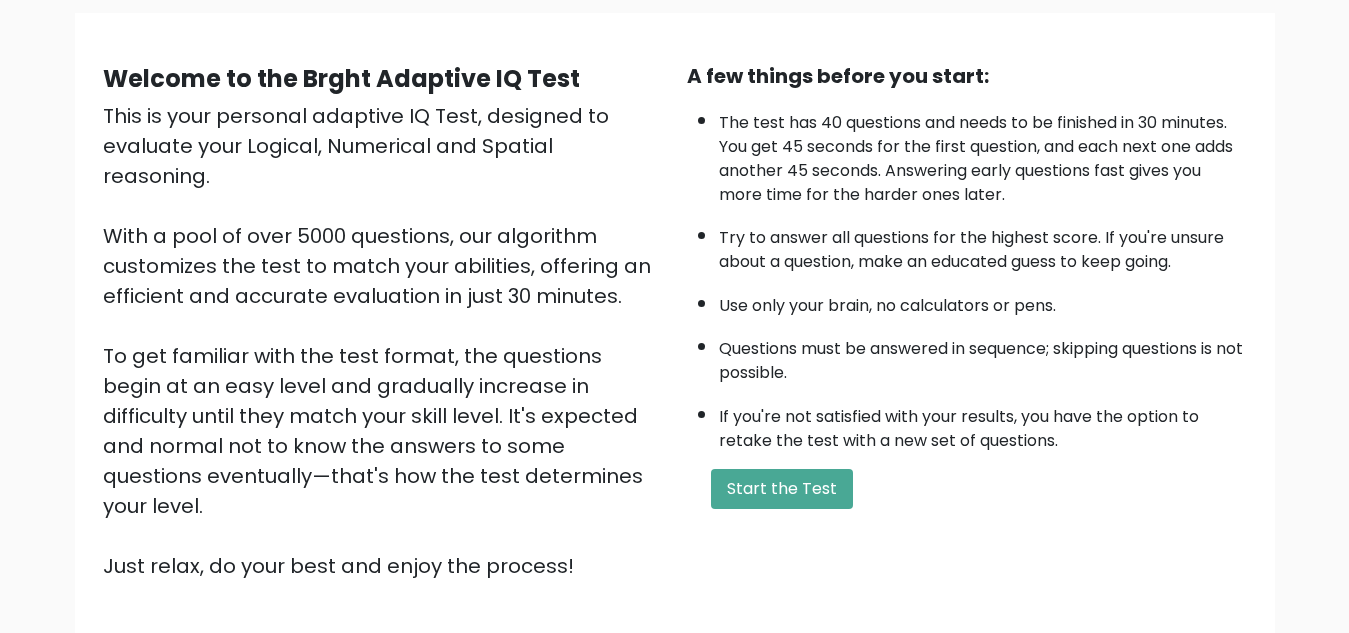 scroll, scrollTop: 283, scrollLeft: 0, axis: vertical 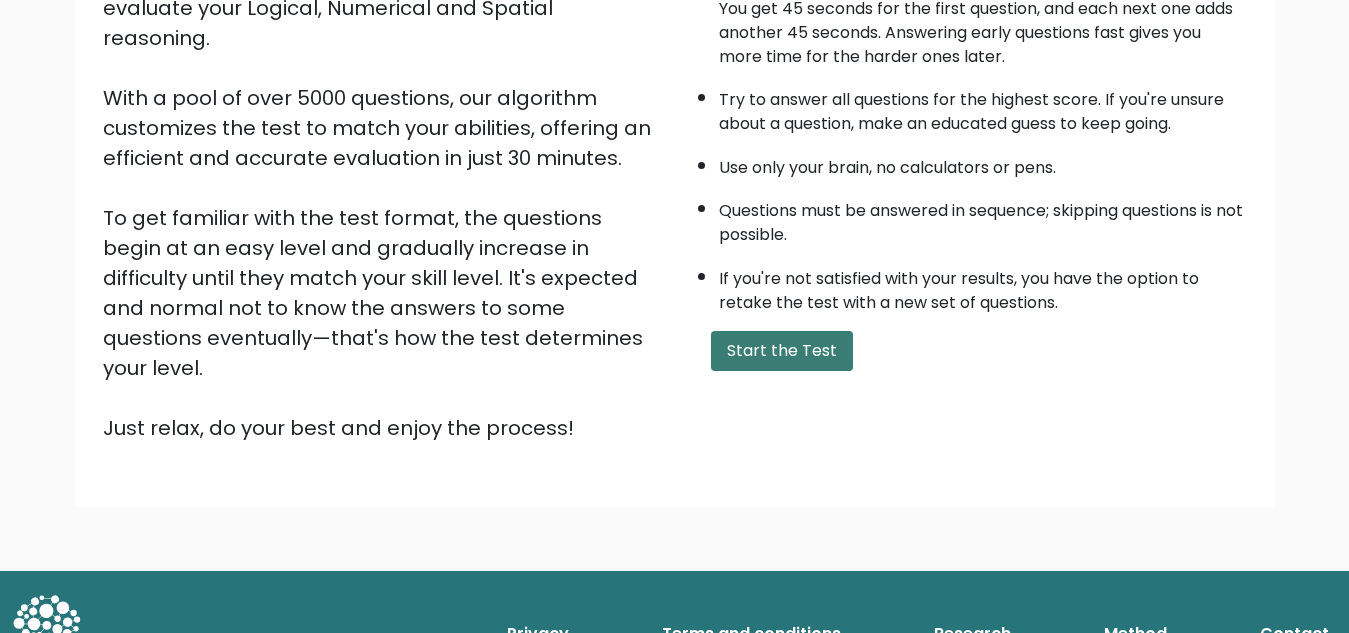 click on "Start the Test" at bounding box center [782, 351] 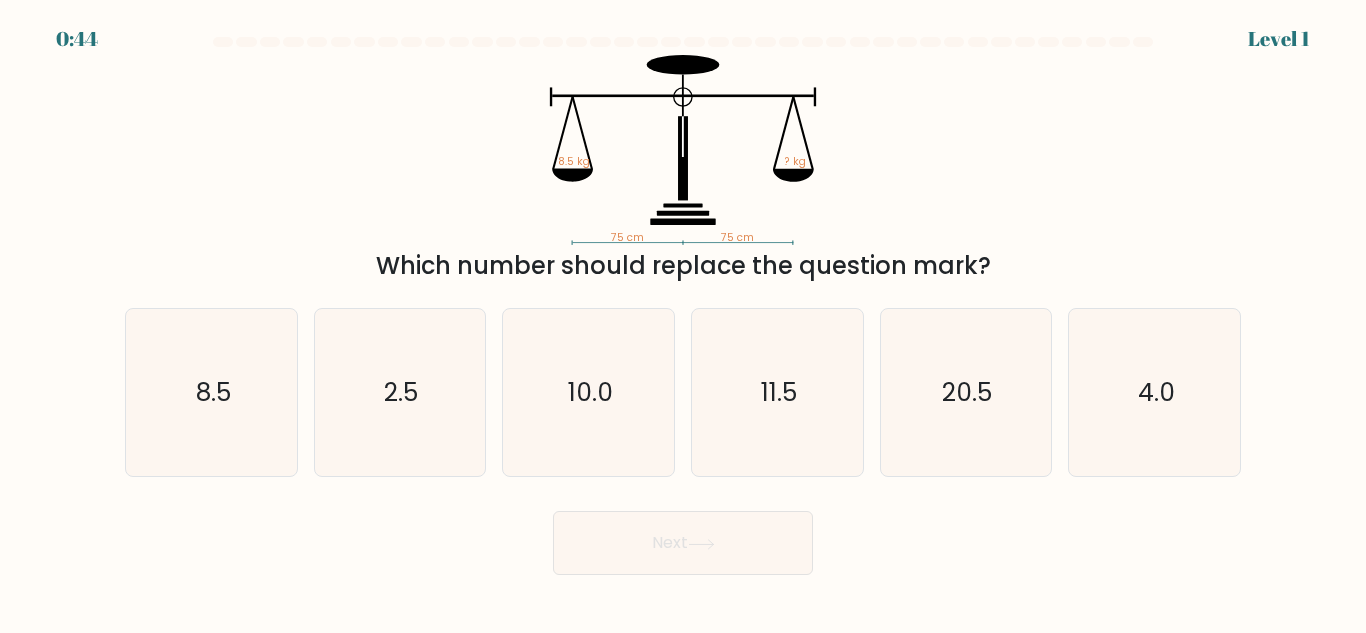scroll, scrollTop: 0, scrollLeft: 0, axis: both 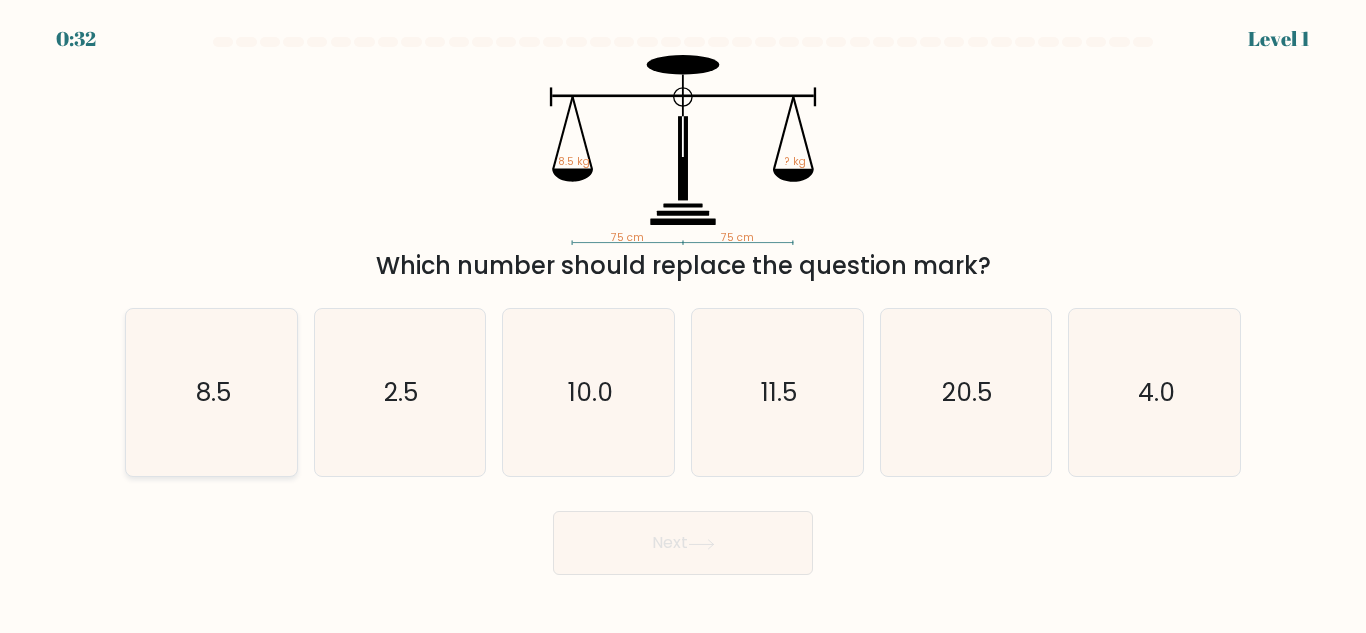click on "8.5" 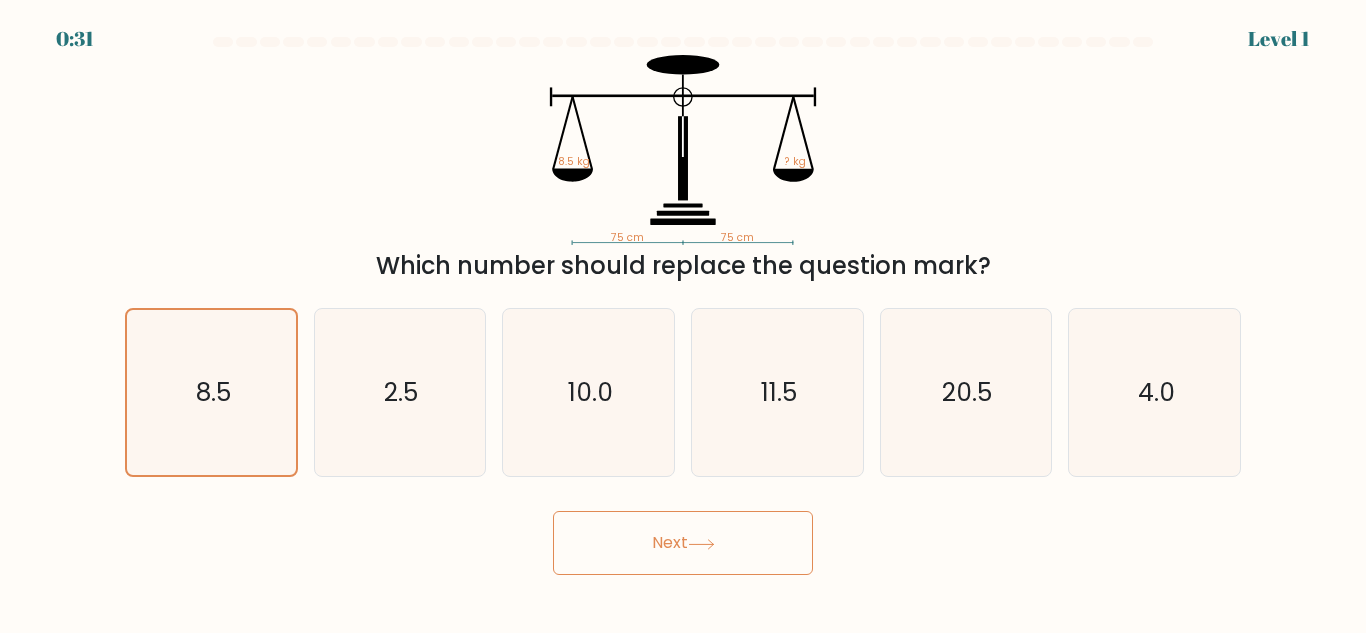 click on "Next" at bounding box center [683, 543] 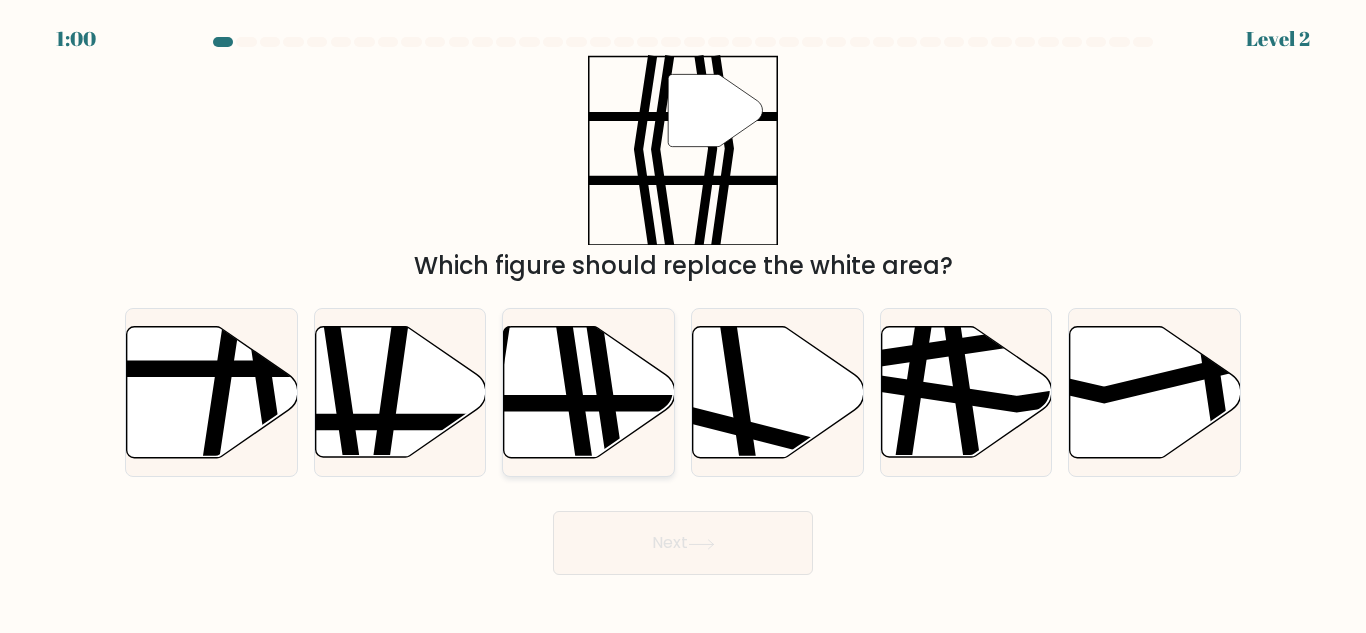 click 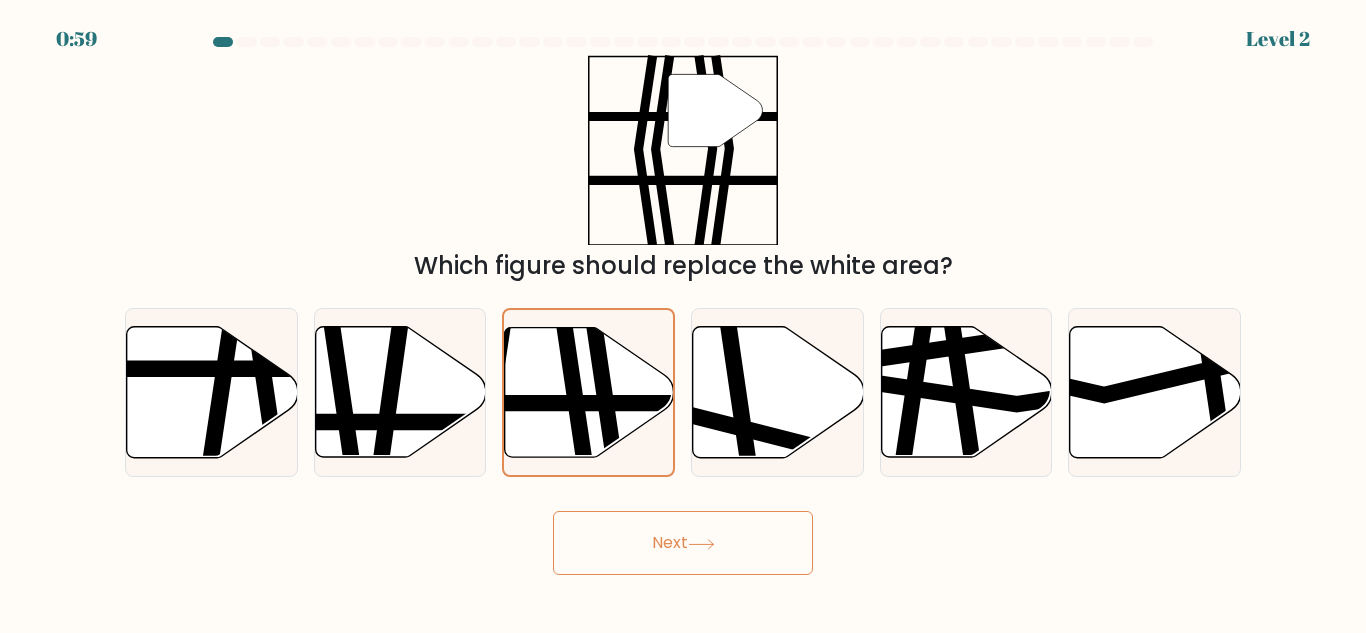 click on "Next" at bounding box center [683, 543] 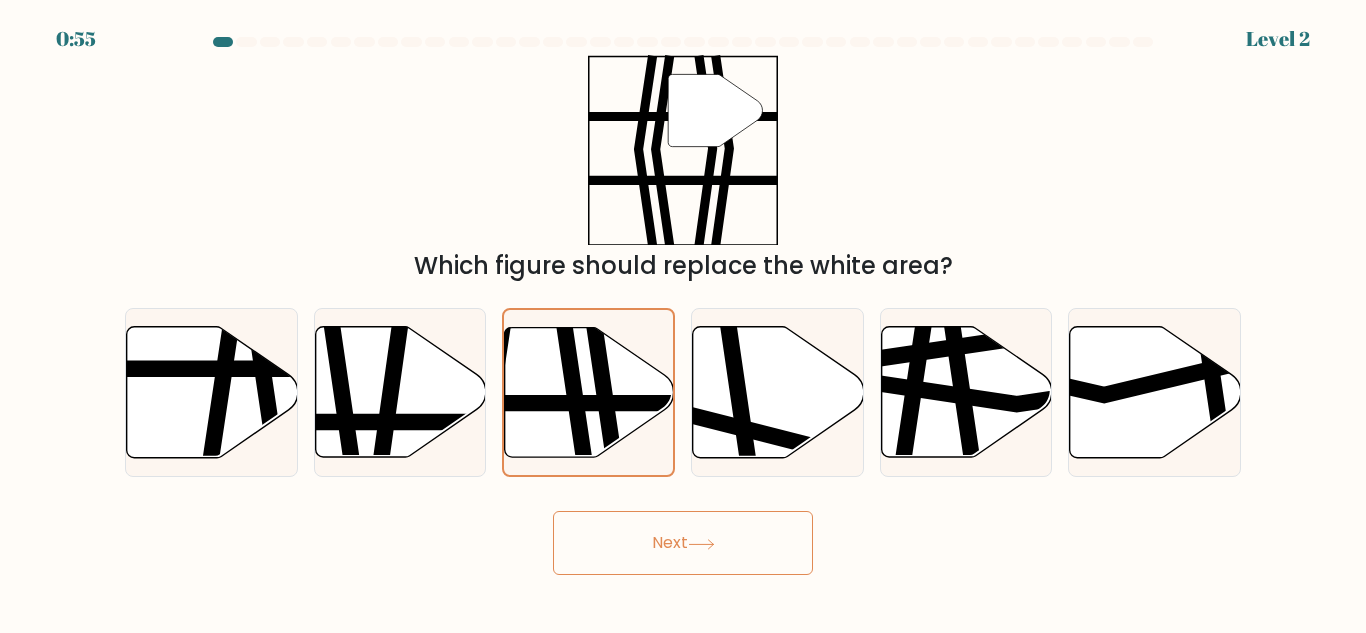click 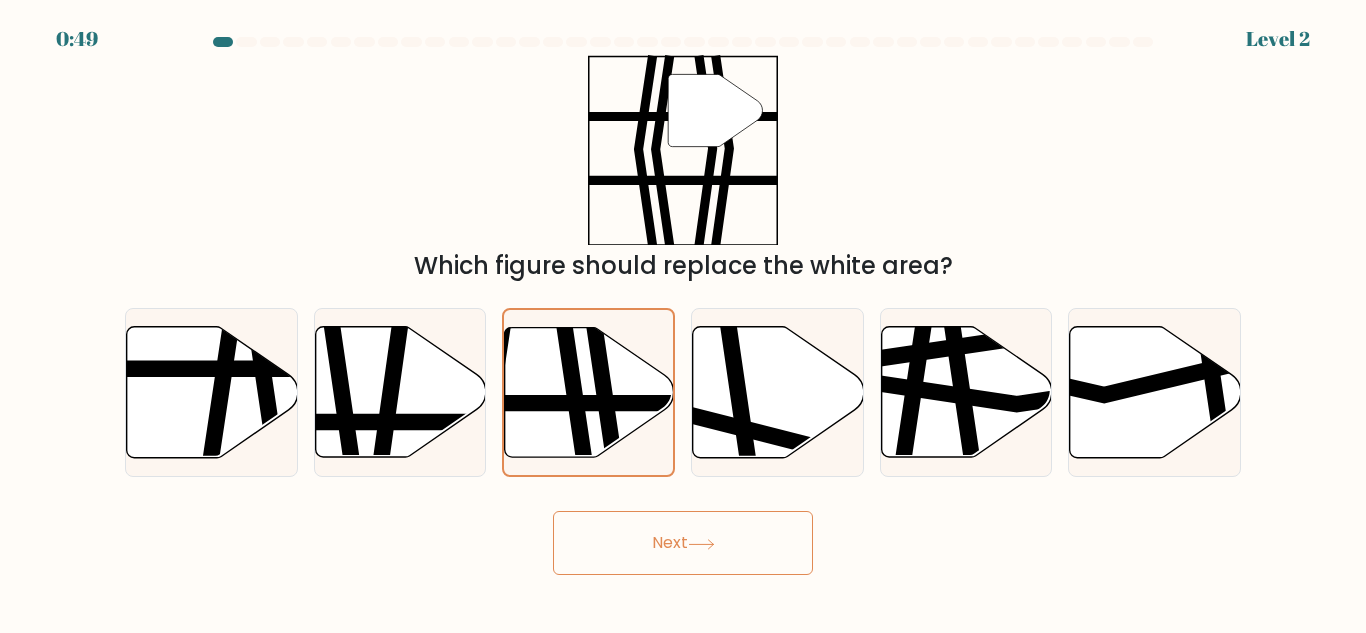 click on "Next" at bounding box center [683, 543] 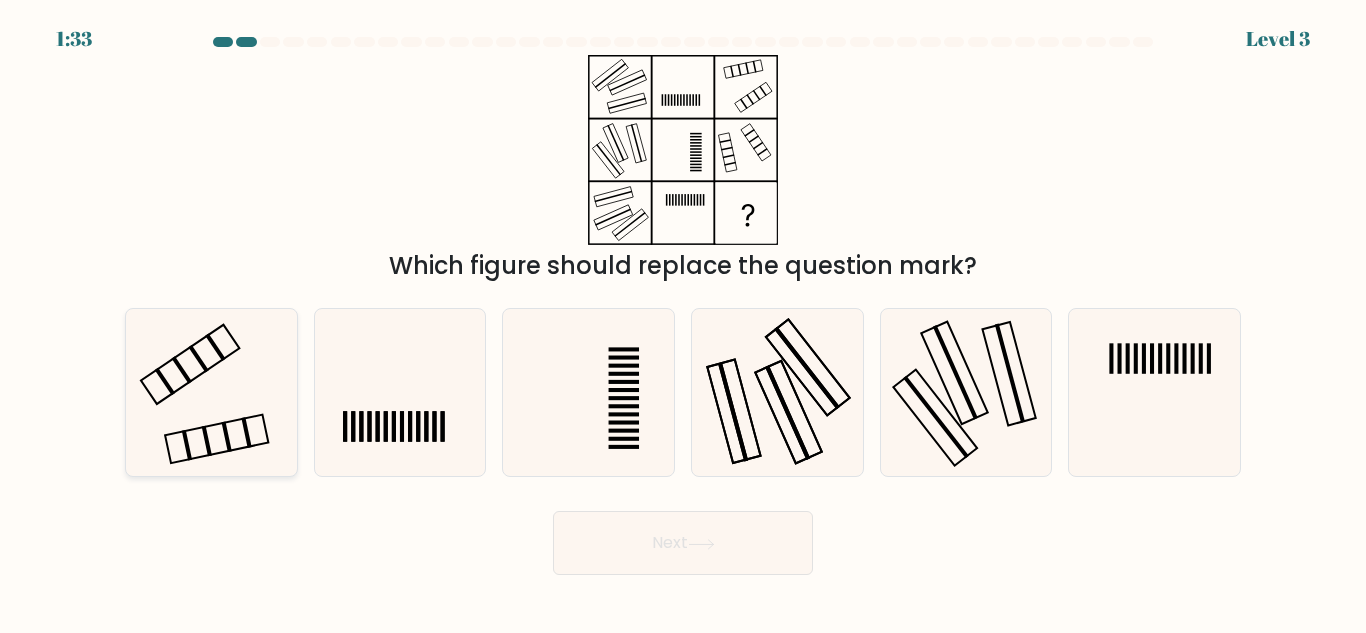 click 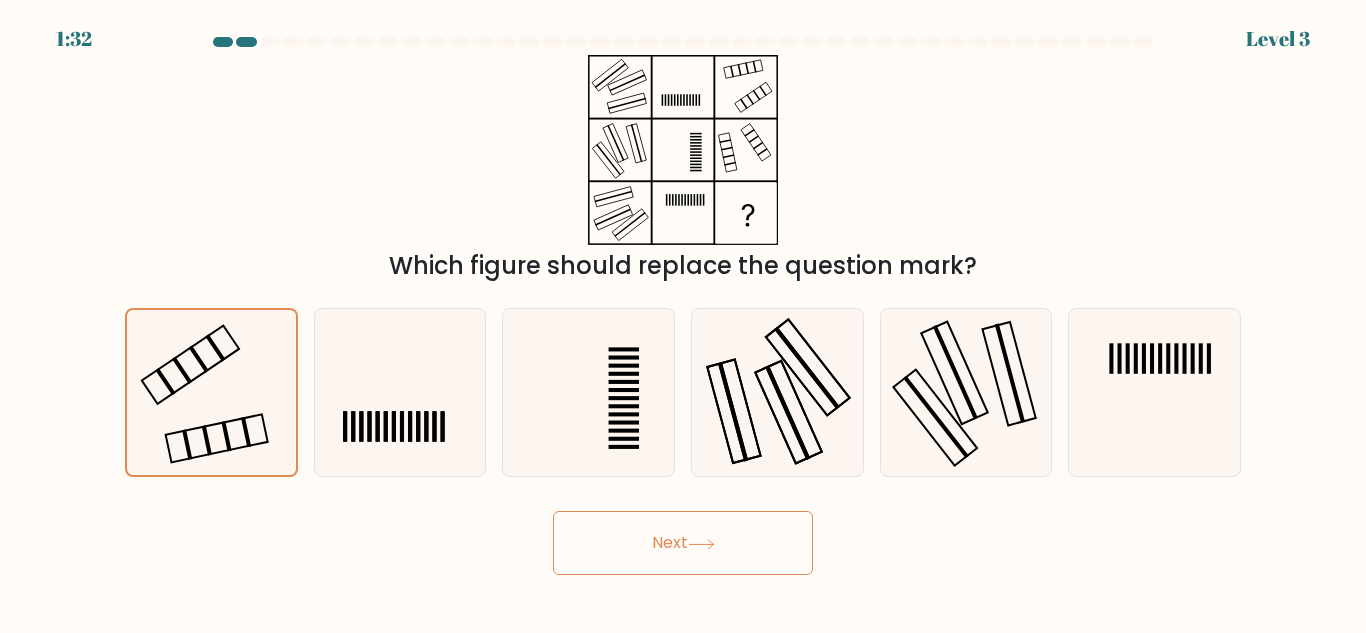 click on "Next" at bounding box center [683, 543] 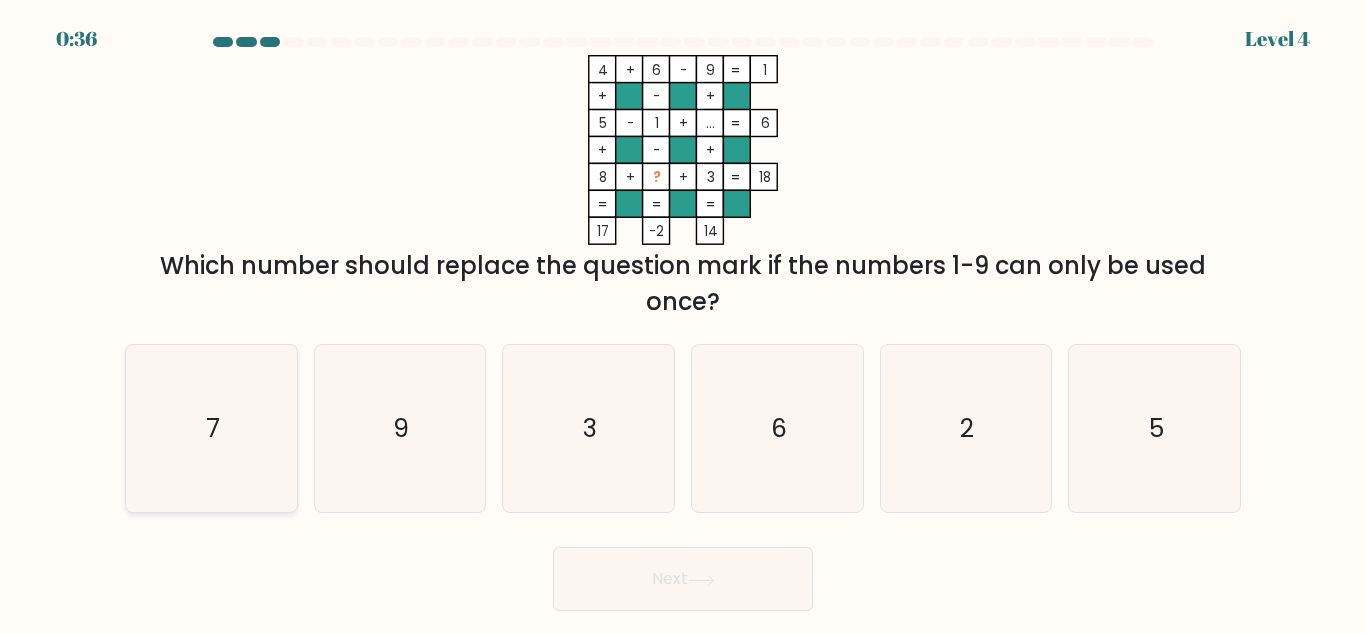 click on "7" 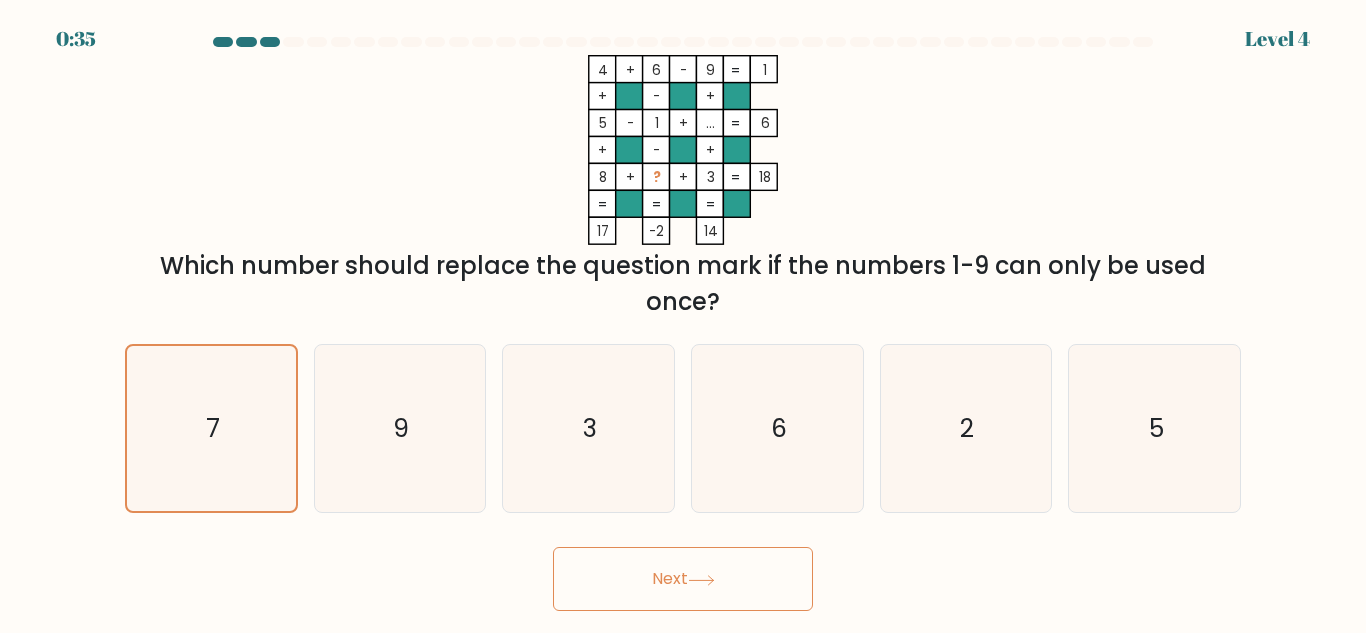 click on "Next" at bounding box center (683, 579) 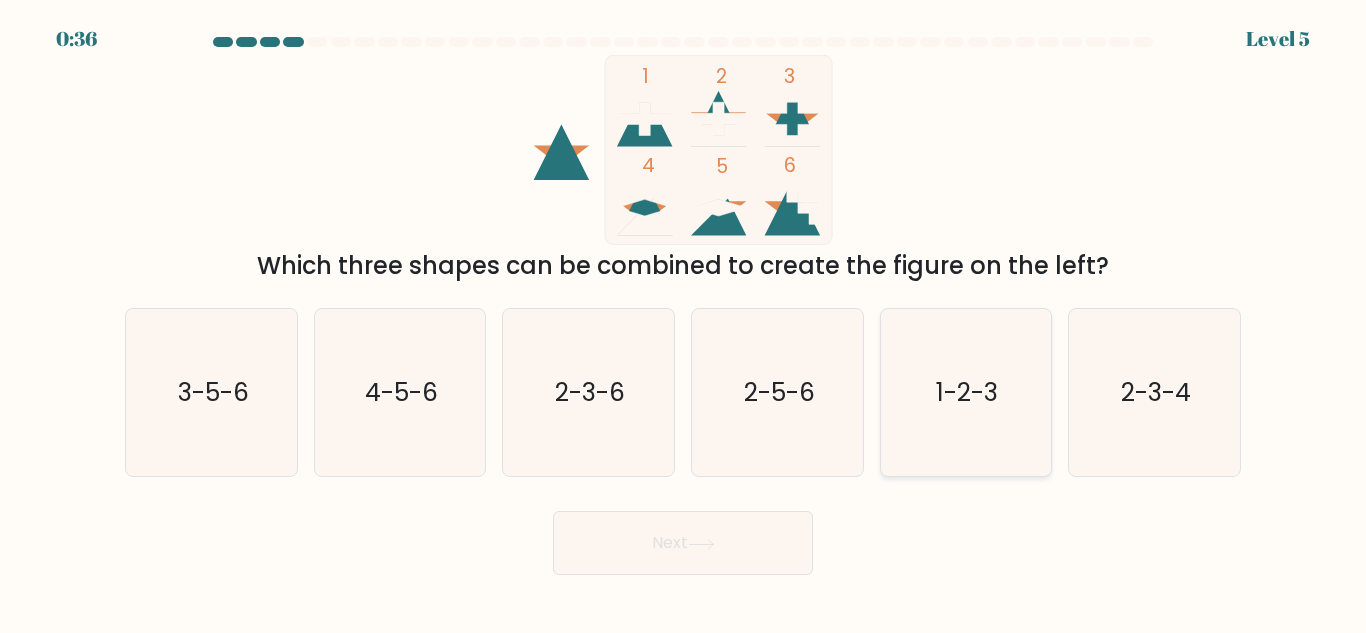 click on "1-2-3" 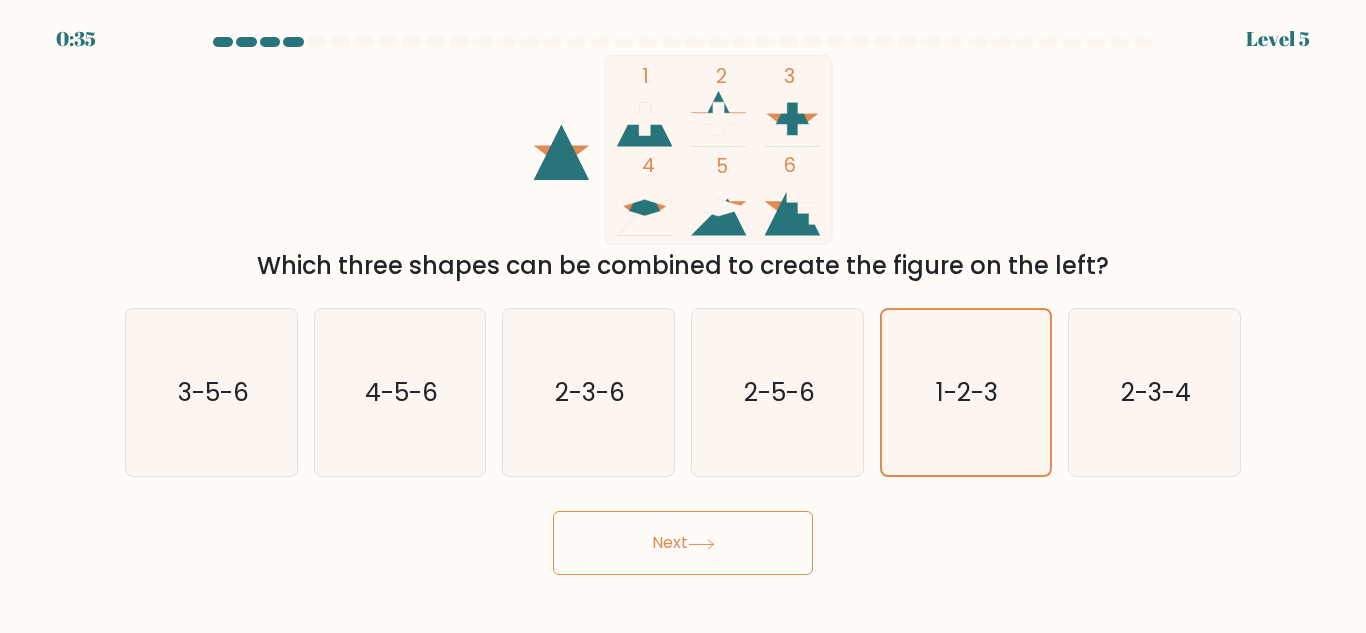 click on "Next" at bounding box center (683, 543) 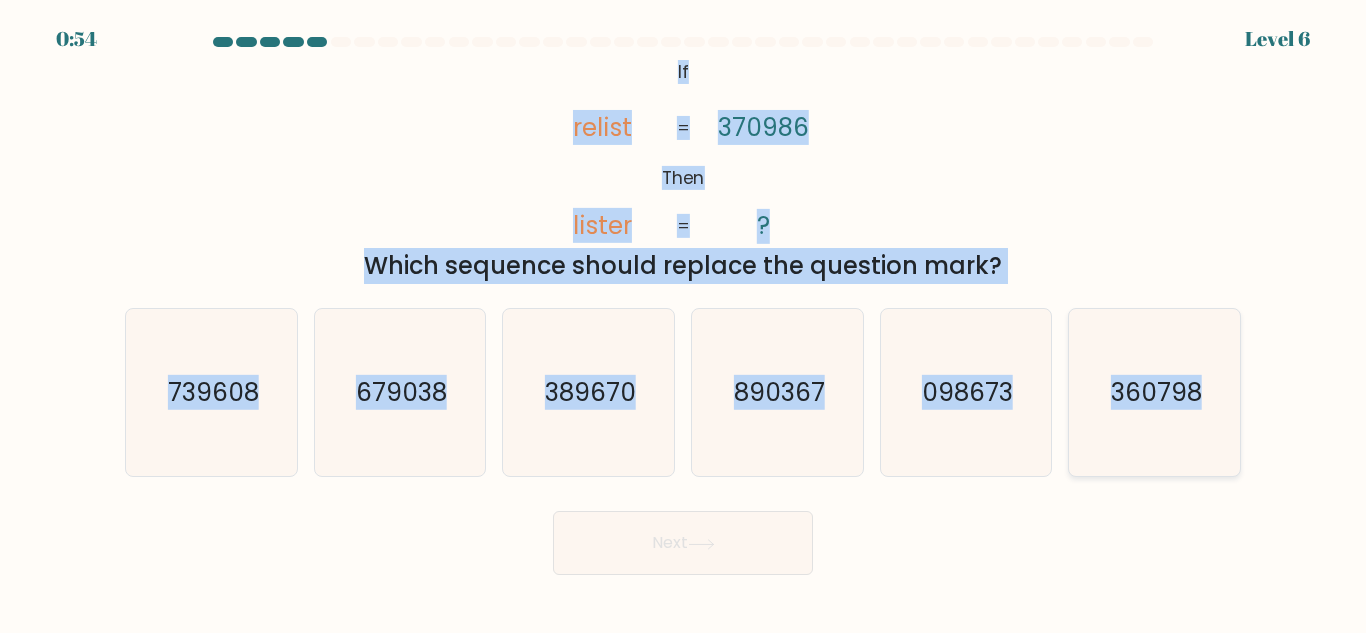 drag, startPoint x: 676, startPoint y: 66, endPoint x: 1220, endPoint y: 403, distance: 639.9258 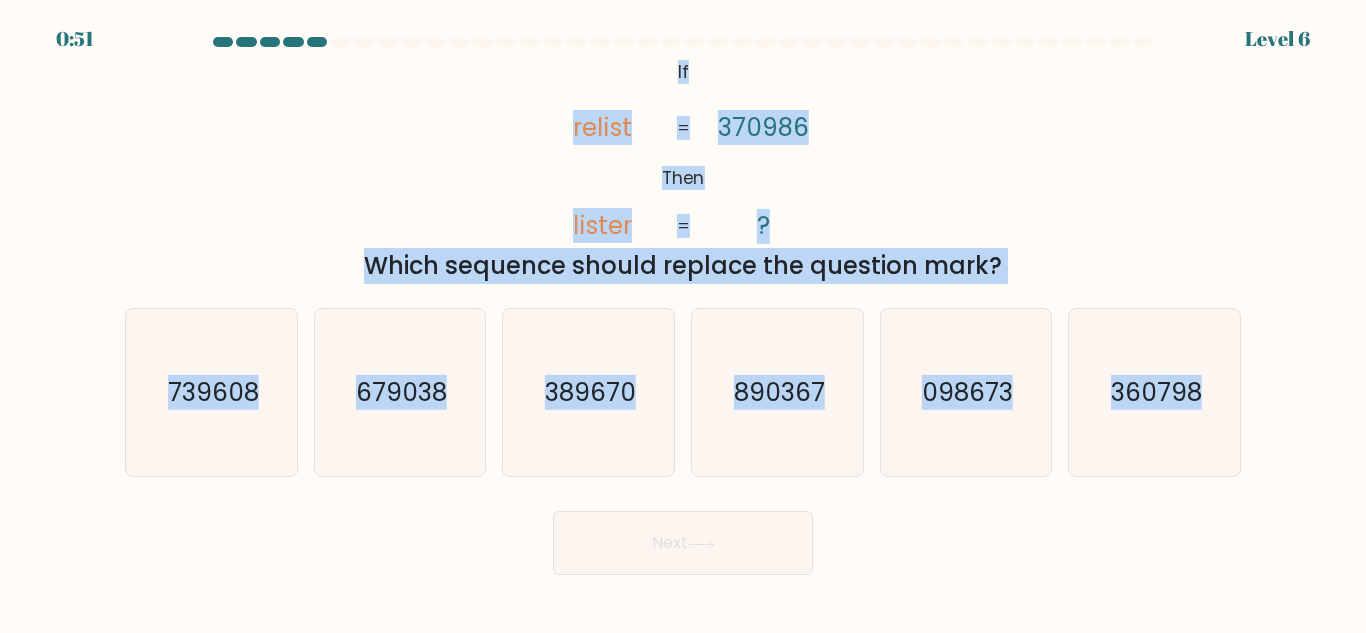 copy on "If       Then       relist       lister       370986       ?       =       =
Which sequence should replace the question mark?
a.
739608
b.
679038
c.
389670
d.
890367
e.
098673
f.
360798" 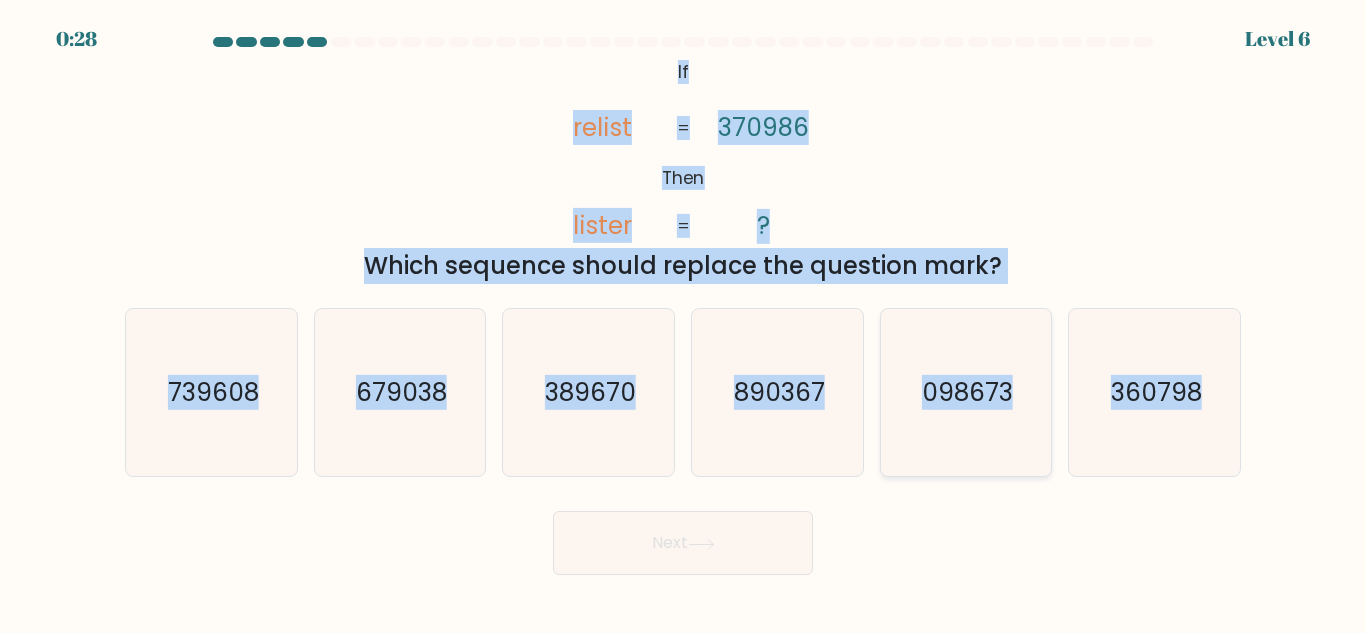 click on "098673" 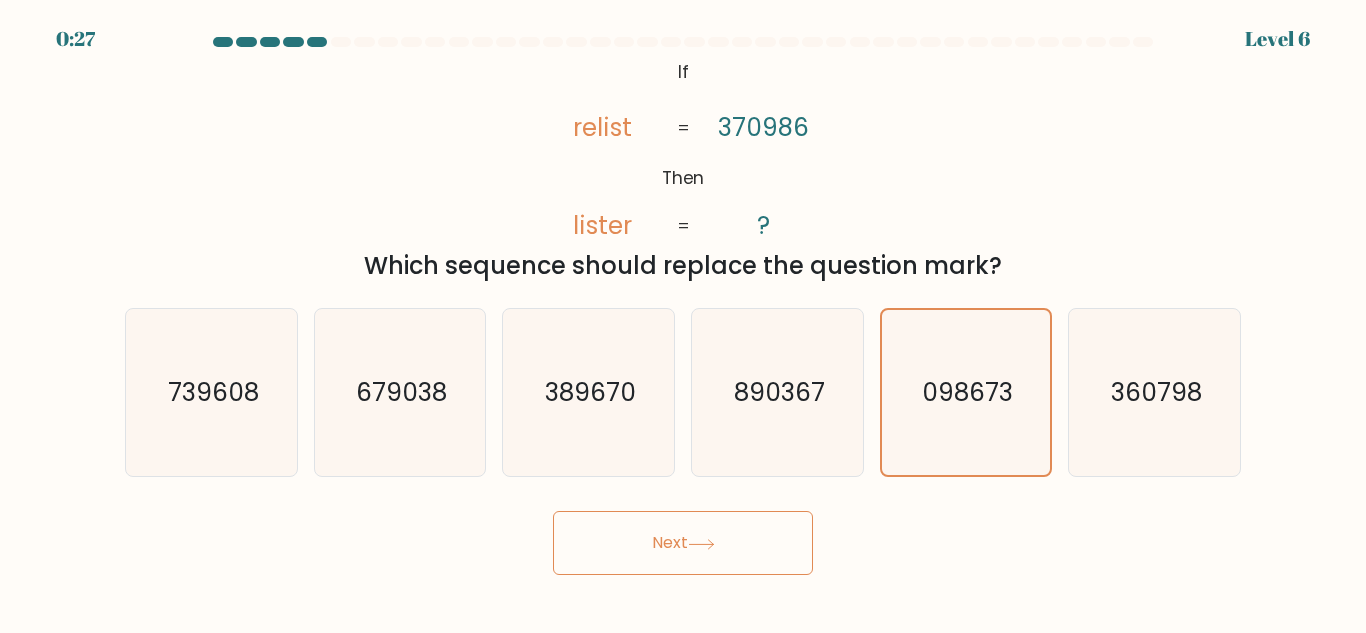 click on "Next" at bounding box center [683, 543] 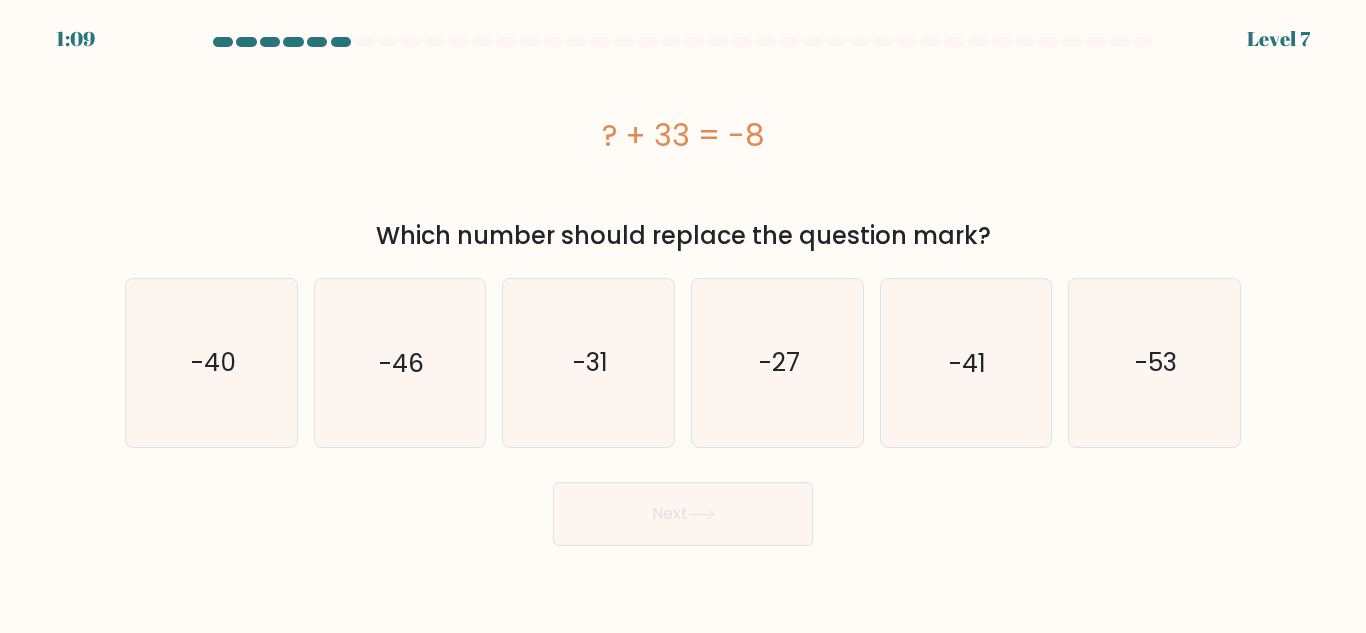 drag, startPoint x: 597, startPoint y: 129, endPoint x: 795, endPoint y: 117, distance: 198.3633 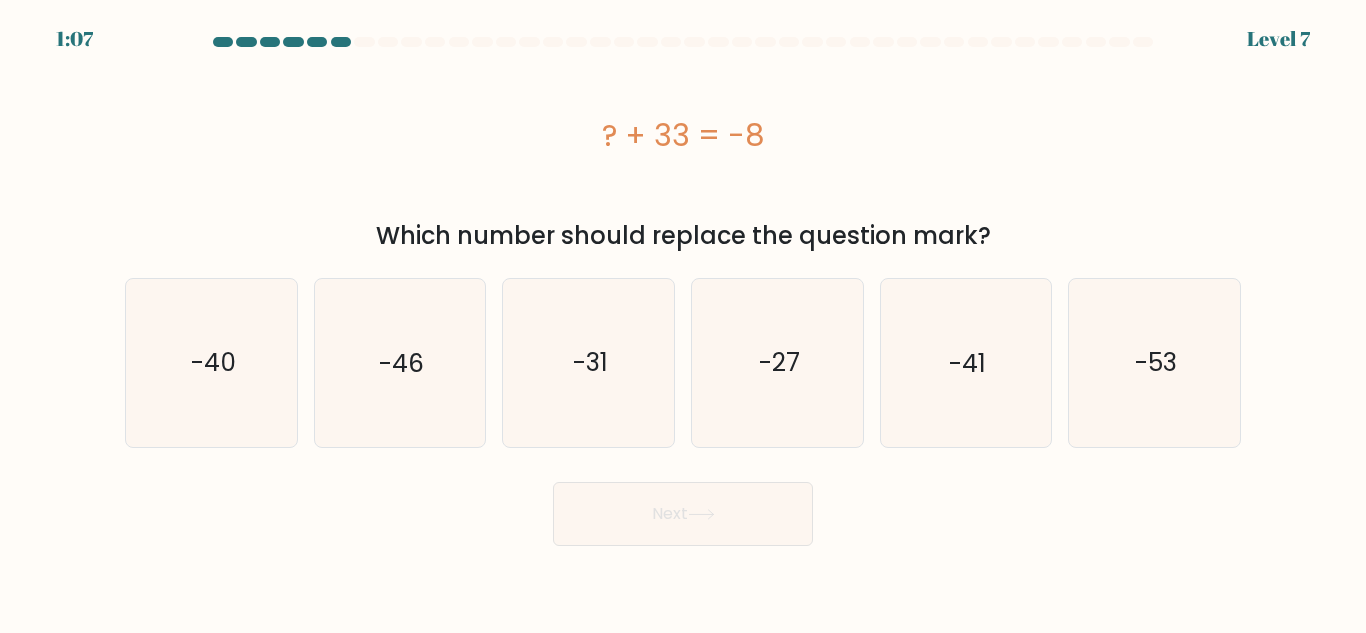 copy on "? + 33 = -8" 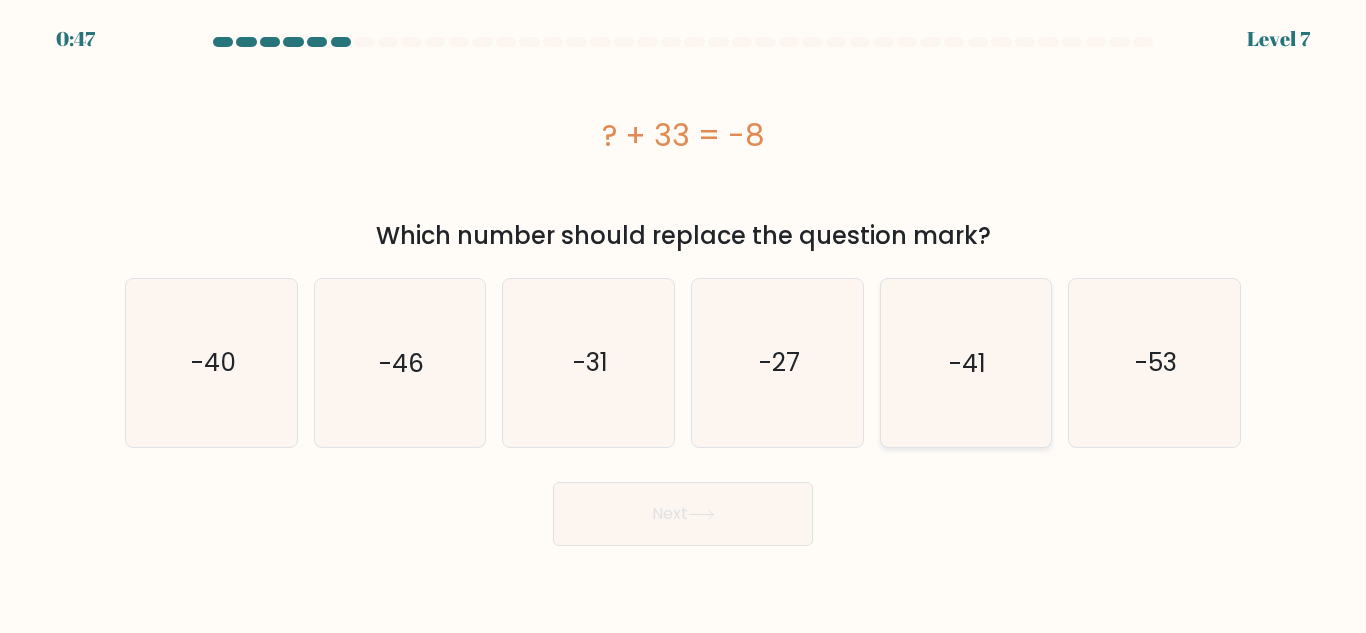 click on "-41" 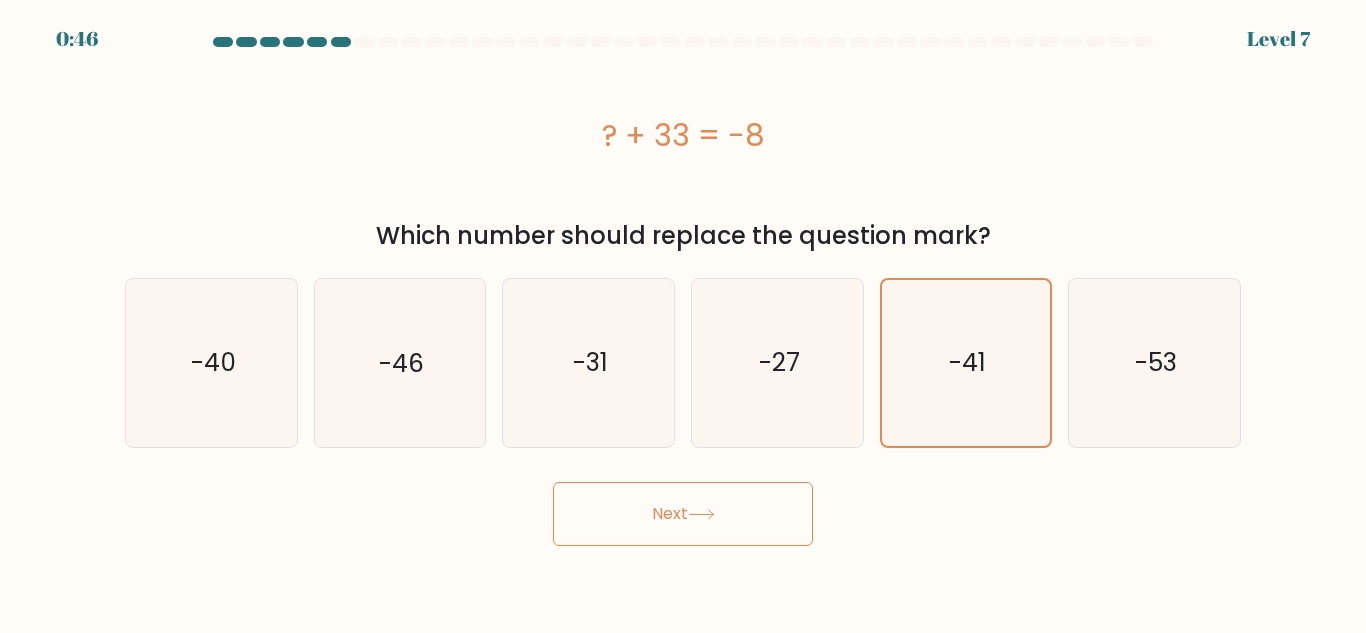 click on "Next" at bounding box center (683, 514) 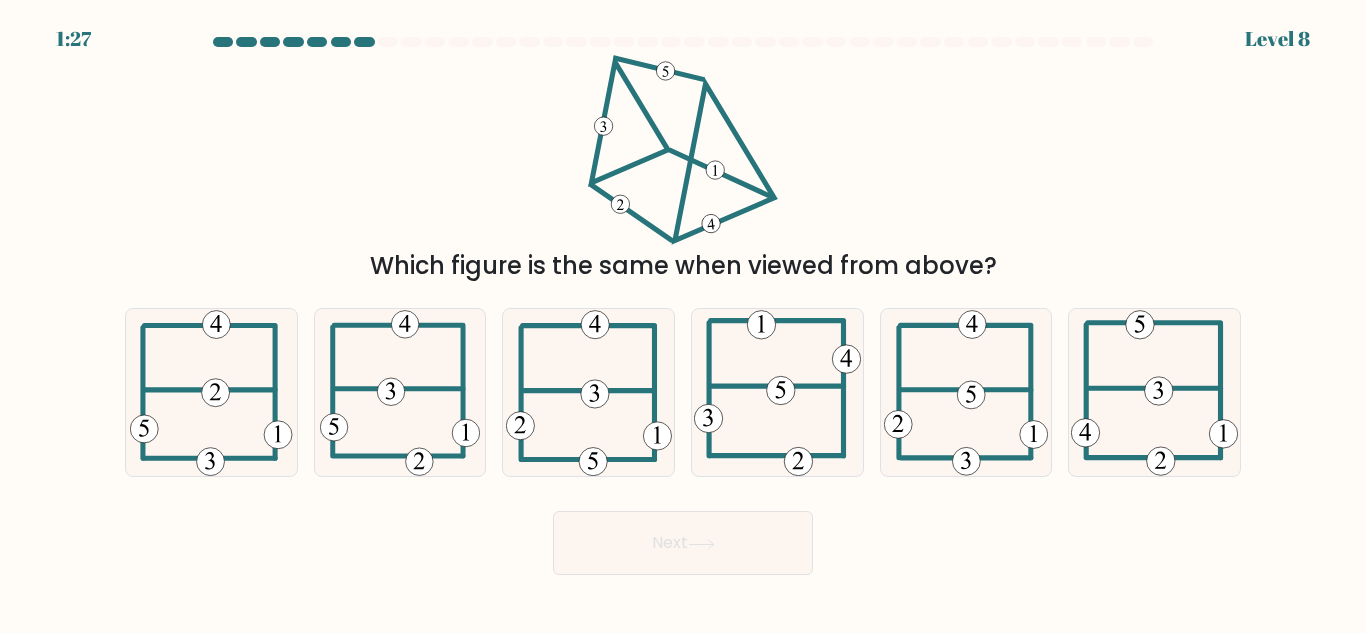 drag, startPoint x: 572, startPoint y: 79, endPoint x: 804, endPoint y: 183, distance: 254.24397 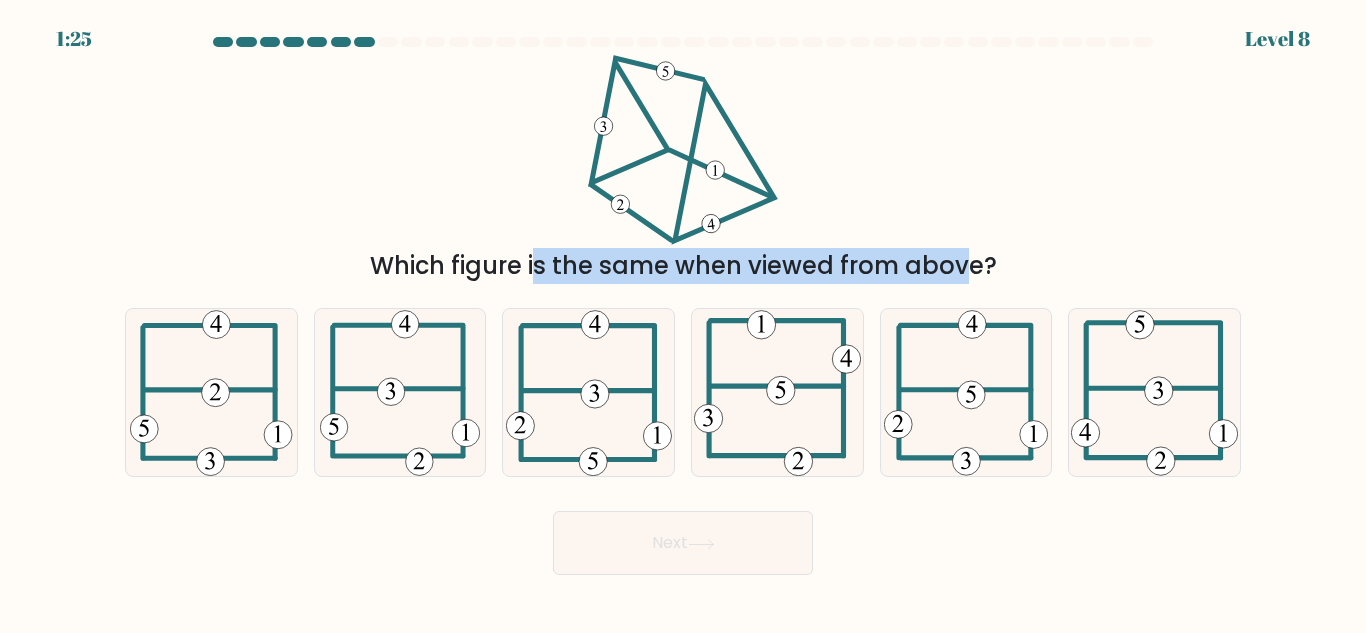 drag, startPoint x: 604, startPoint y: 59, endPoint x: 726, endPoint y: 290, distance: 261.23743 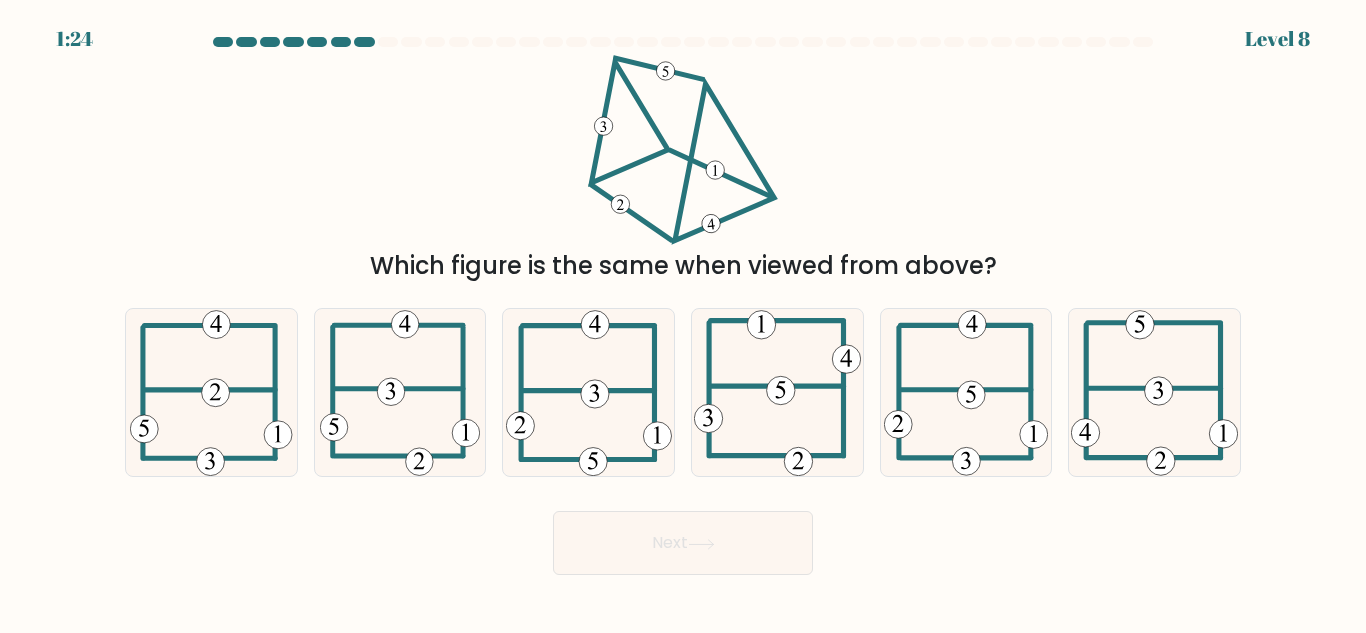 click on "Which figure is the same when viewed from above?" at bounding box center (683, 169) 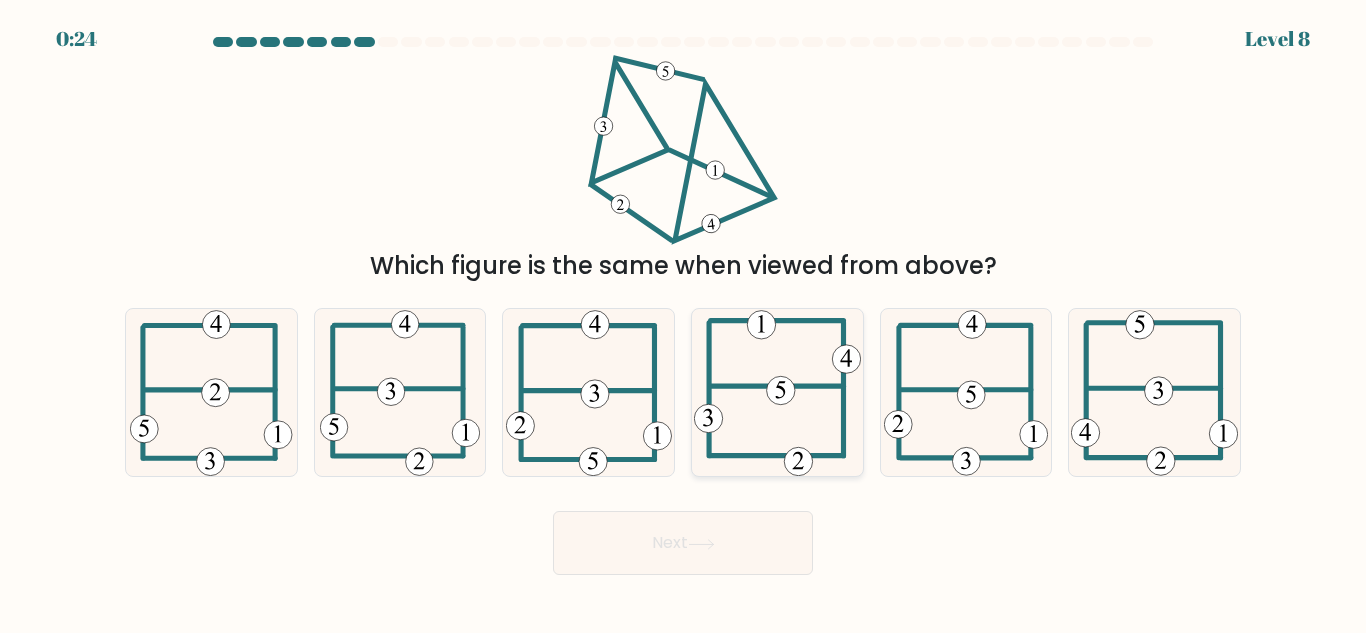 click 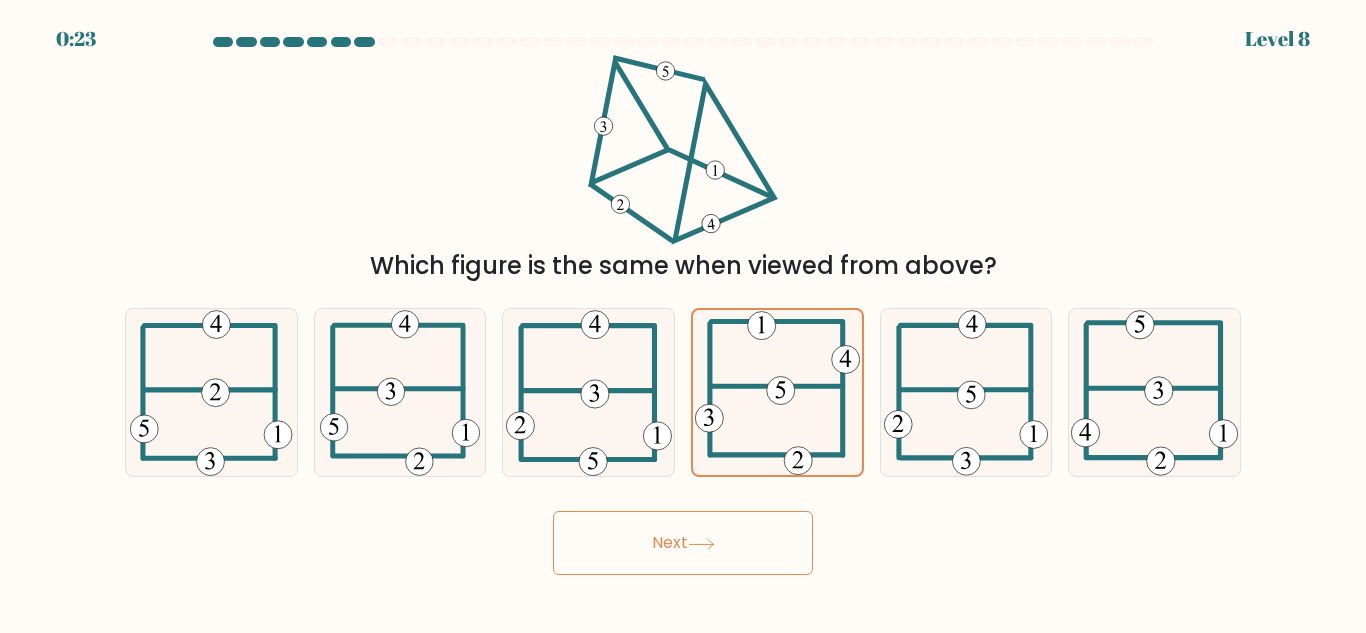 click on "Next" at bounding box center [683, 543] 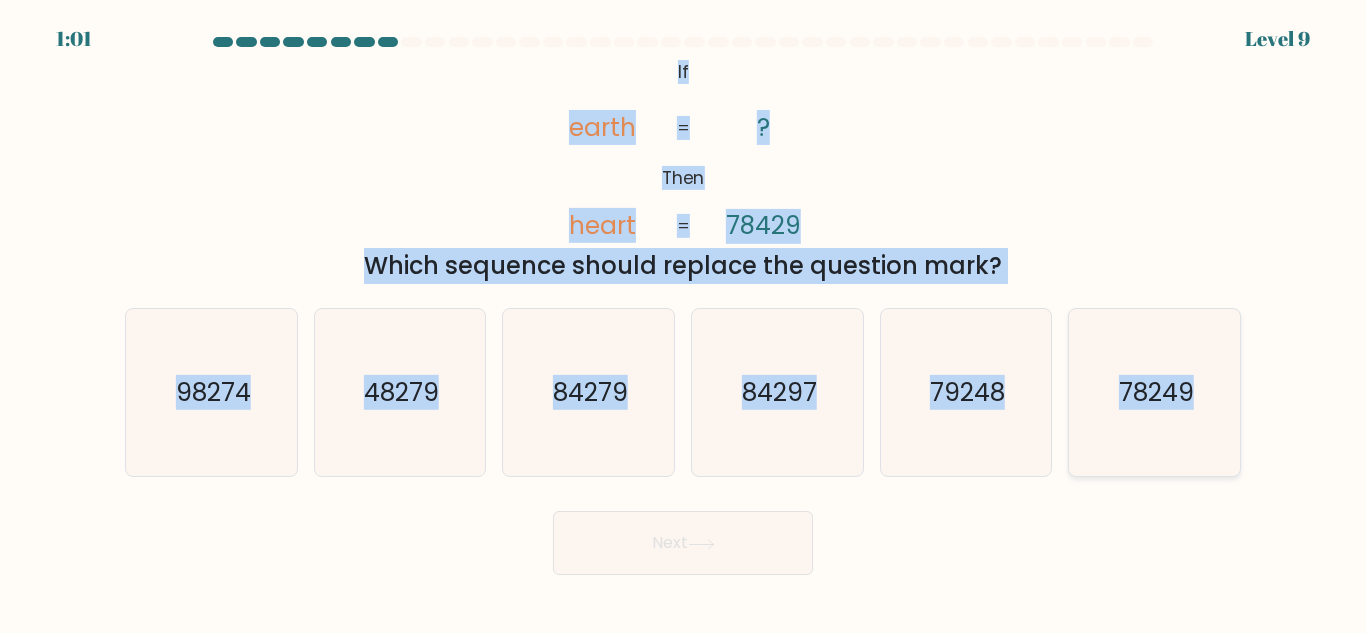 drag, startPoint x: 678, startPoint y: 67, endPoint x: 1226, endPoint y: 431, distance: 657.87537 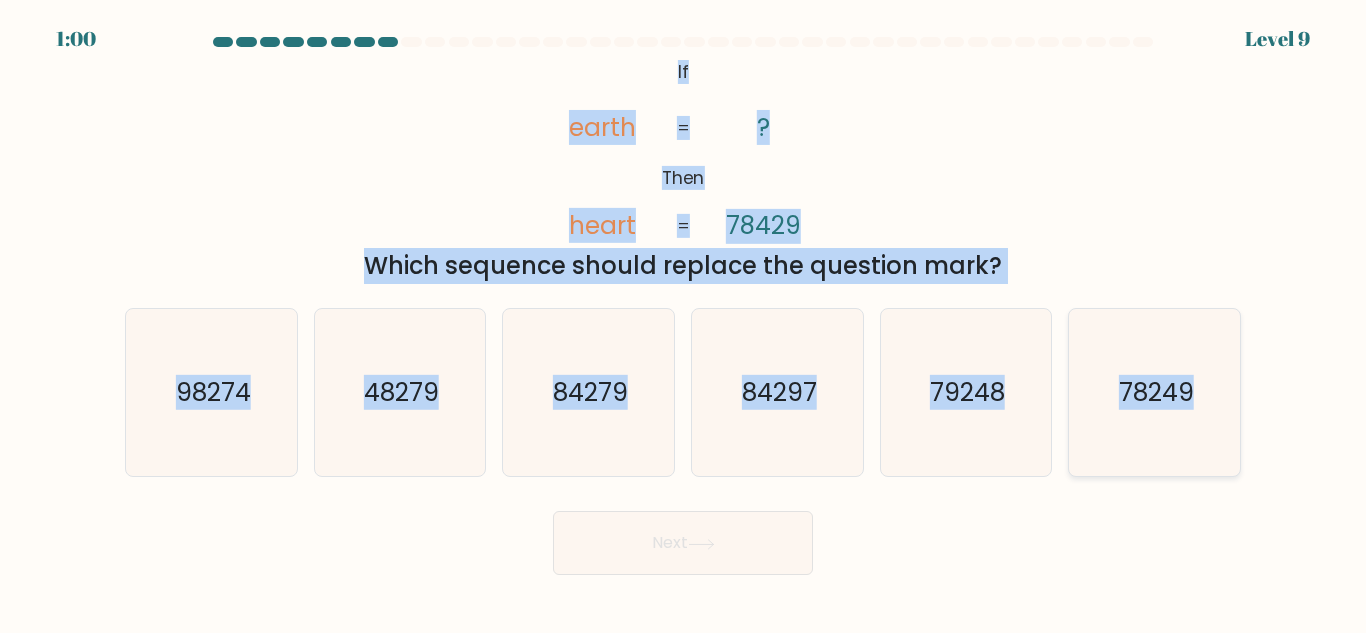 copy on "If       Then       earth       heart       ?       78429       =       =
Which sequence should replace the question mark?
a.
98274
b.
48279
c.
84279
d.
84297
e.
79248
f.
78249" 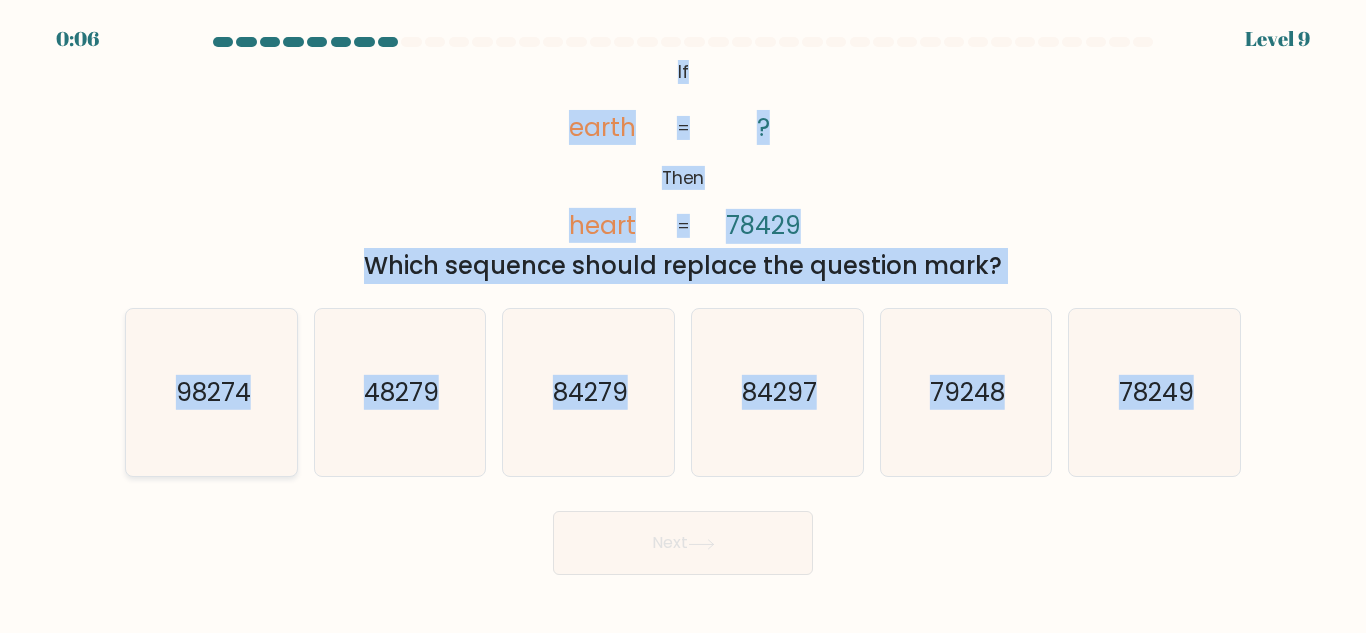 click on "98274" 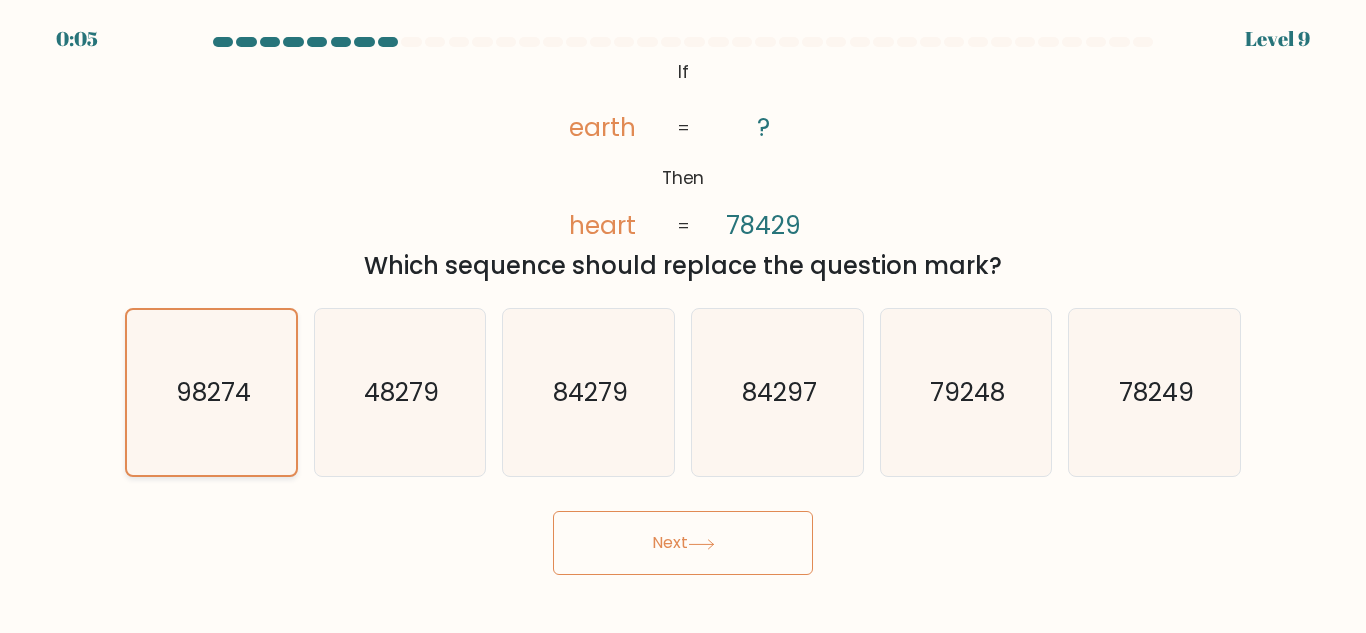 click on "98274" 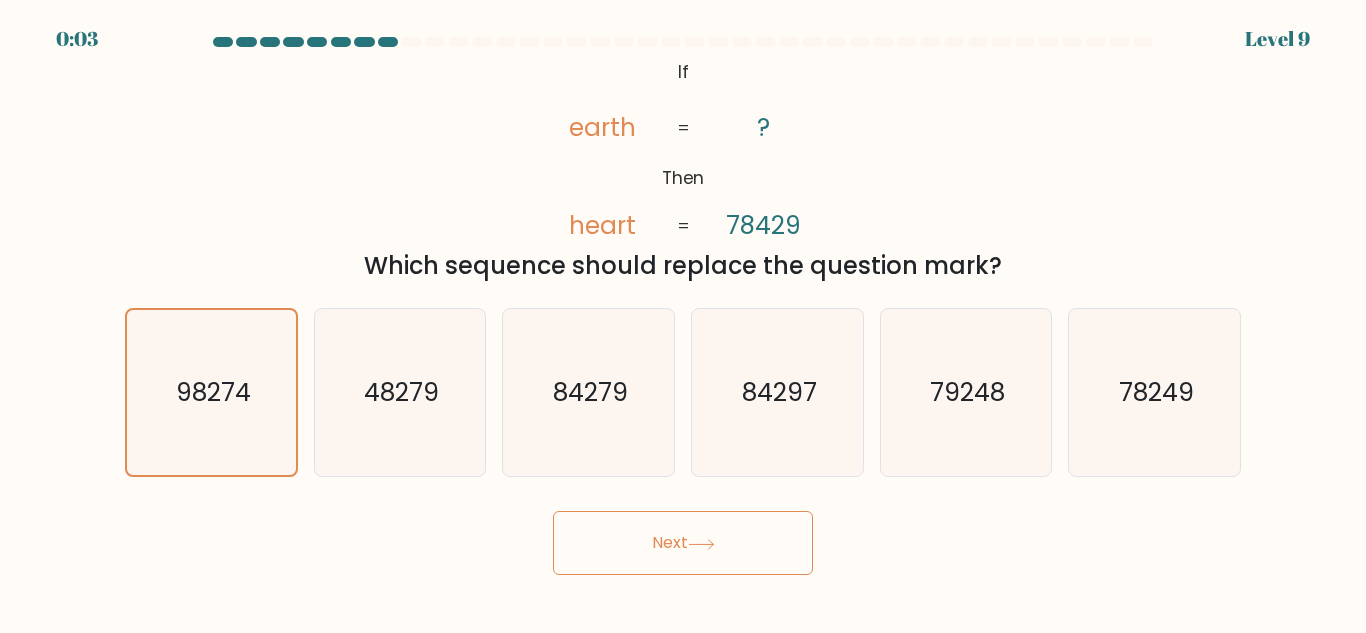 click on "Next" at bounding box center (683, 543) 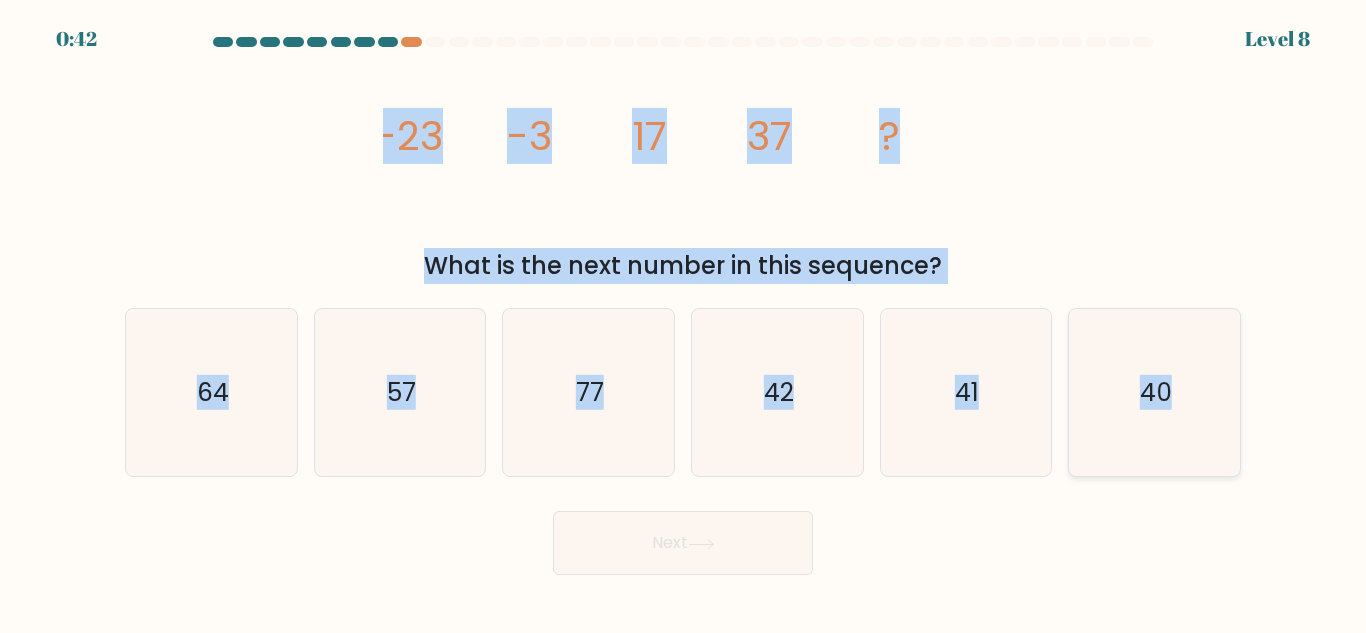drag, startPoint x: 355, startPoint y: 135, endPoint x: 1181, endPoint y: 463, distance: 888.74066 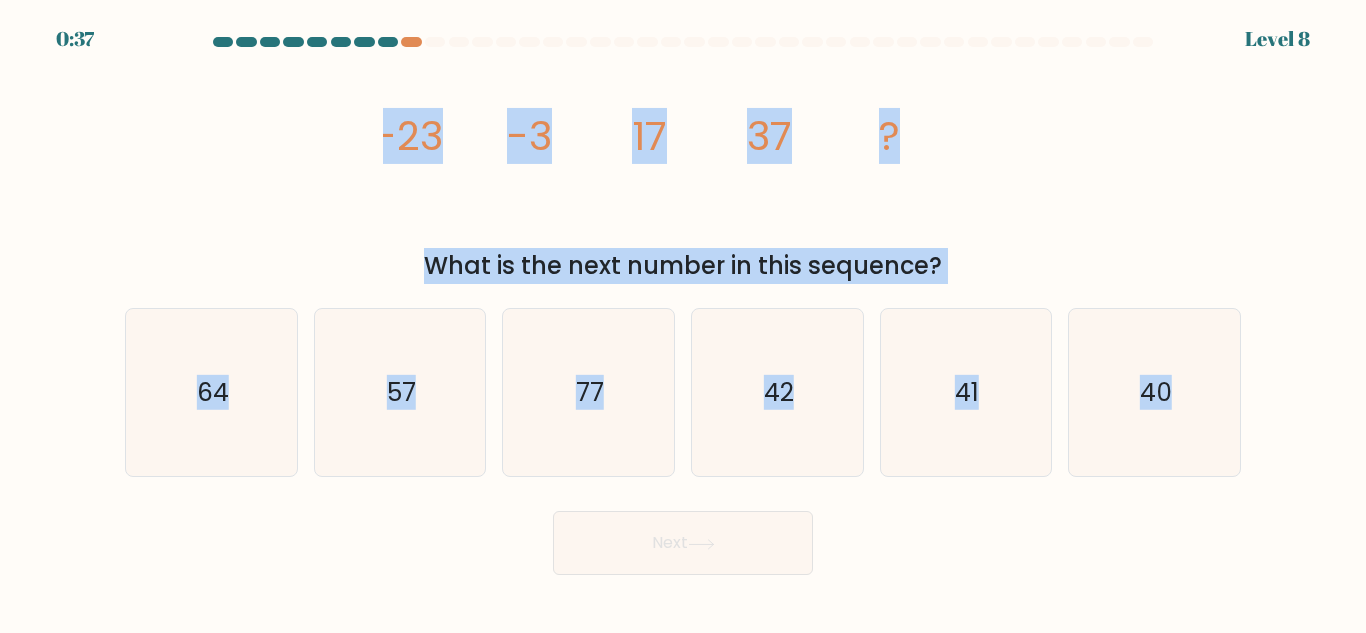 drag, startPoint x: 1029, startPoint y: 481, endPoint x: 1248, endPoint y: 475, distance: 219.08218 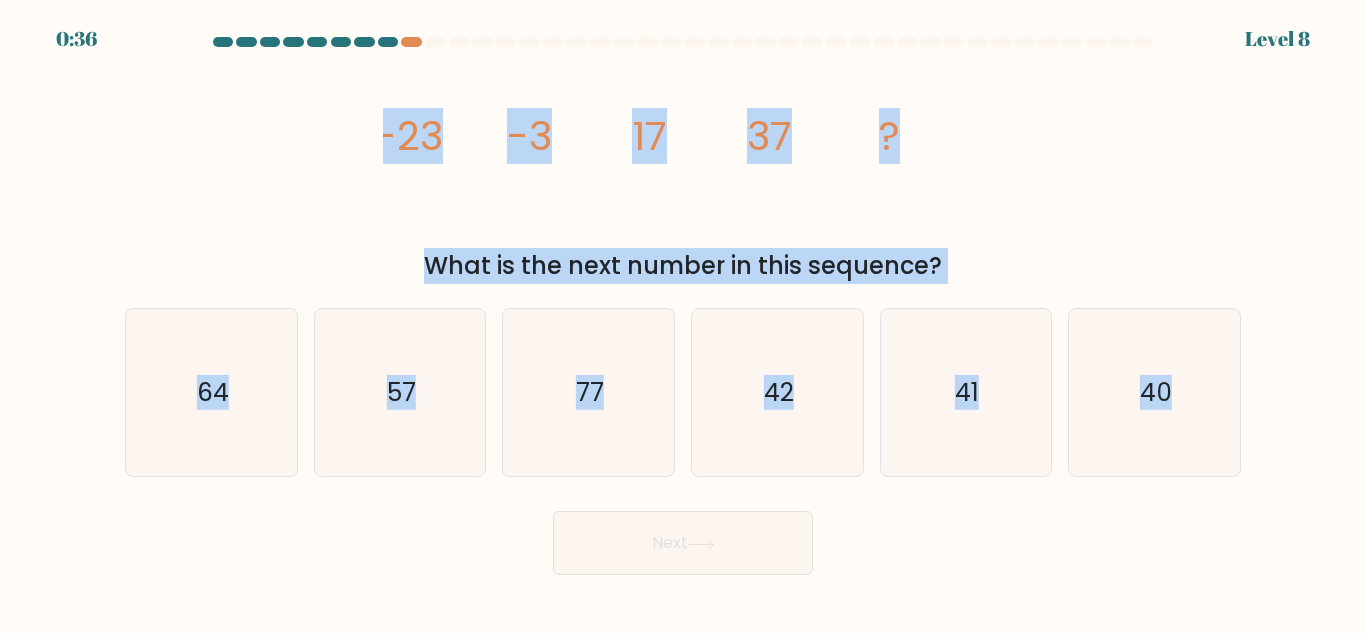 copy on "-23
-3
17
37
?
What is the next number in this sequence?
a.
64
b.
57
c.
77
d.
42
e.
41
f.
40" 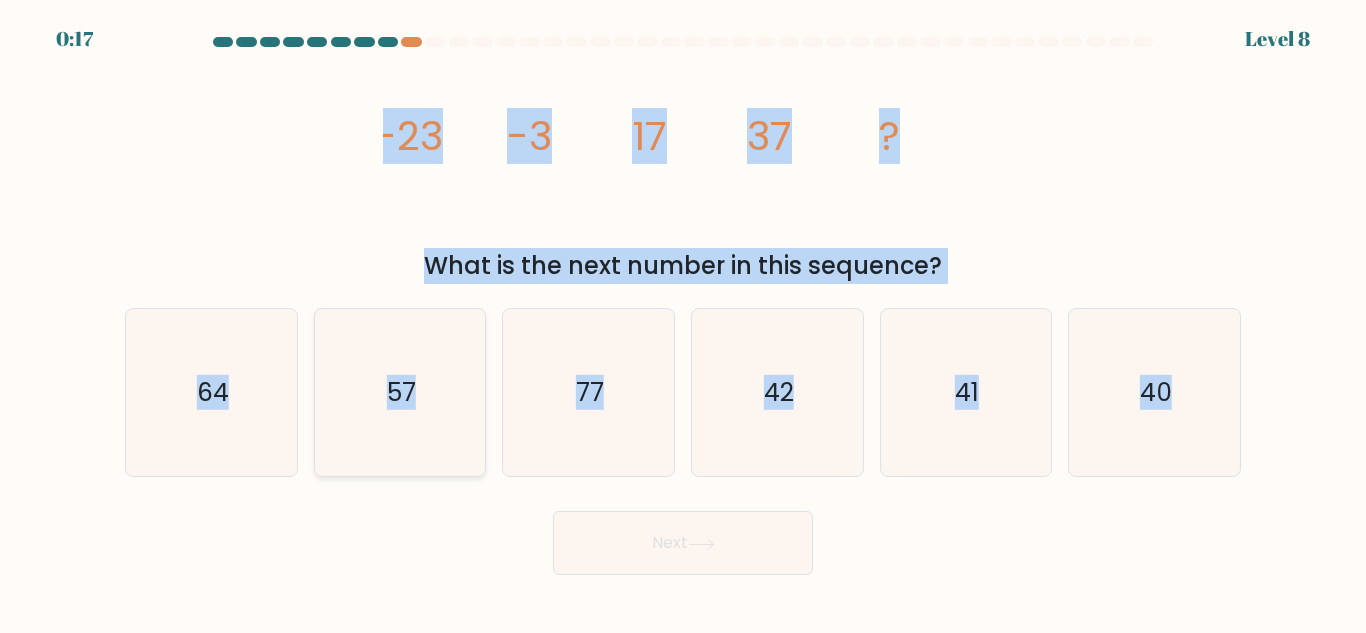 click on "57" 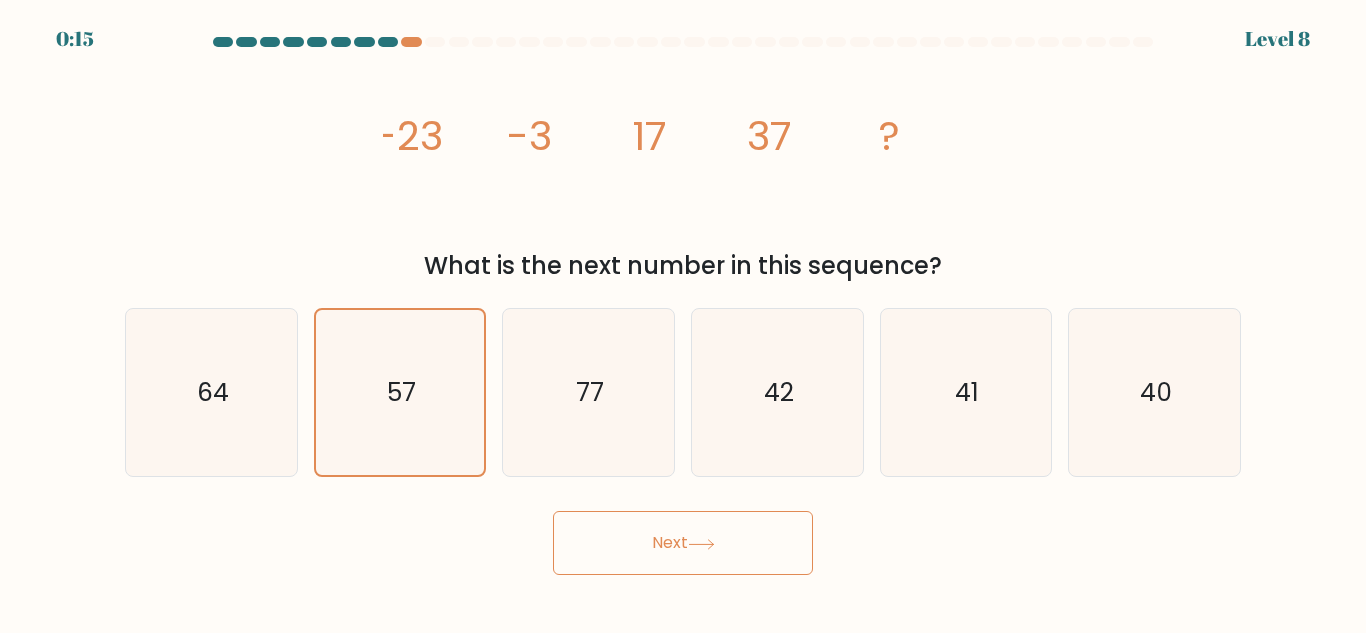 click on "Next" at bounding box center (683, 543) 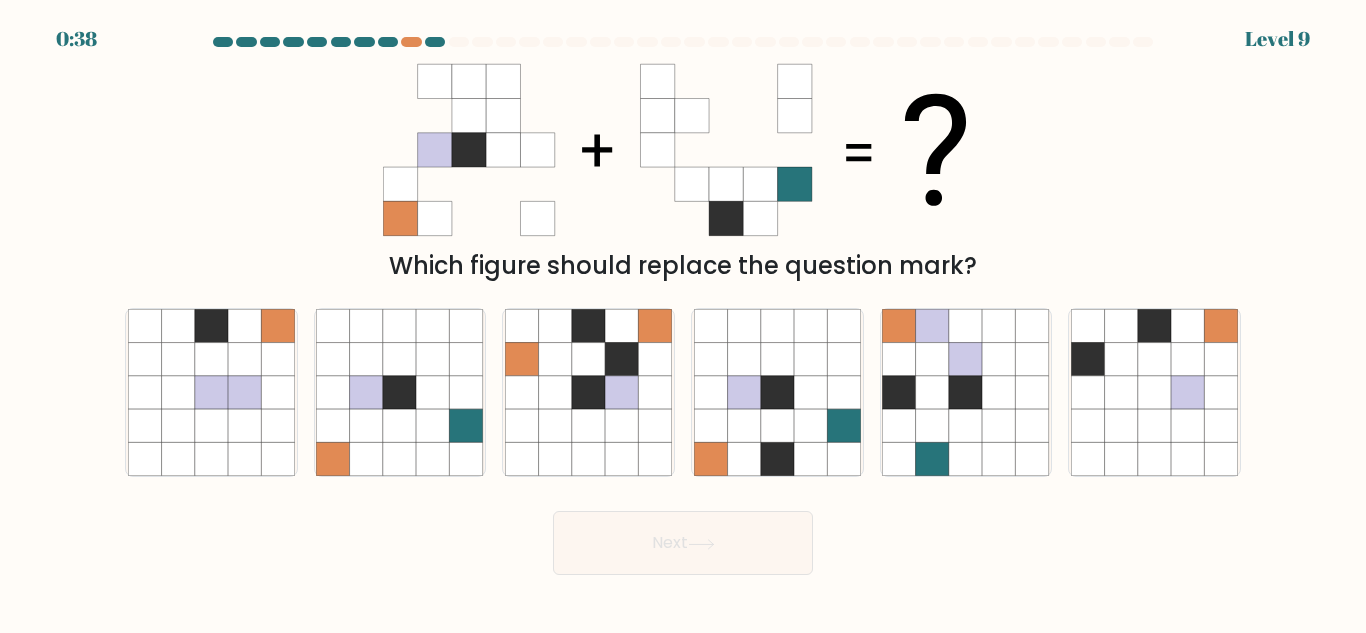 drag, startPoint x: 370, startPoint y: 58, endPoint x: 382, endPoint y: 56, distance: 12.165525 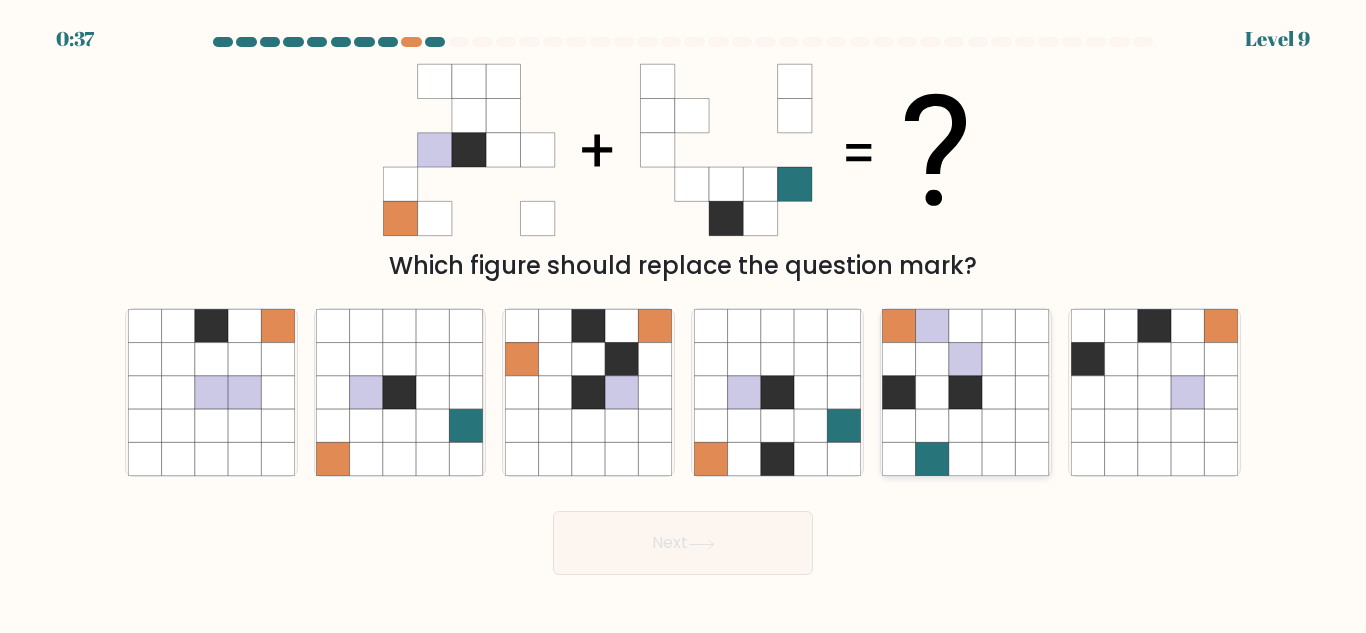 drag, startPoint x: 404, startPoint y: 73, endPoint x: 938, endPoint y: 401, distance: 626.6897 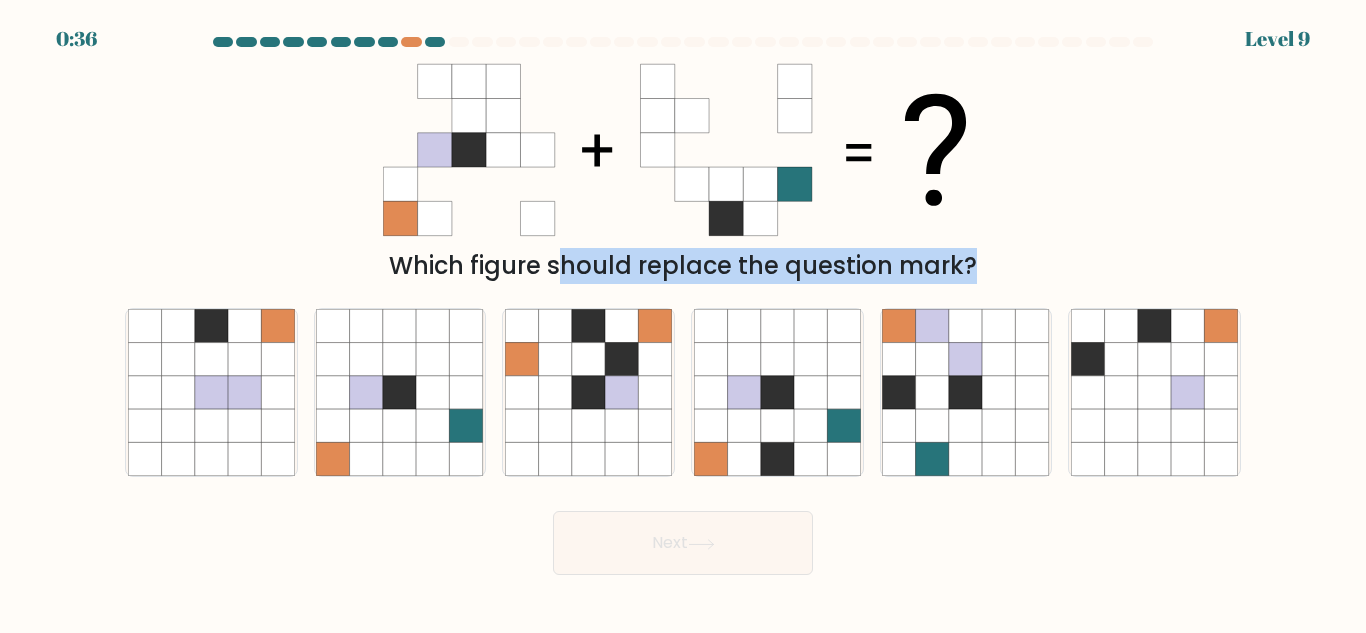 click on "Which figure should replace the question mark?" at bounding box center [683, 266] 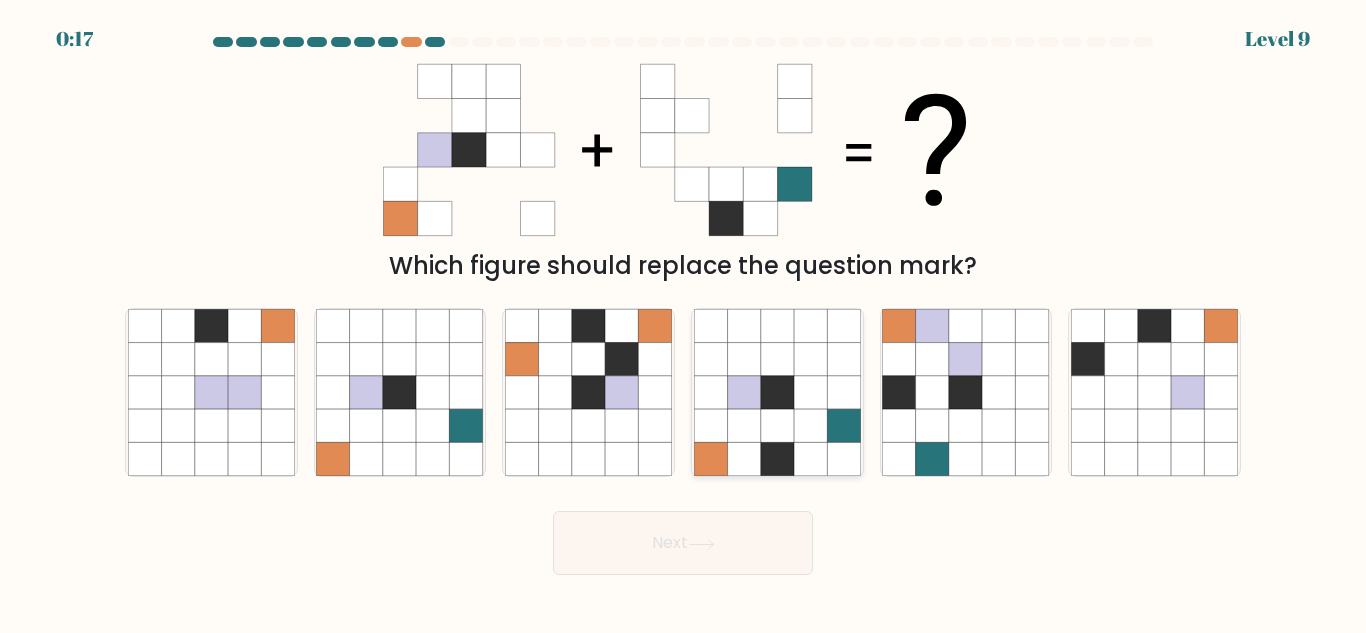 click 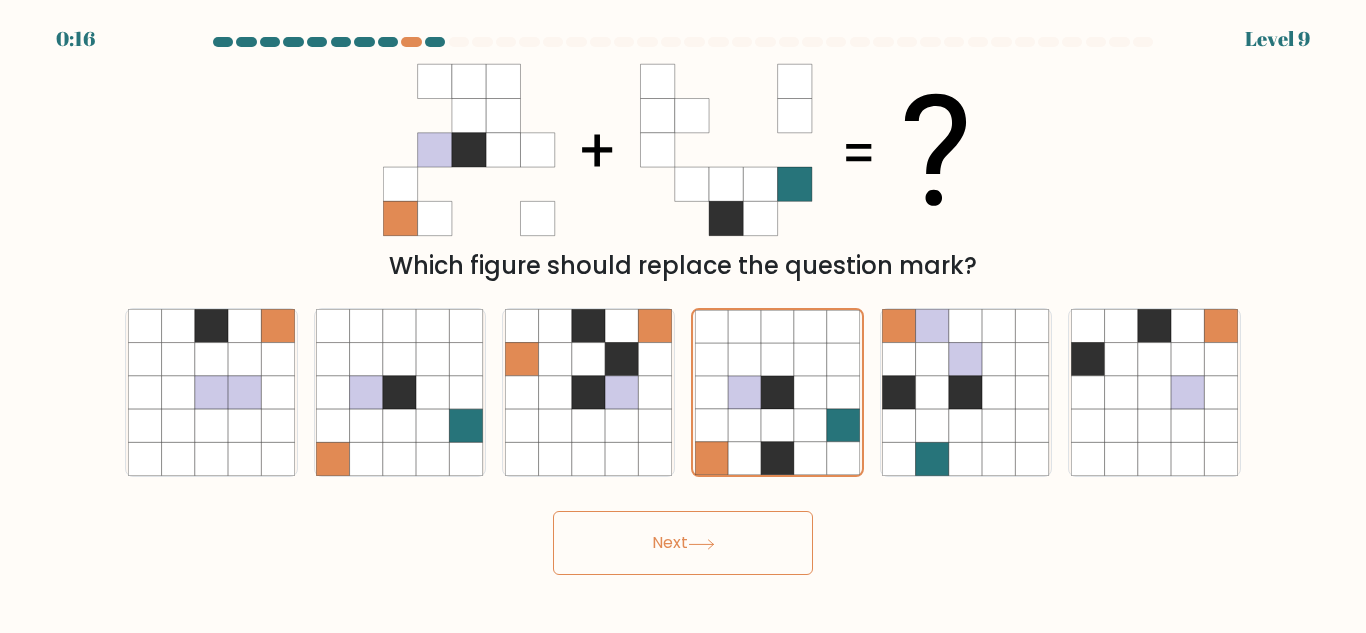 click on "Next" at bounding box center (683, 543) 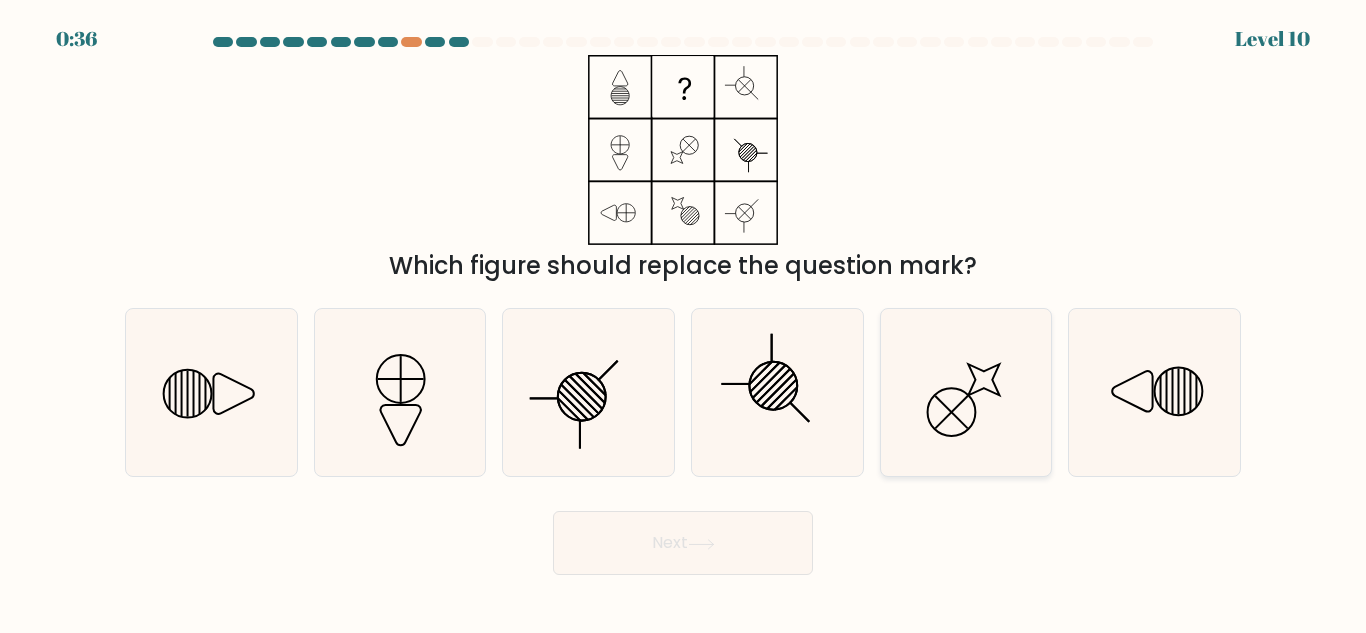 click 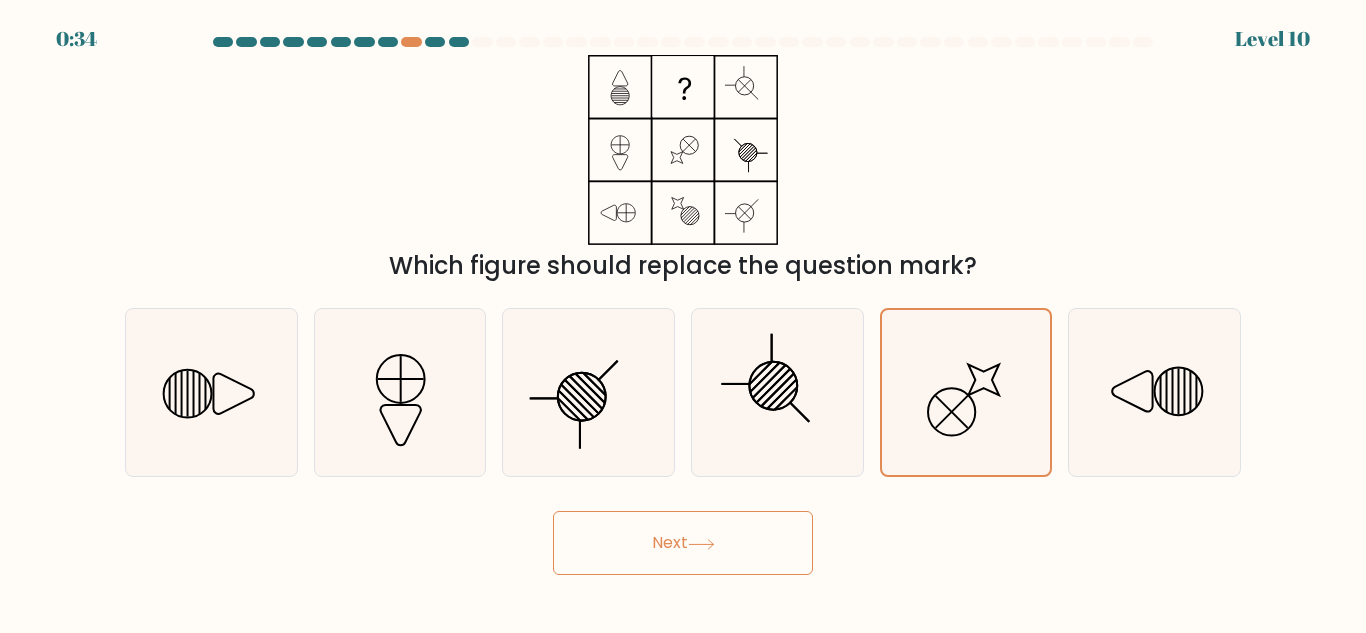 click on "Next" at bounding box center (683, 543) 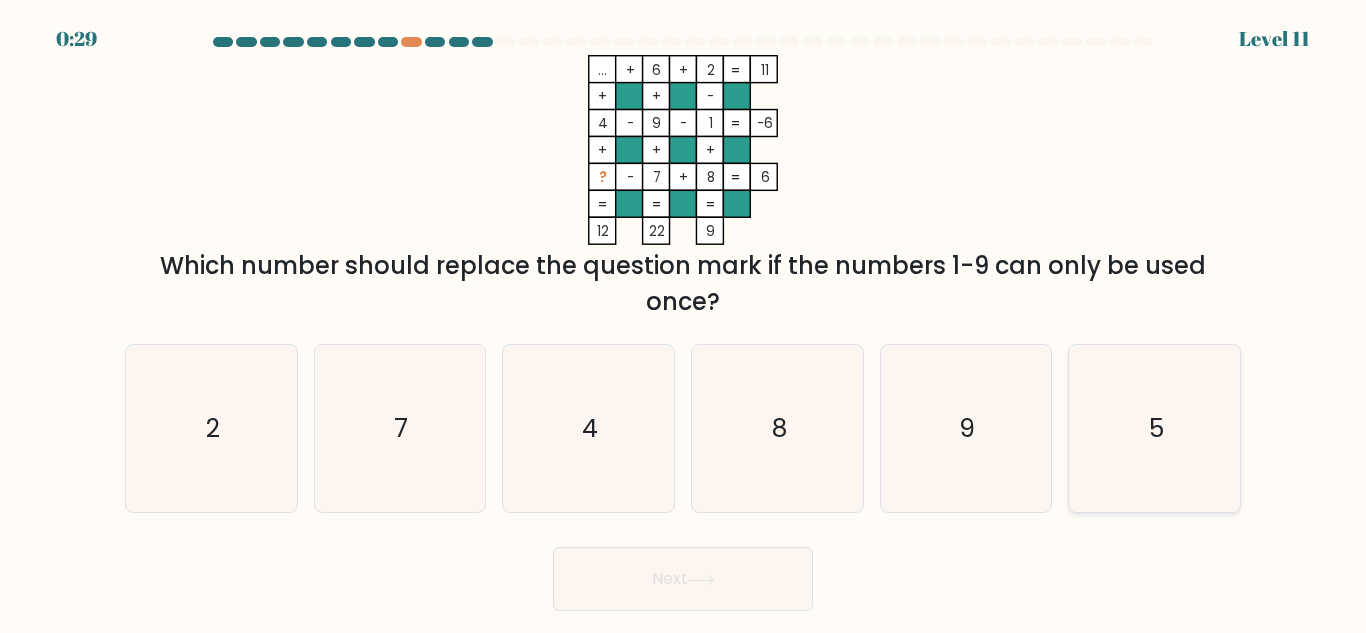 click on "5" 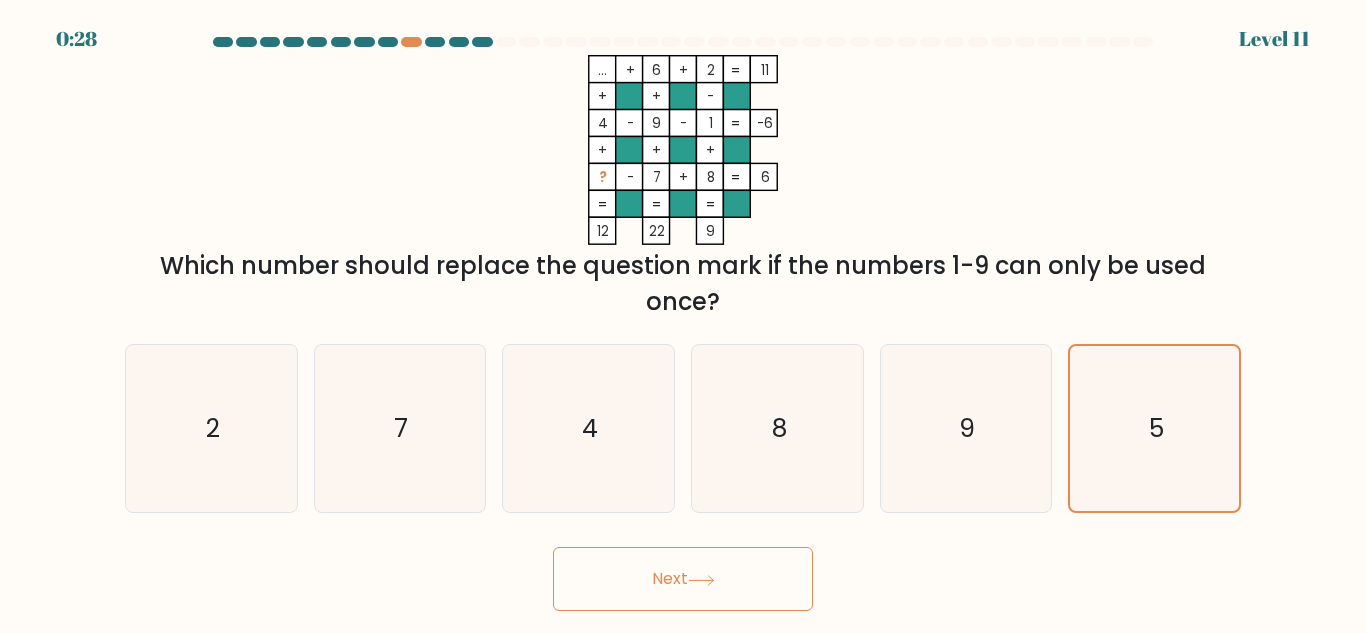 click on "Next" at bounding box center [683, 579] 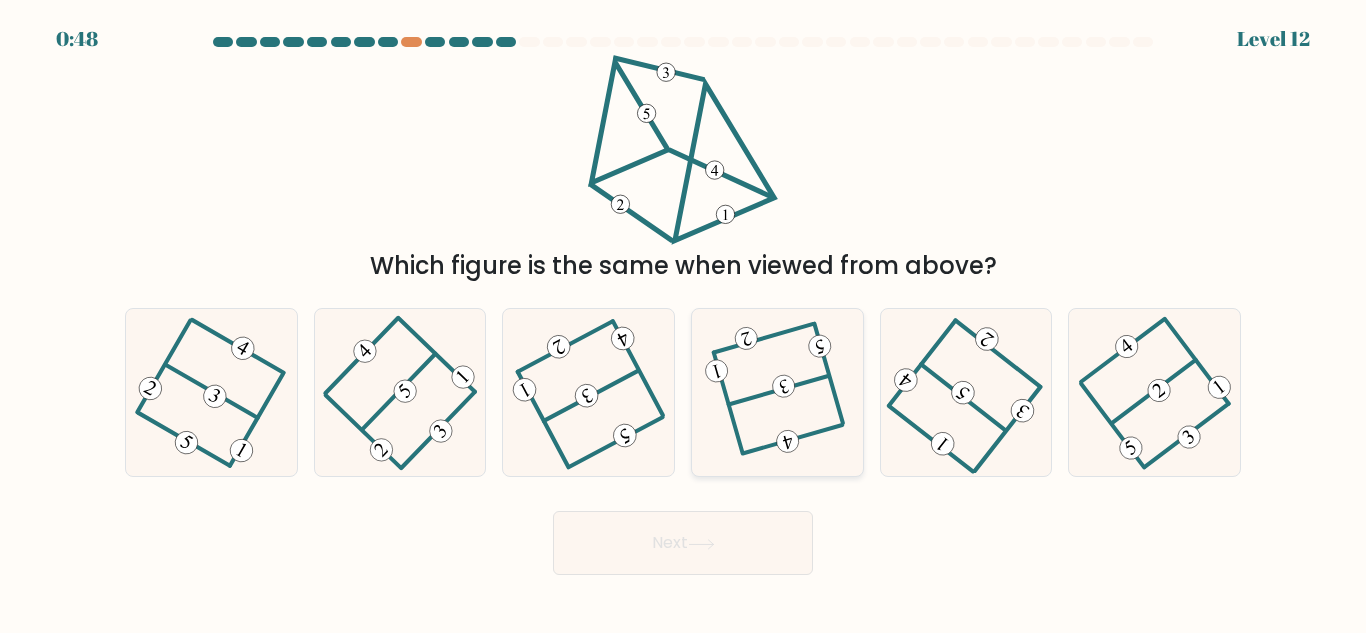 click 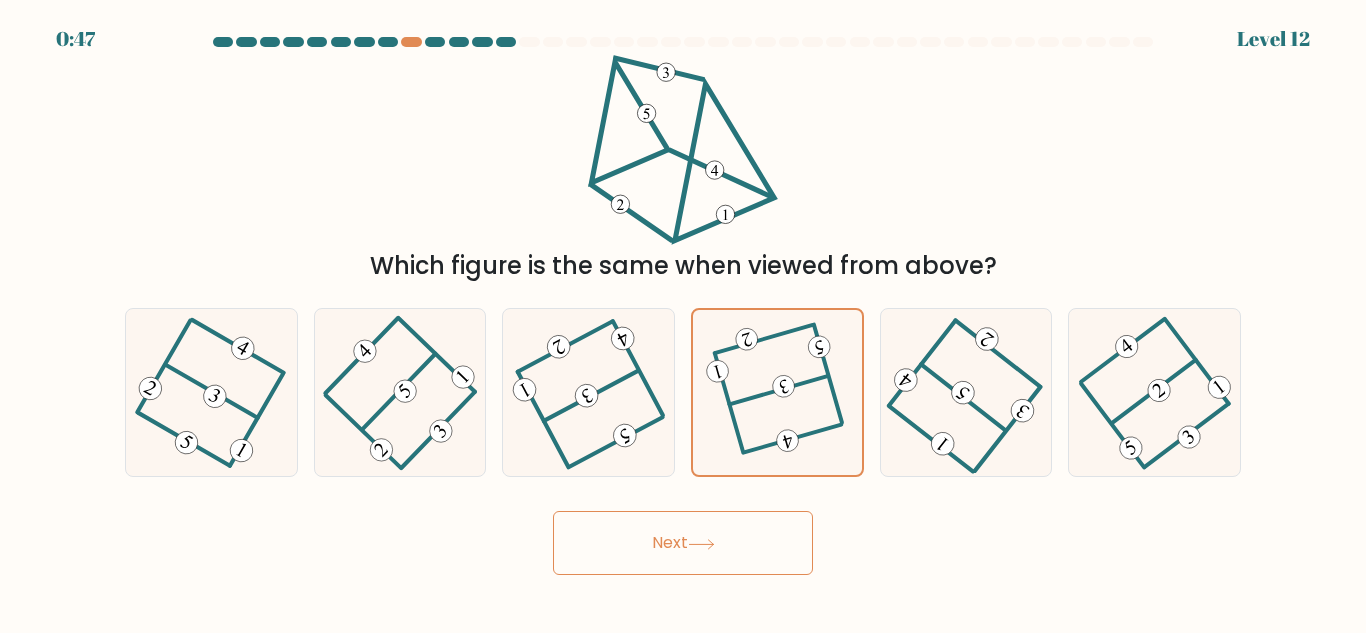 click on "Next" at bounding box center [683, 543] 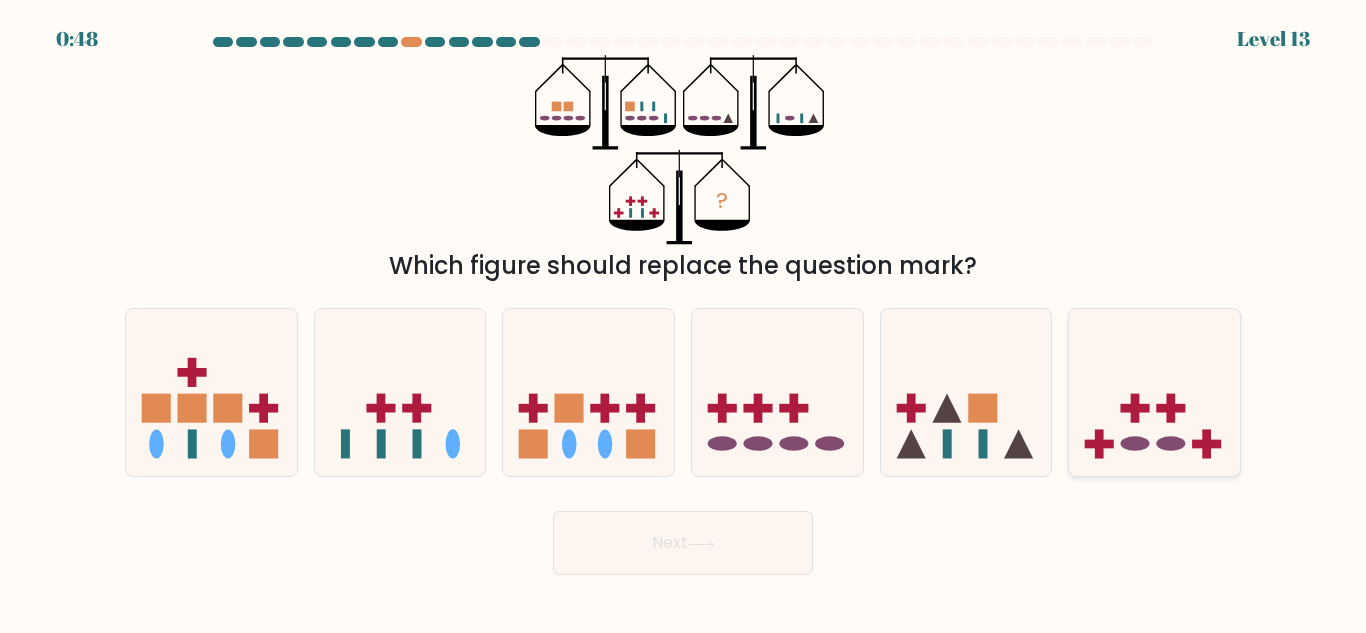 click 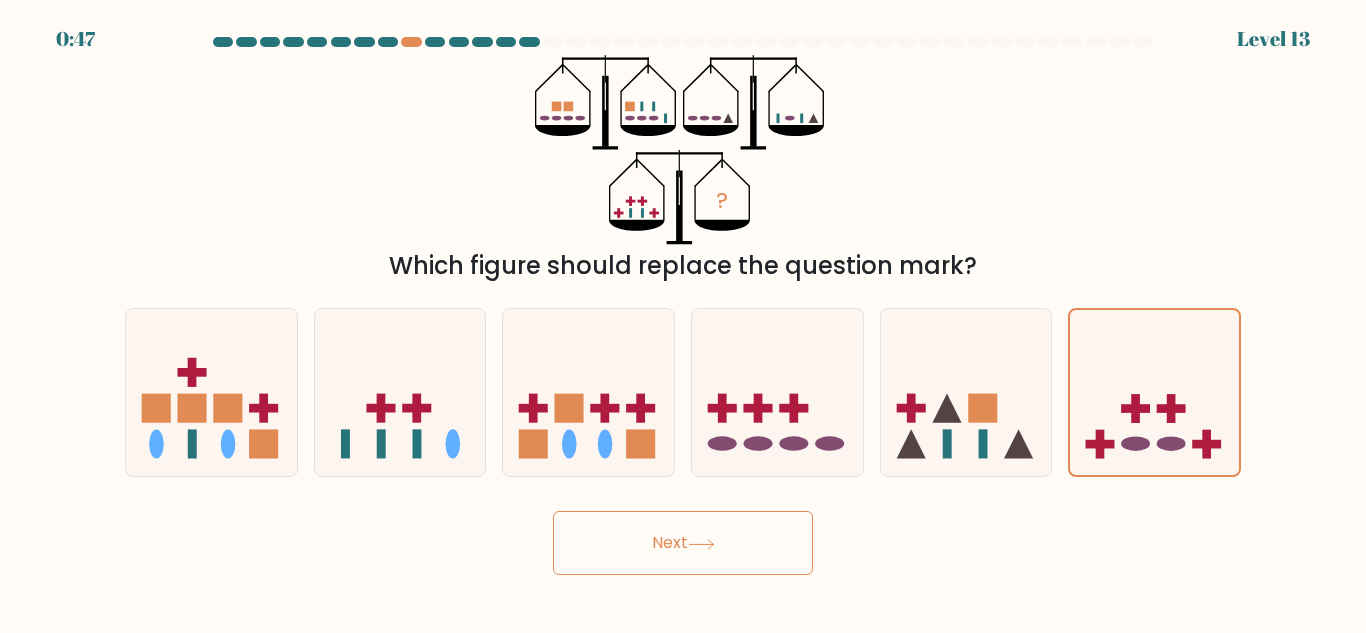 click 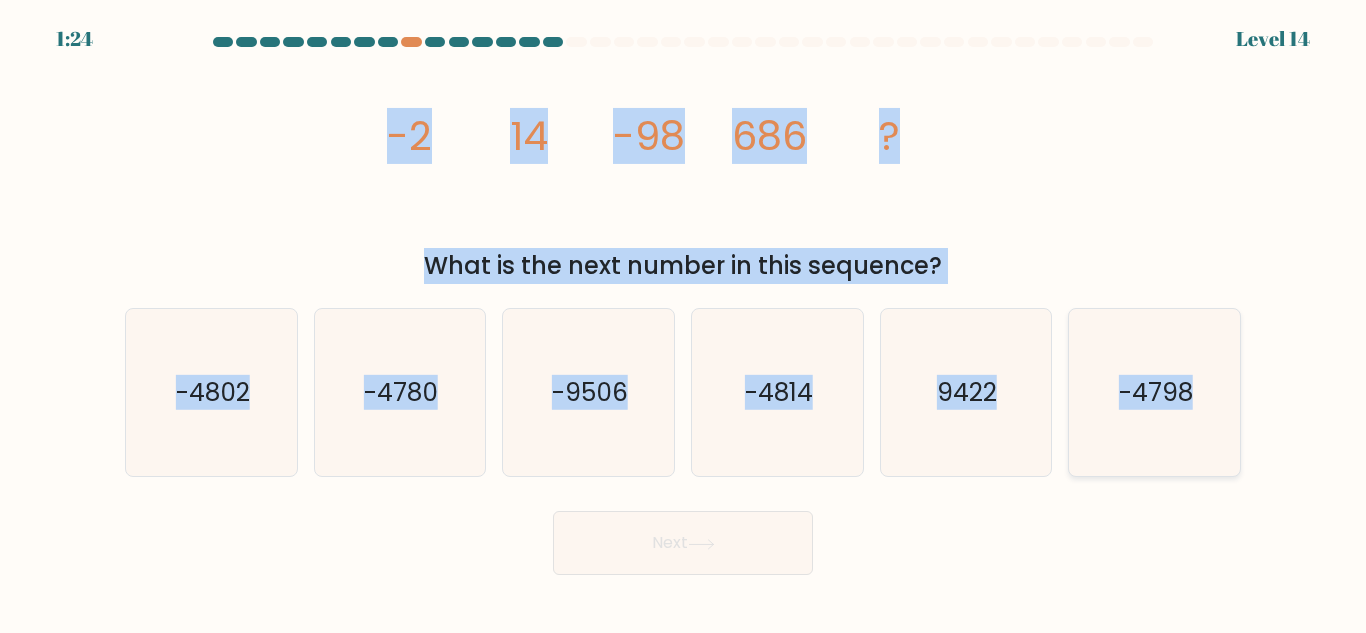 drag, startPoint x: 366, startPoint y: 129, endPoint x: 1227, endPoint y: 411, distance: 906.00494 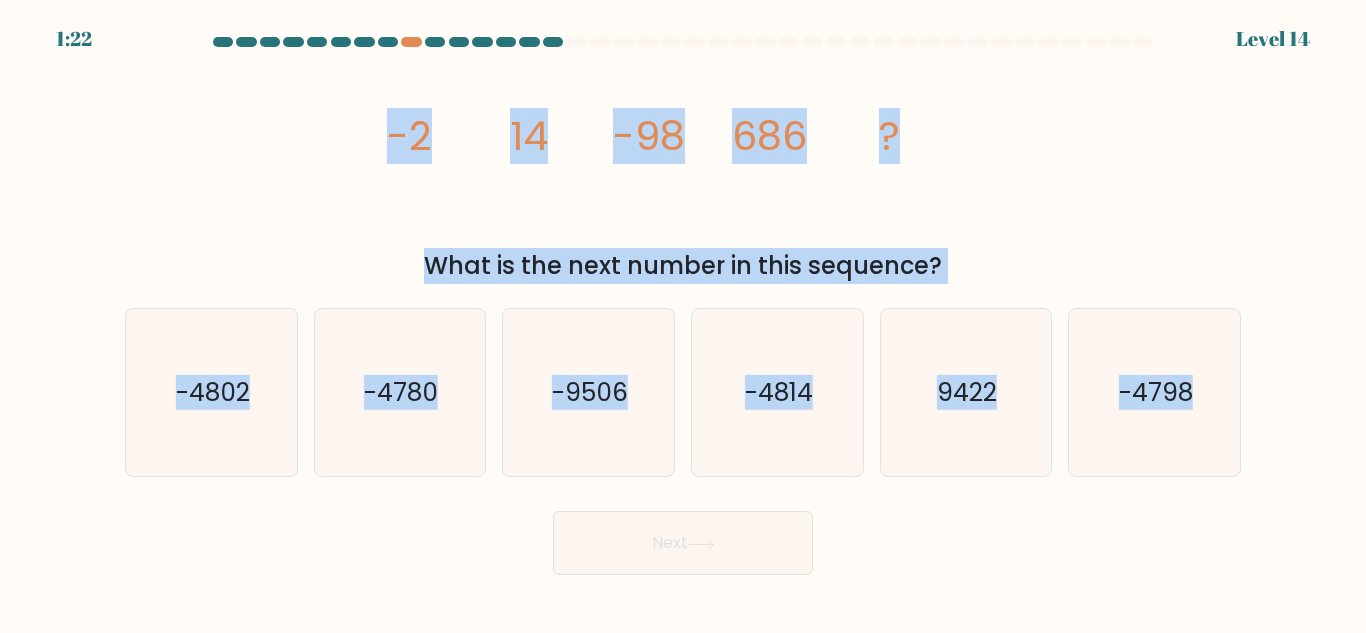 copy on "-2
14
-98
686
?
What is the next number in this sequence?
a.
-4802
b.
-4780
c.
-9506
d.
-4814
e.
9422
f.
-4798" 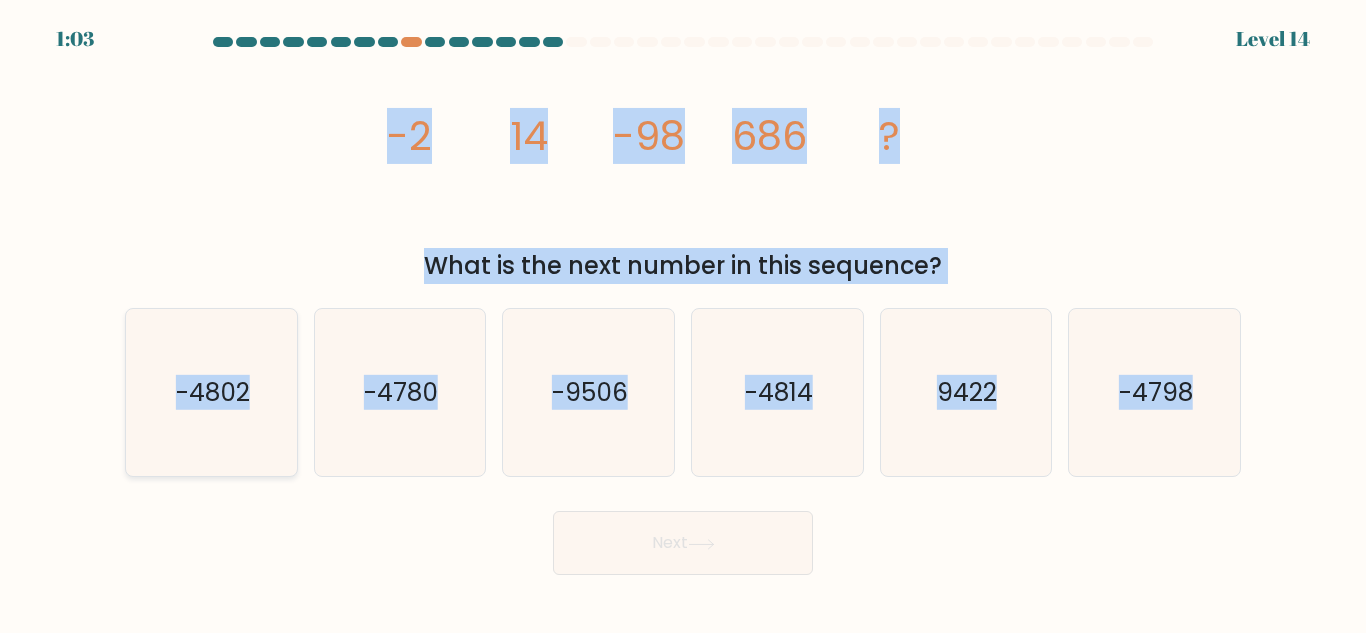 click on "-4802" 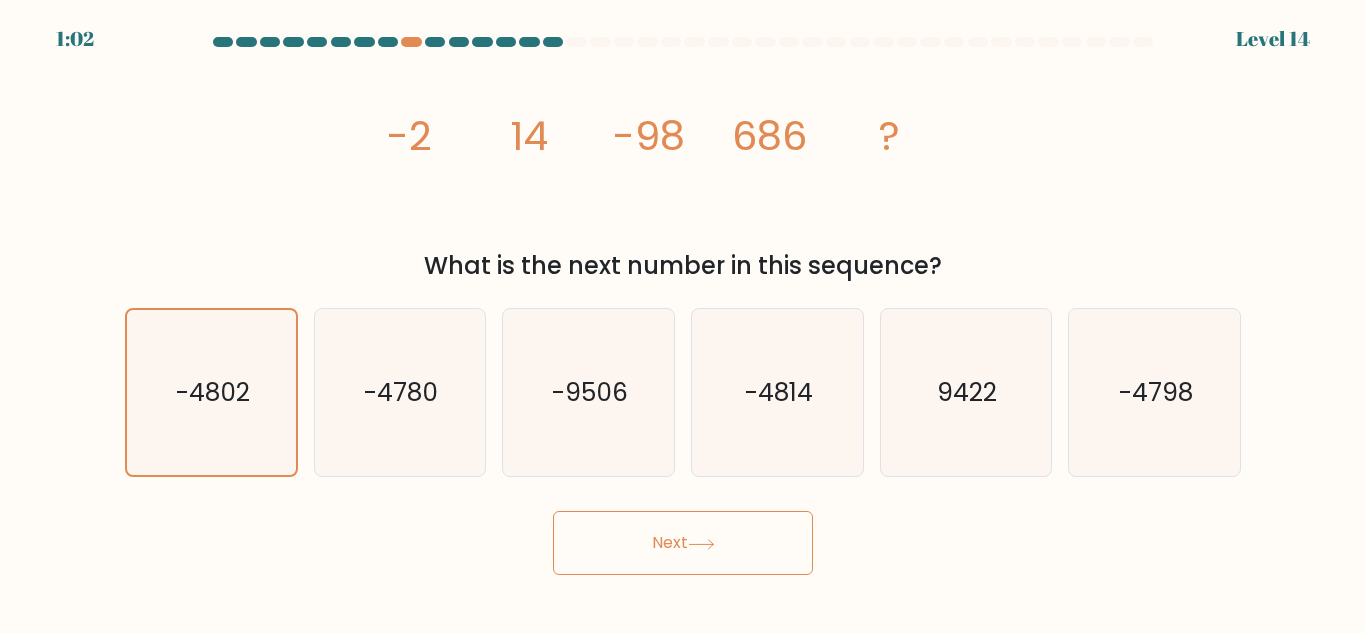 click on "Next" at bounding box center [683, 538] 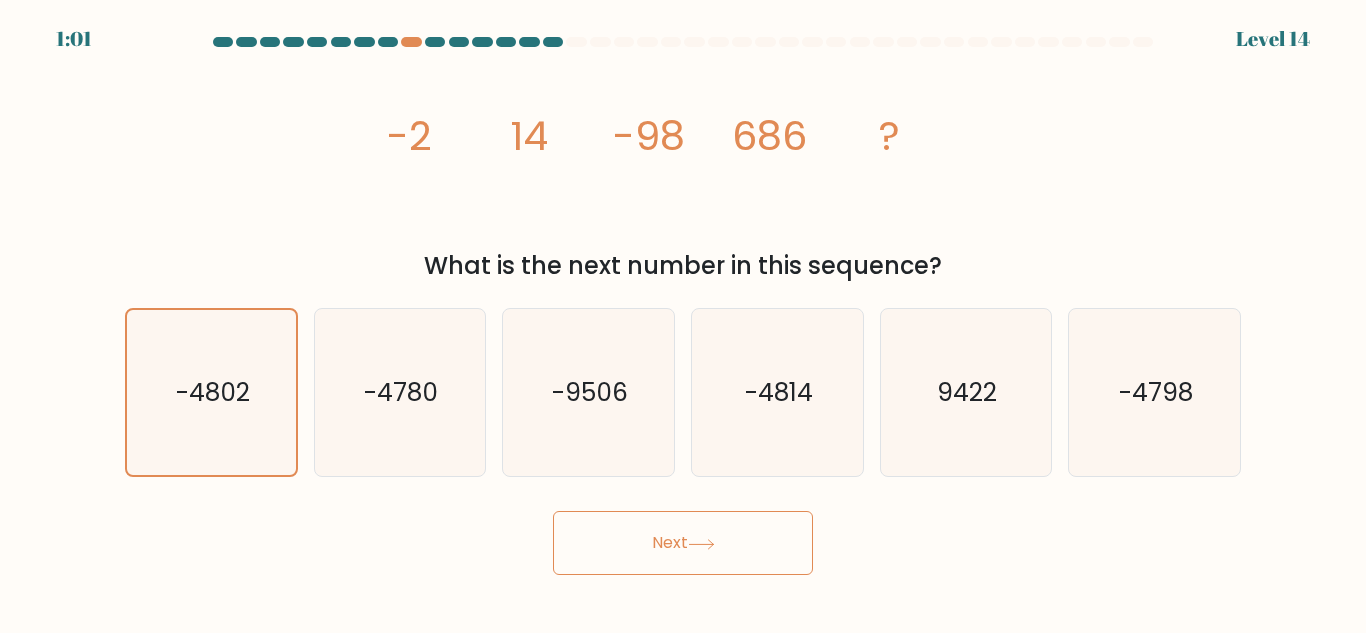 click on "Next" at bounding box center [683, 543] 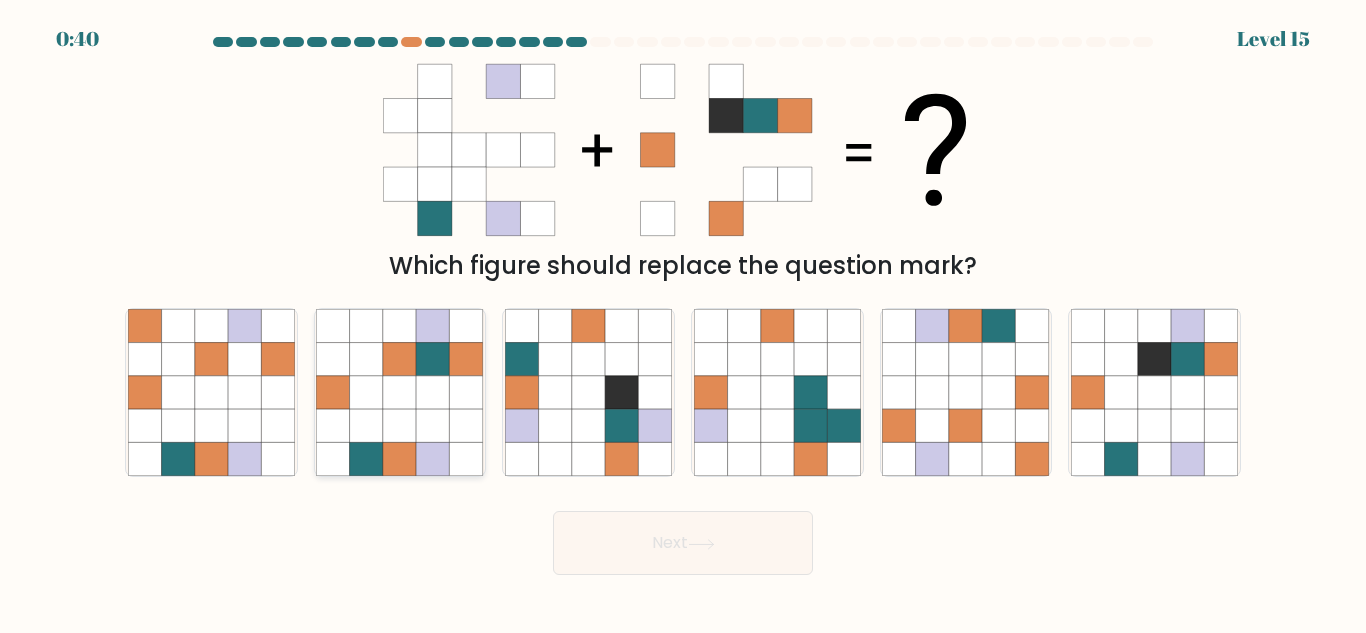 click 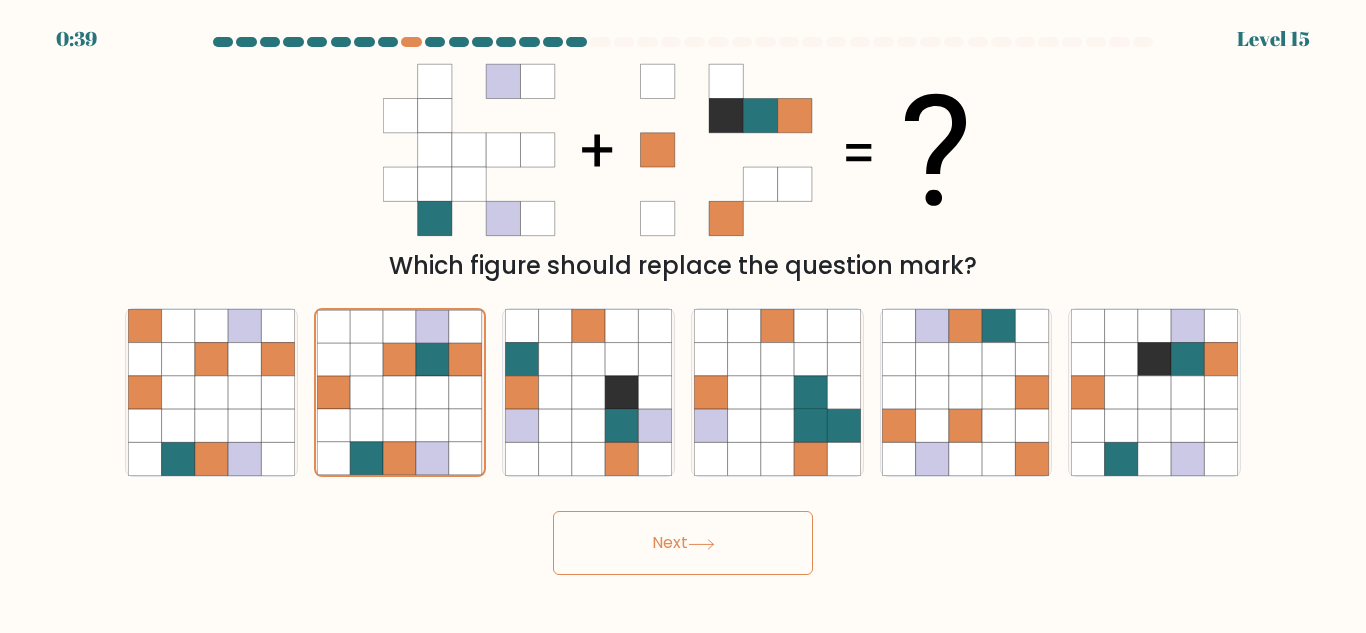 click on "Next" at bounding box center [683, 543] 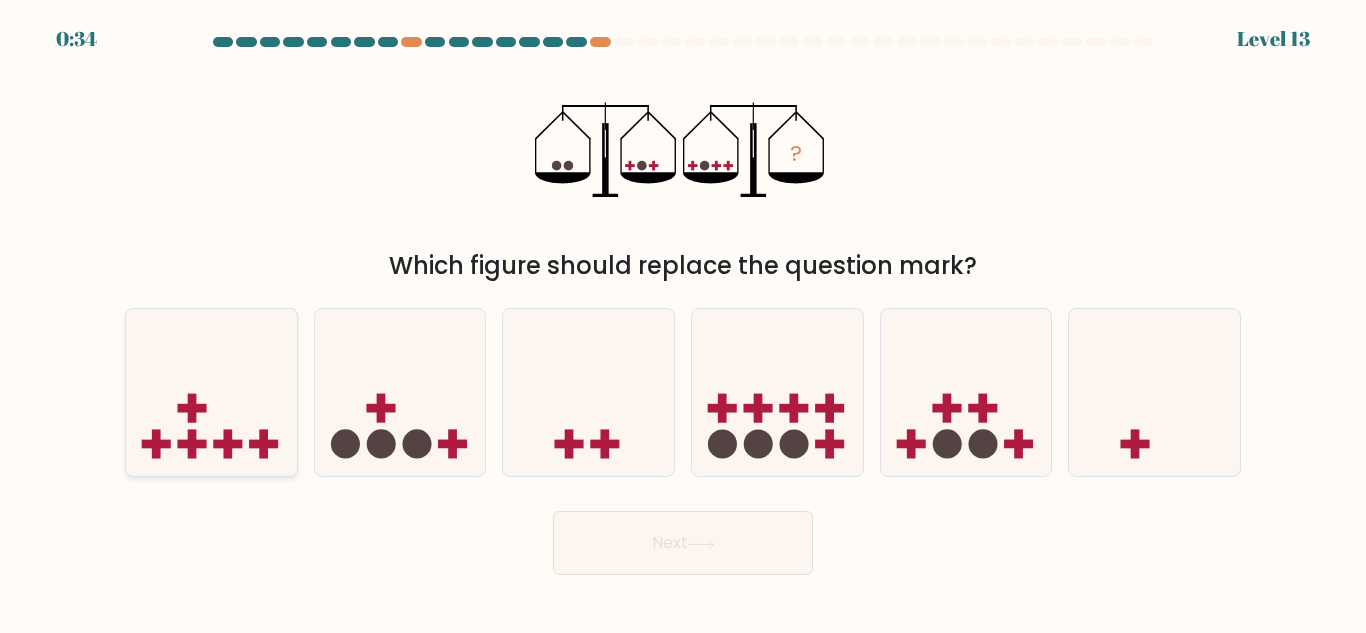 click 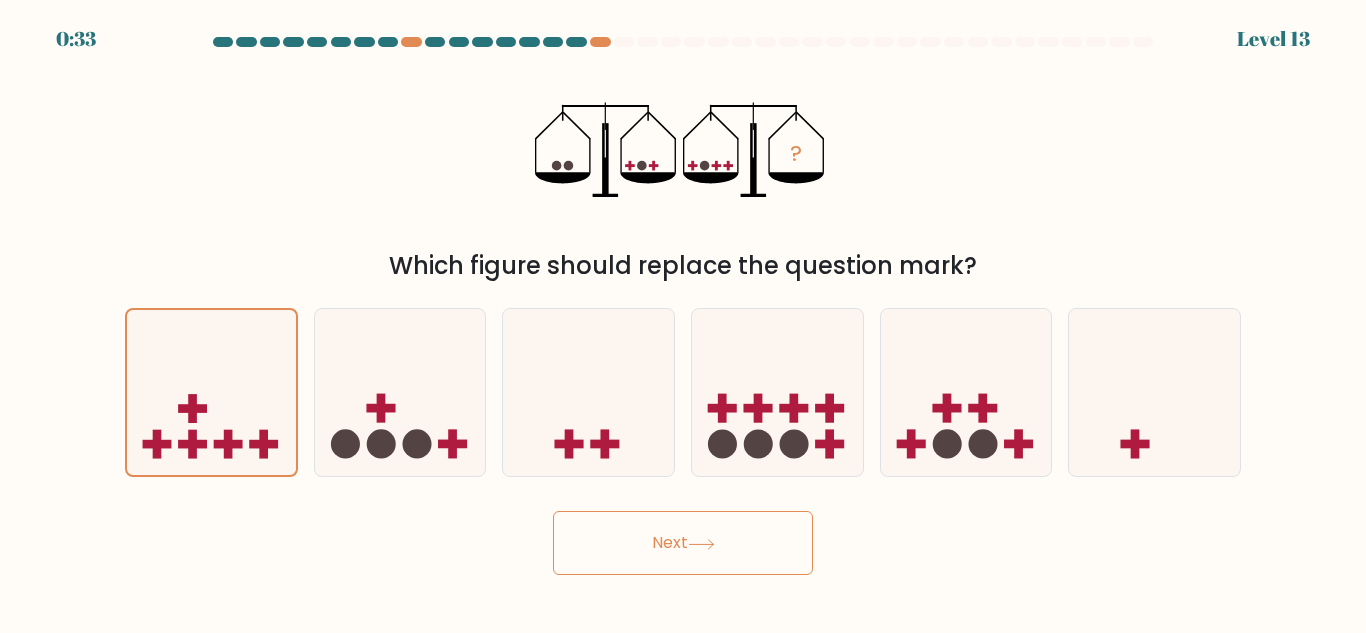 click on "Next" at bounding box center (683, 543) 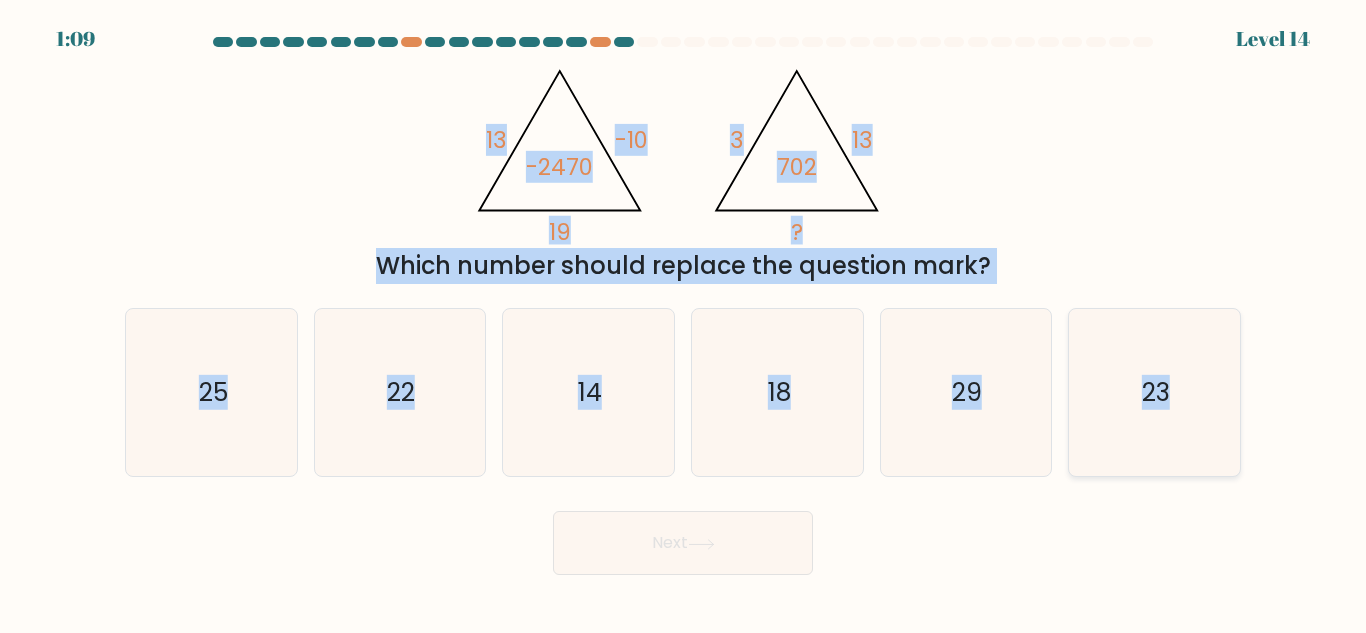 drag, startPoint x: 467, startPoint y: 94, endPoint x: 1168, endPoint y: 426, distance: 775.6449 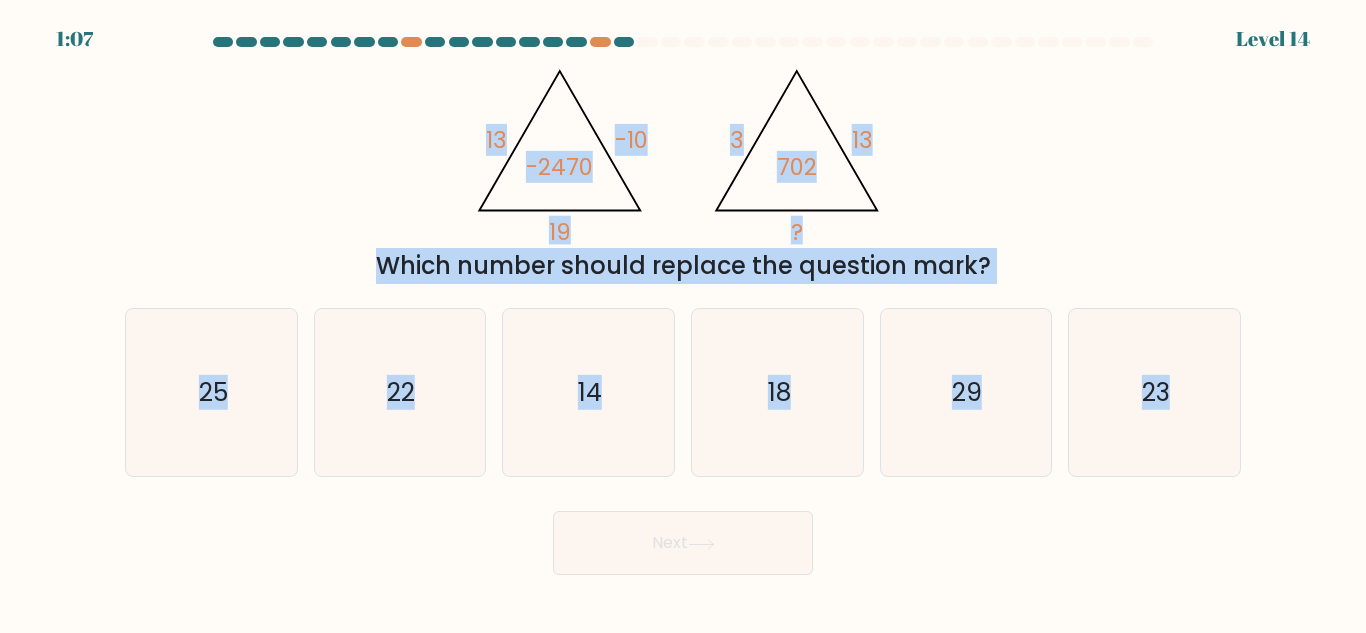 copy on "13       -10       19       -2470                                       @import url('https://fonts.googleapis.com/css?family=Abril+Fatface:400,100,100italic,300,300italic,400italic,500,500italic,700,700italic,900,900italic');                        3       13       ?       702
Which number should replace the question mark?
a.
25
b.
22
c.
14
d.
18
e.
29
f.
23" 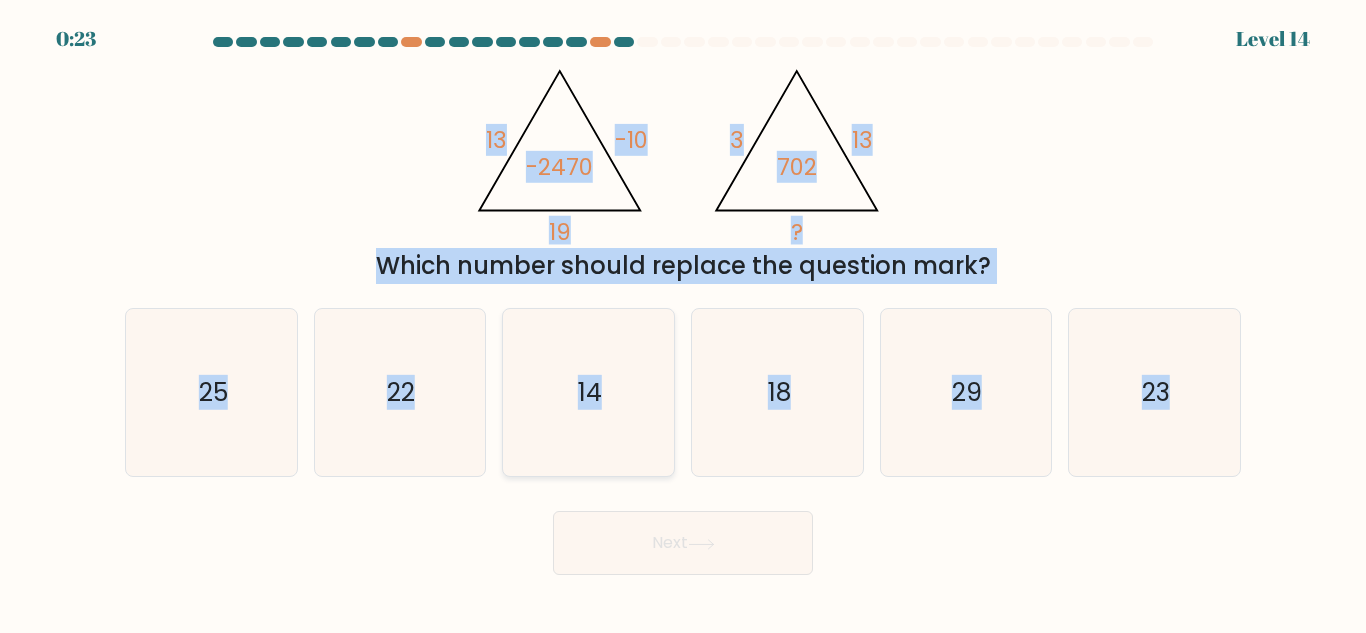 click on "14" 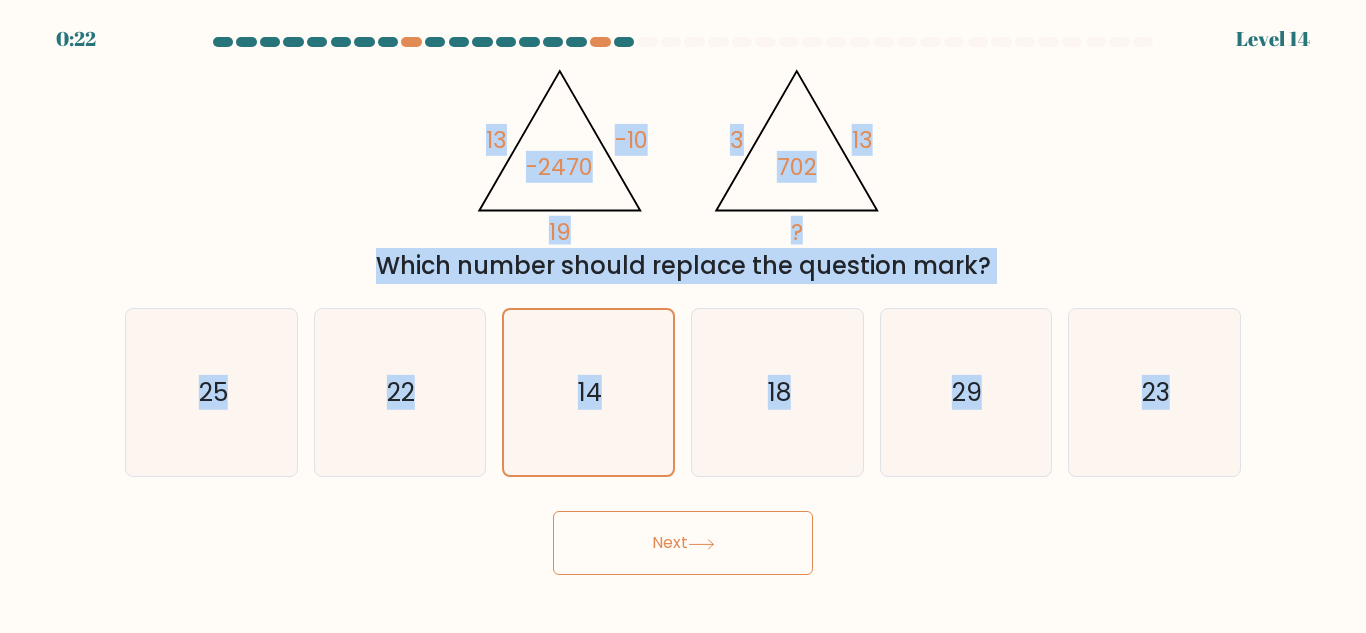 click on "b.
22" at bounding box center [400, 392] 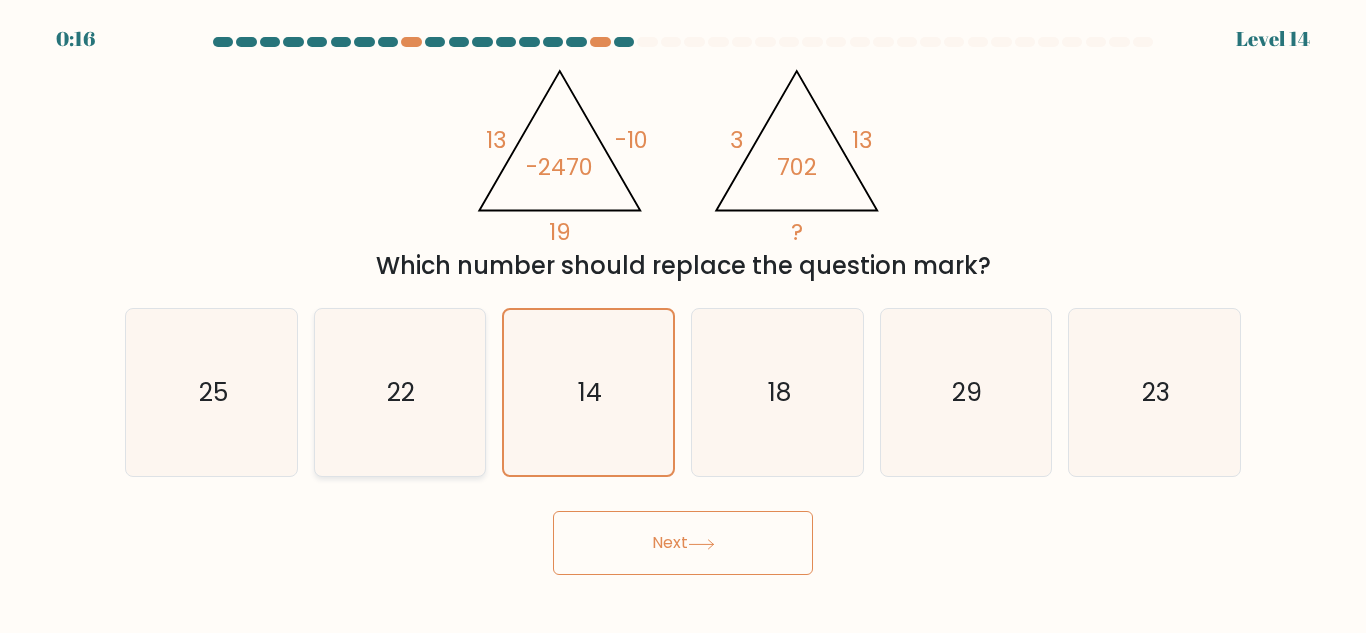 click on "22" 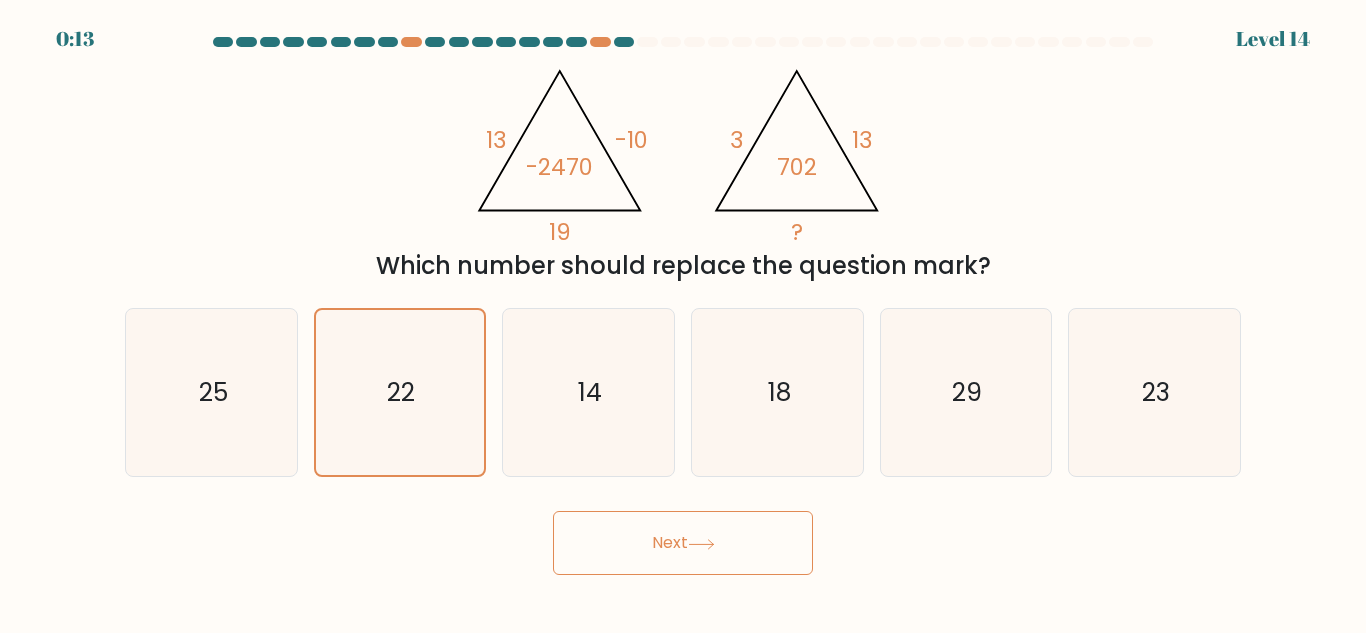 click on "Next" at bounding box center (683, 543) 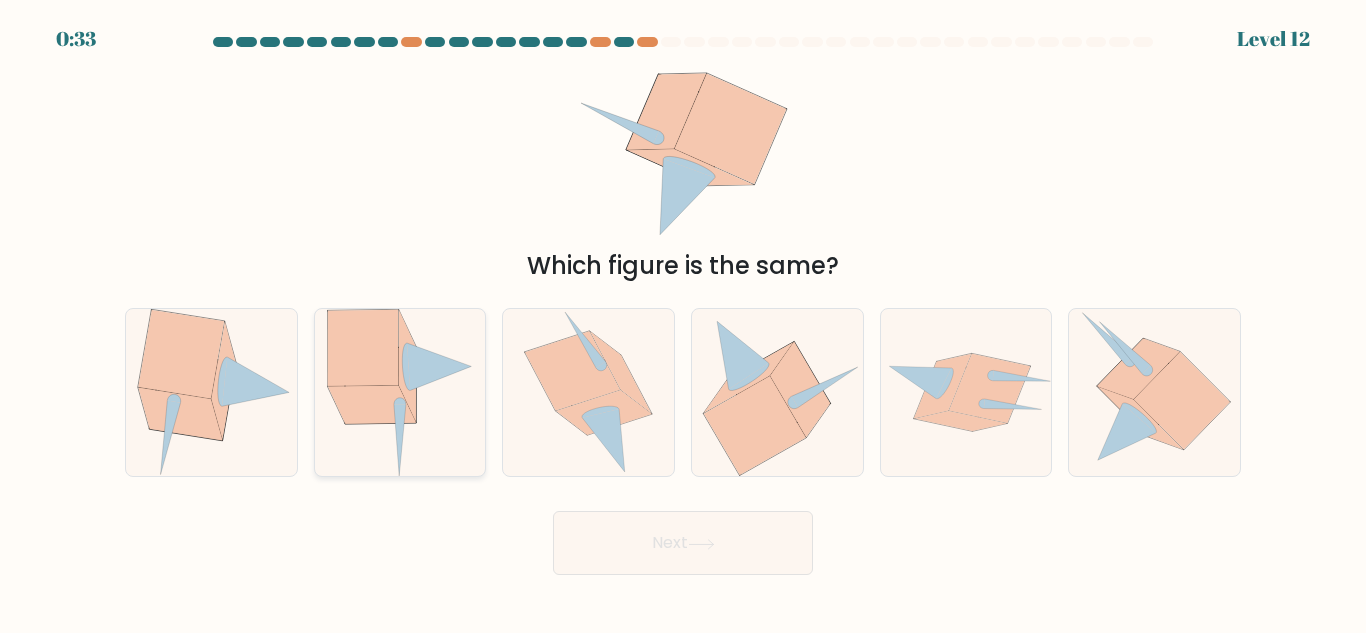 click 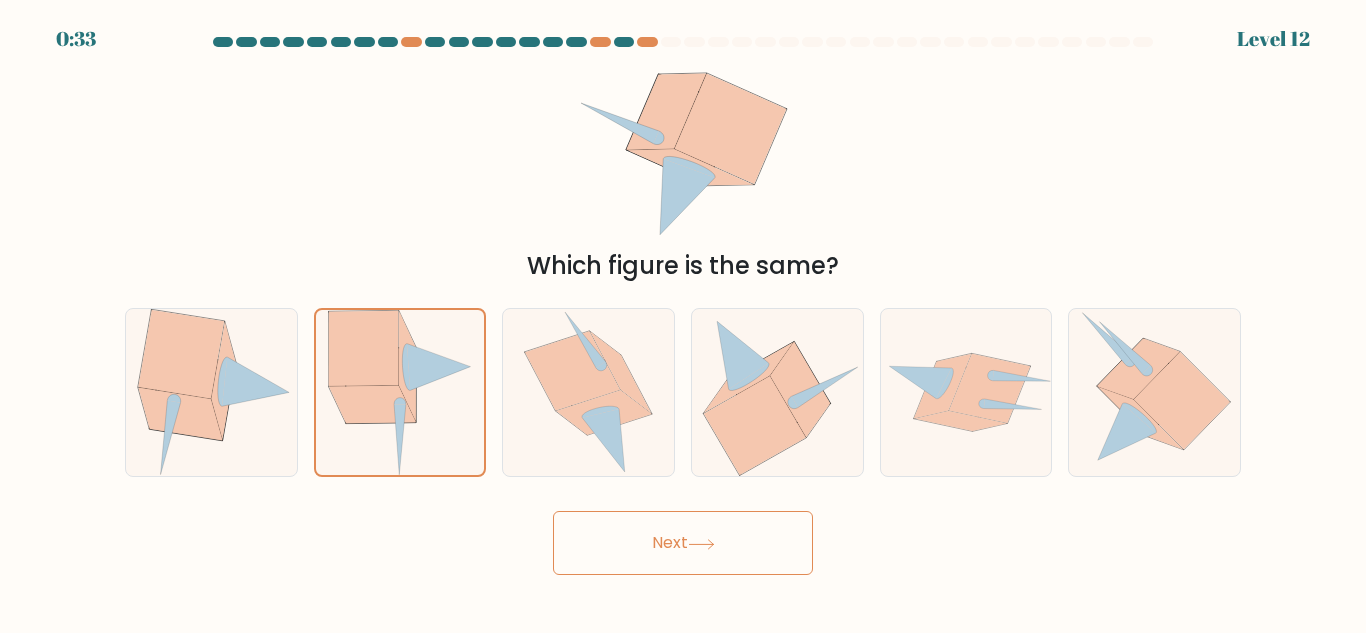 click on "Next" at bounding box center [683, 543] 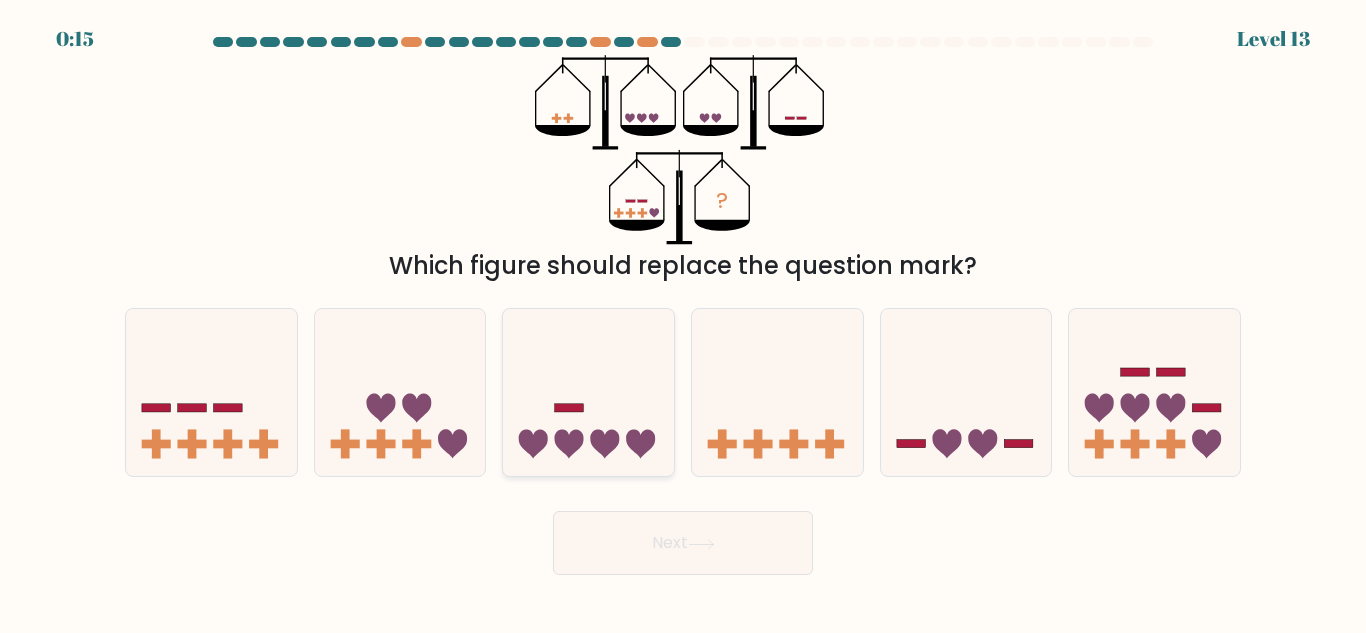 click 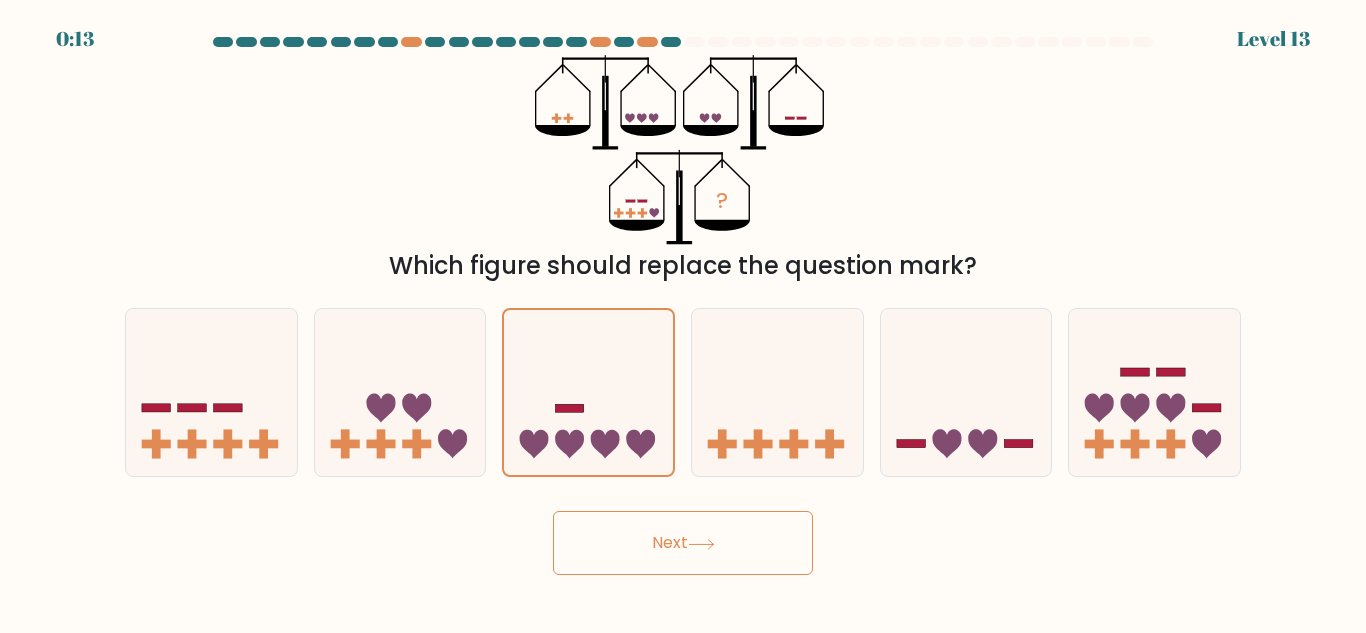 click 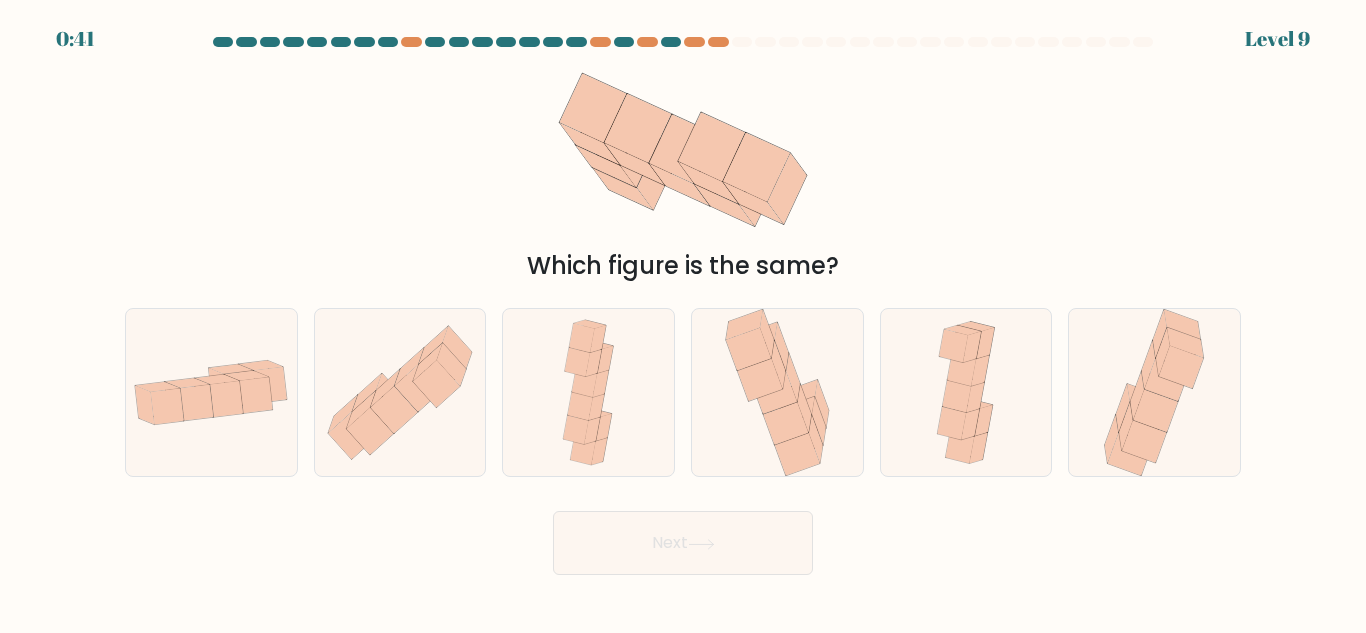 scroll, scrollTop: 0, scrollLeft: 0, axis: both 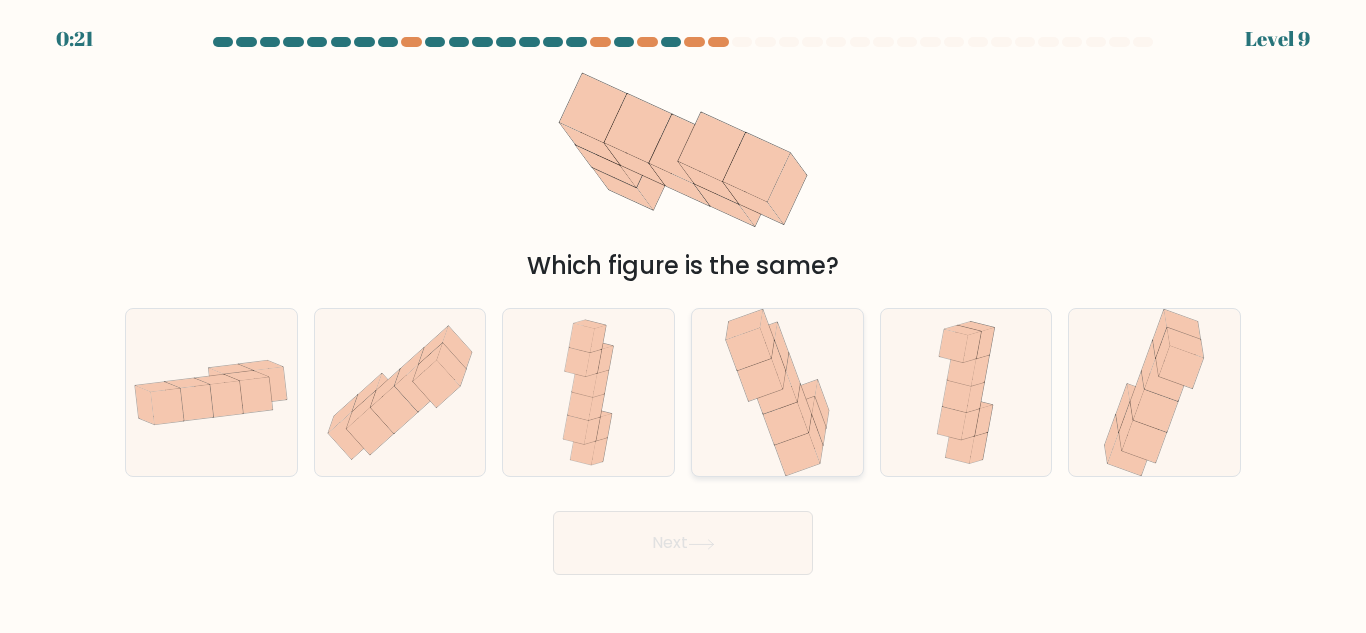 click 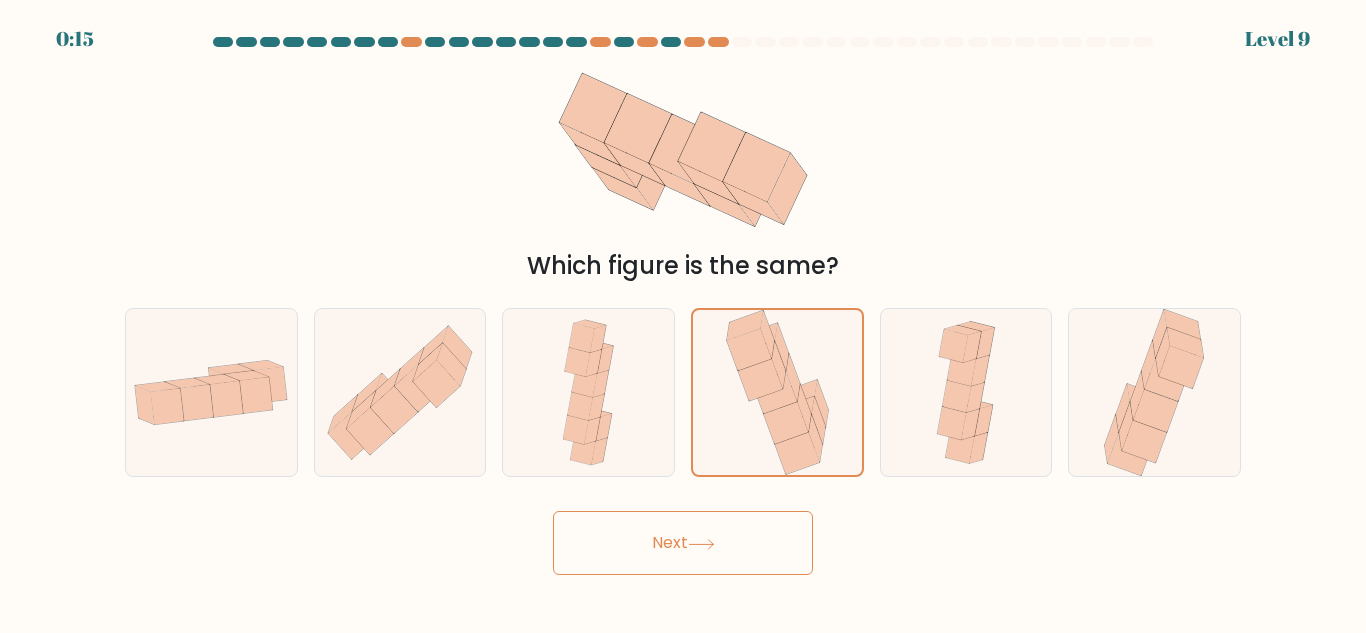 click on "Next" at bounding box center [683, 543] 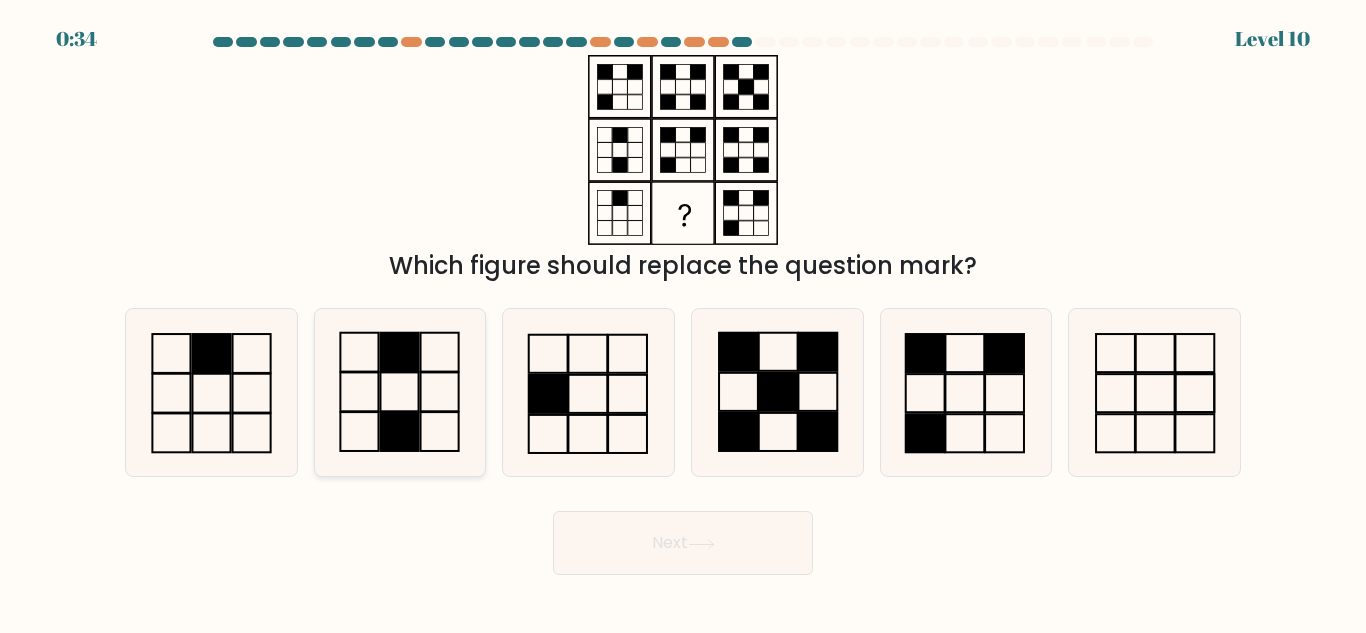 click 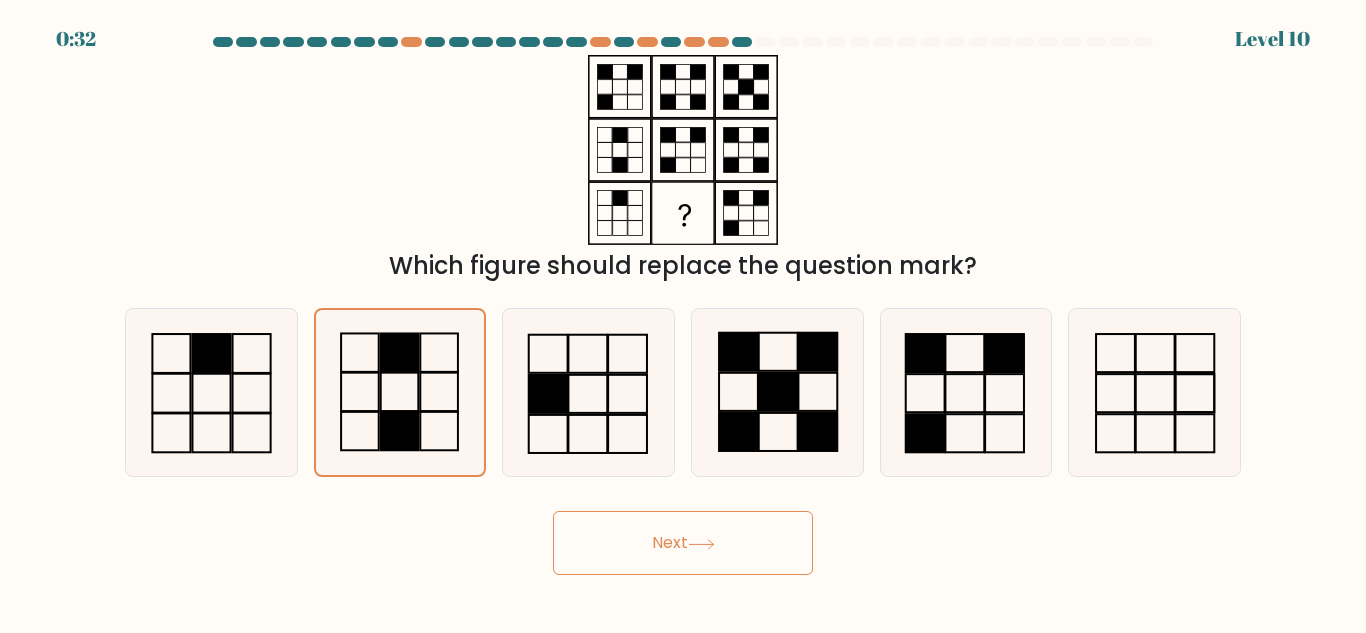 click on "Next" at bounding box center [683, 543] 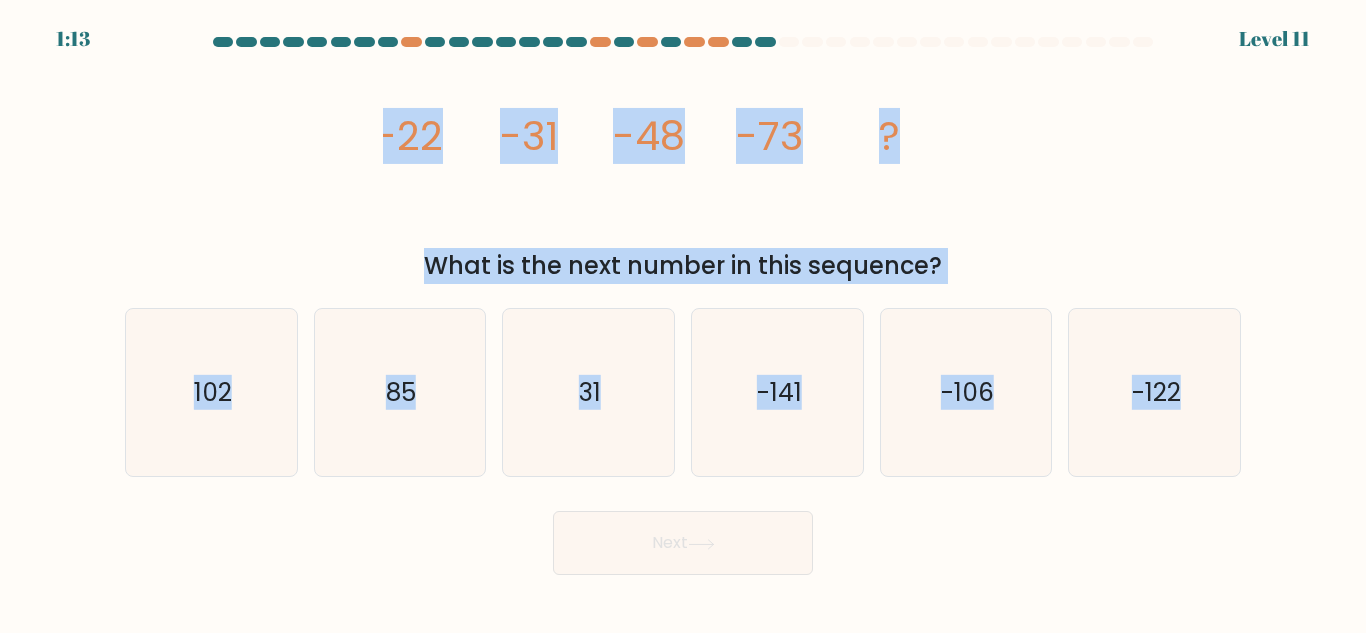 drag, startPoint x: 374, startPoint y: 143, endPoint x: 1285, endPoint y: 424, distance: 953.353 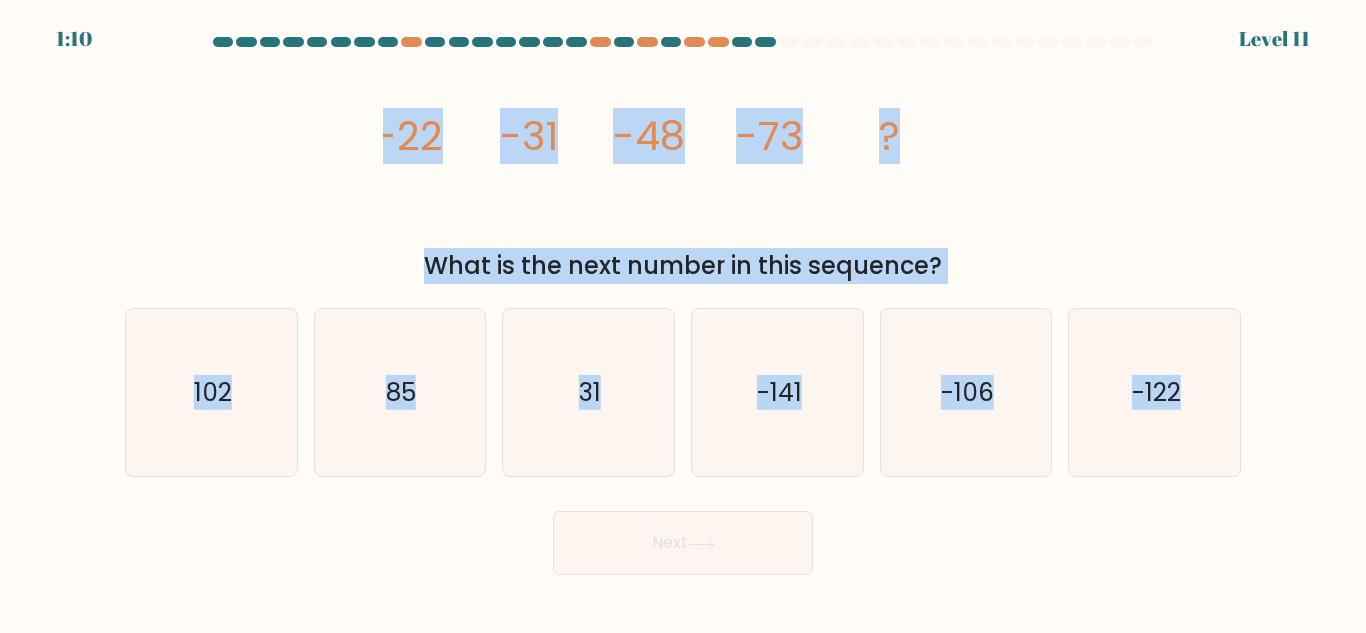 copy on "-22
-31
-48
-73
?
What is the next number in this sequence?
a.
102
b.
85
c.
31
d.
-141
e.
-106
f.
-122" 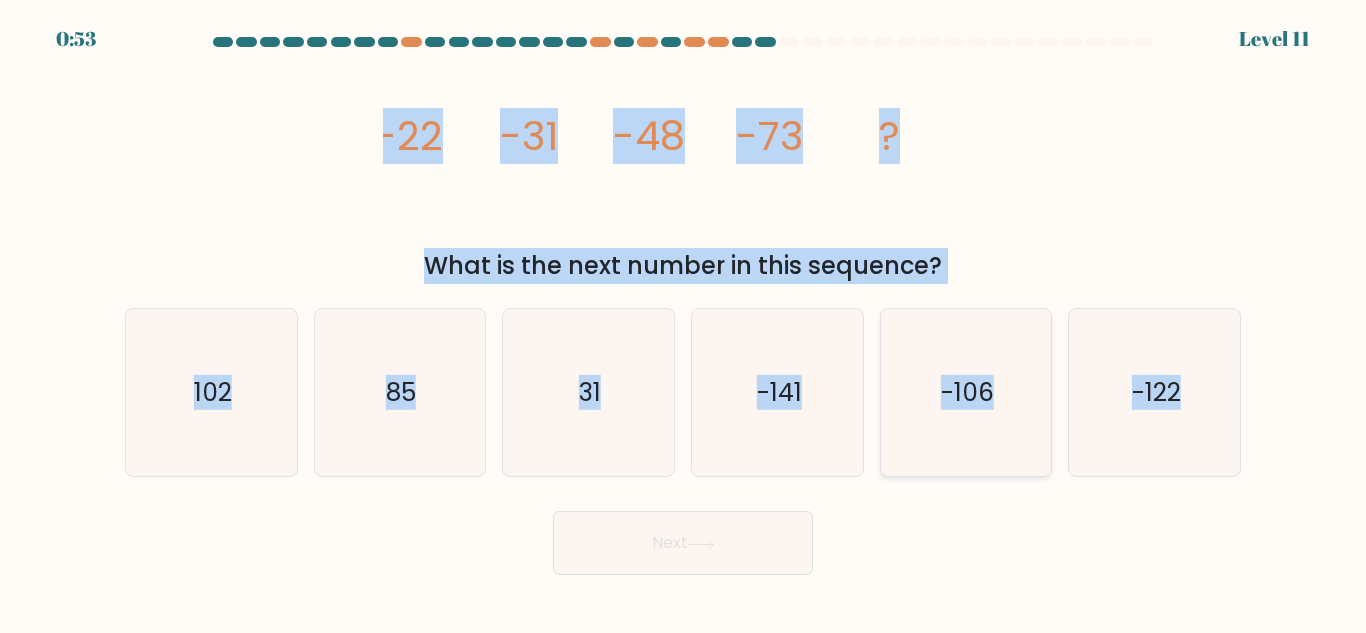 click on "-106" 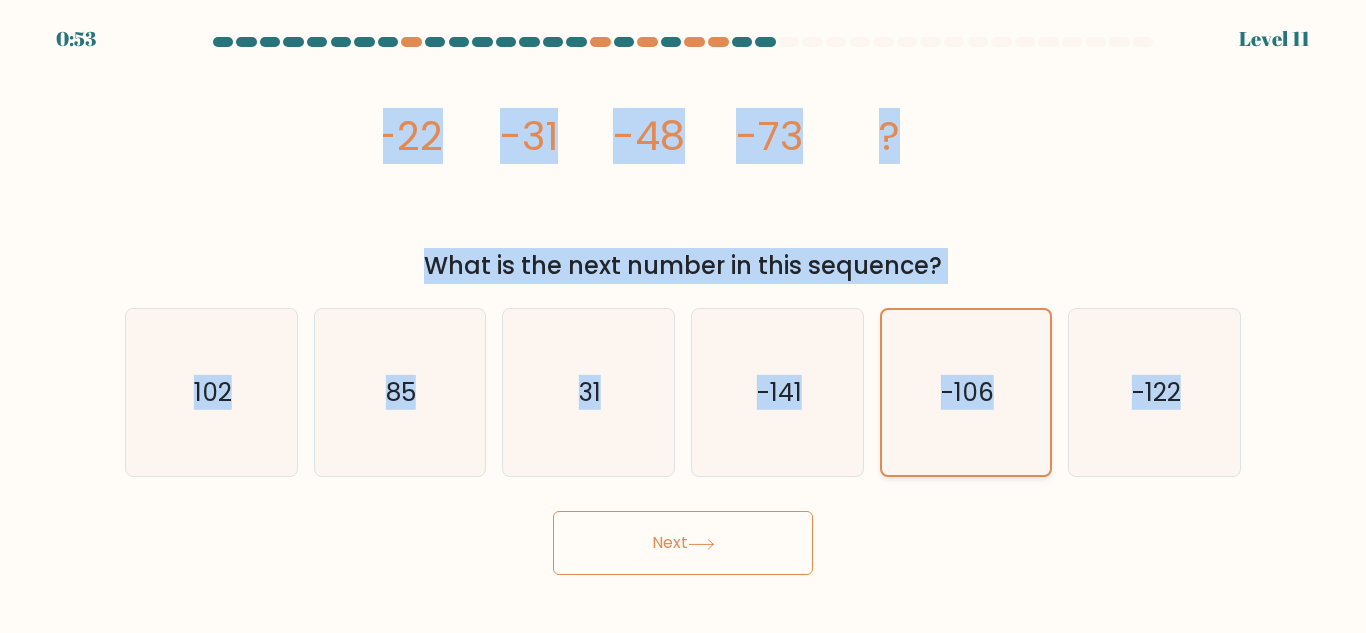 click on "-106" 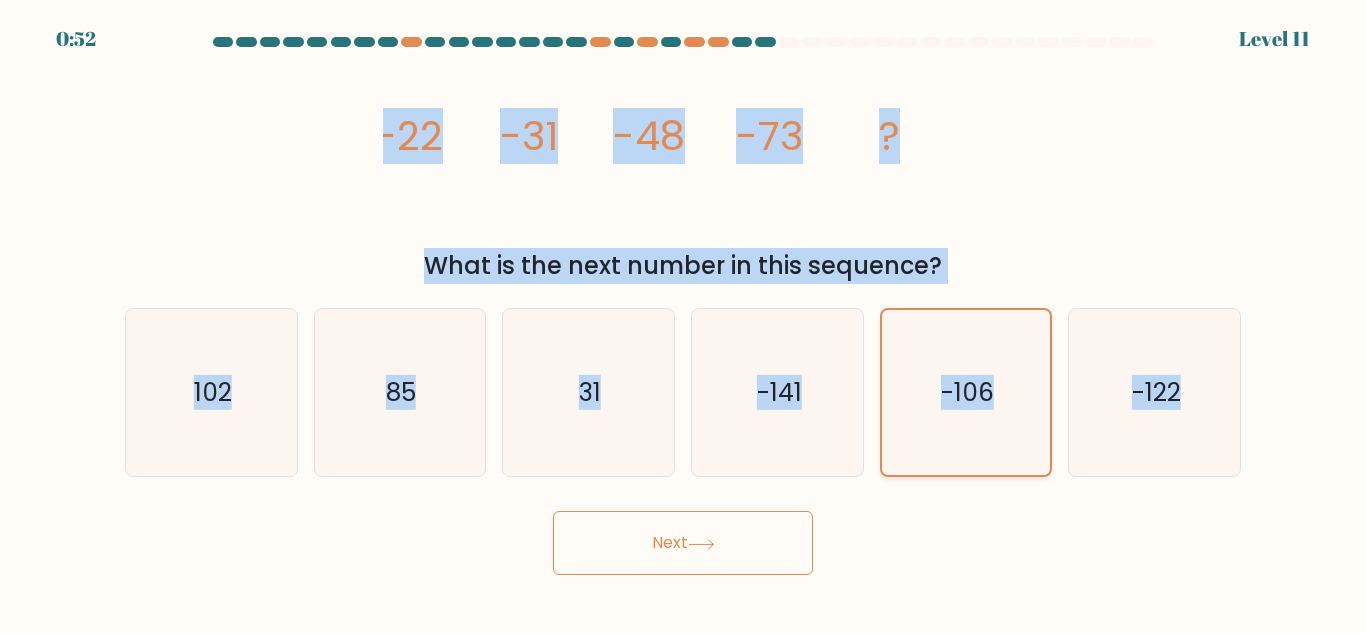 click on "-106" 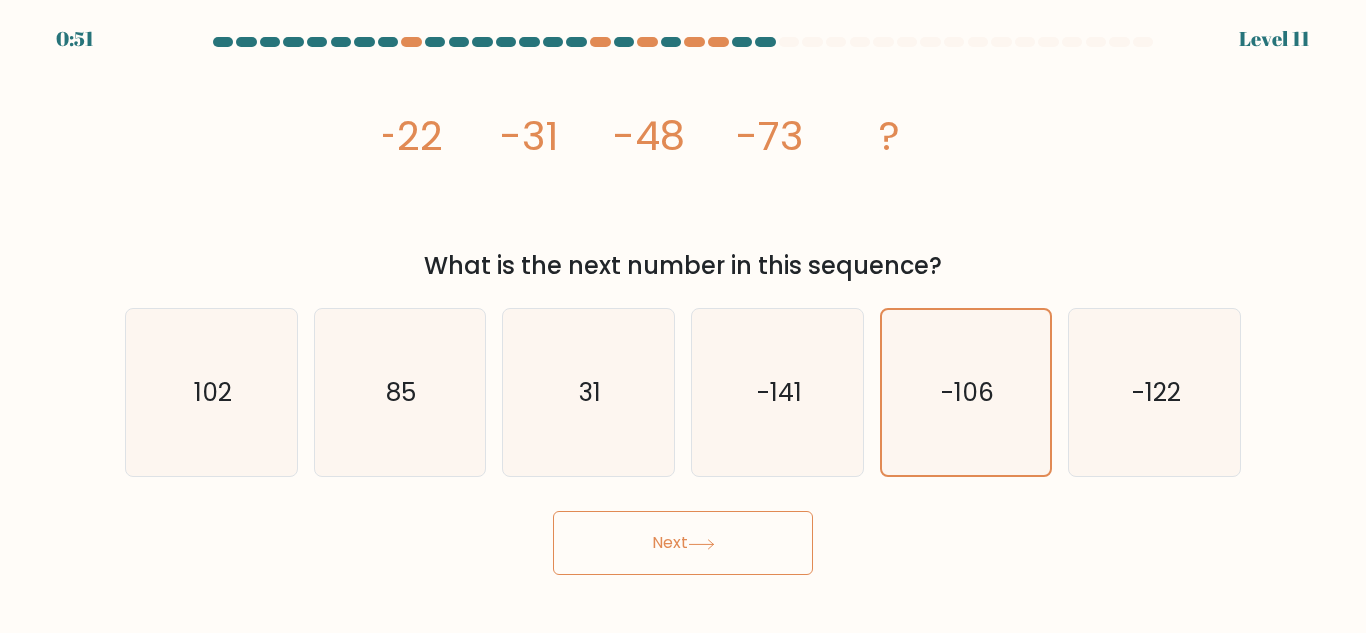 click on "Next" at bounding box center (683, 543) 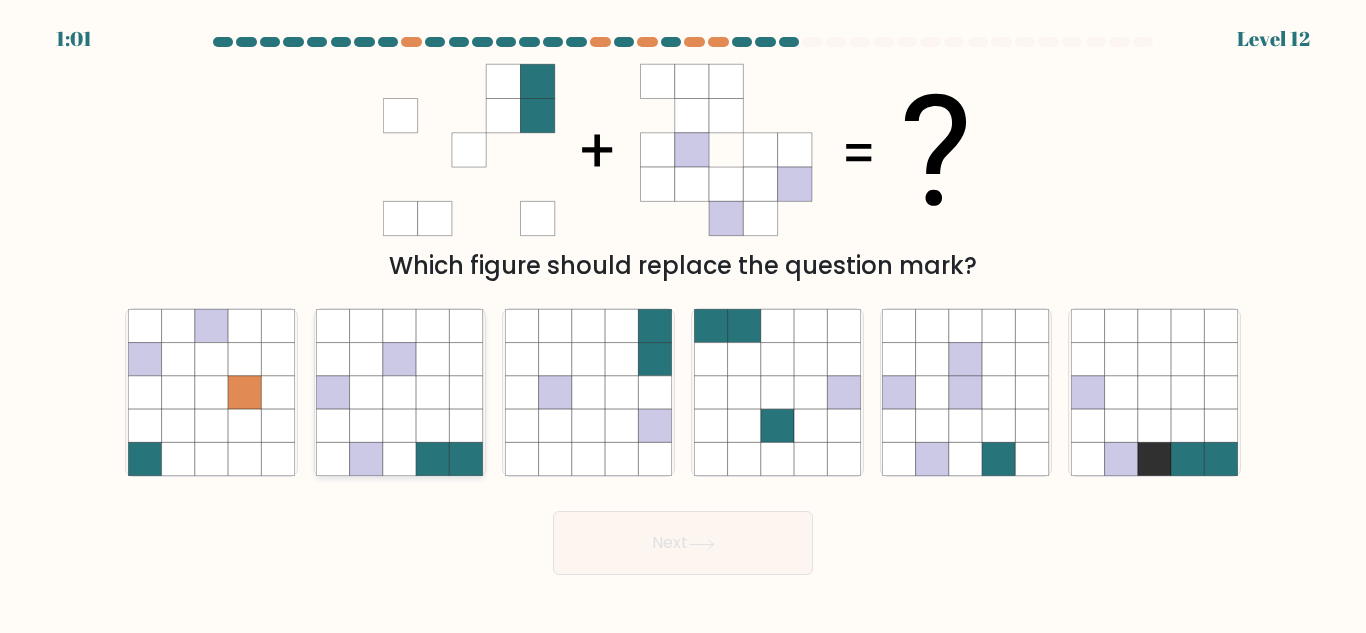 click 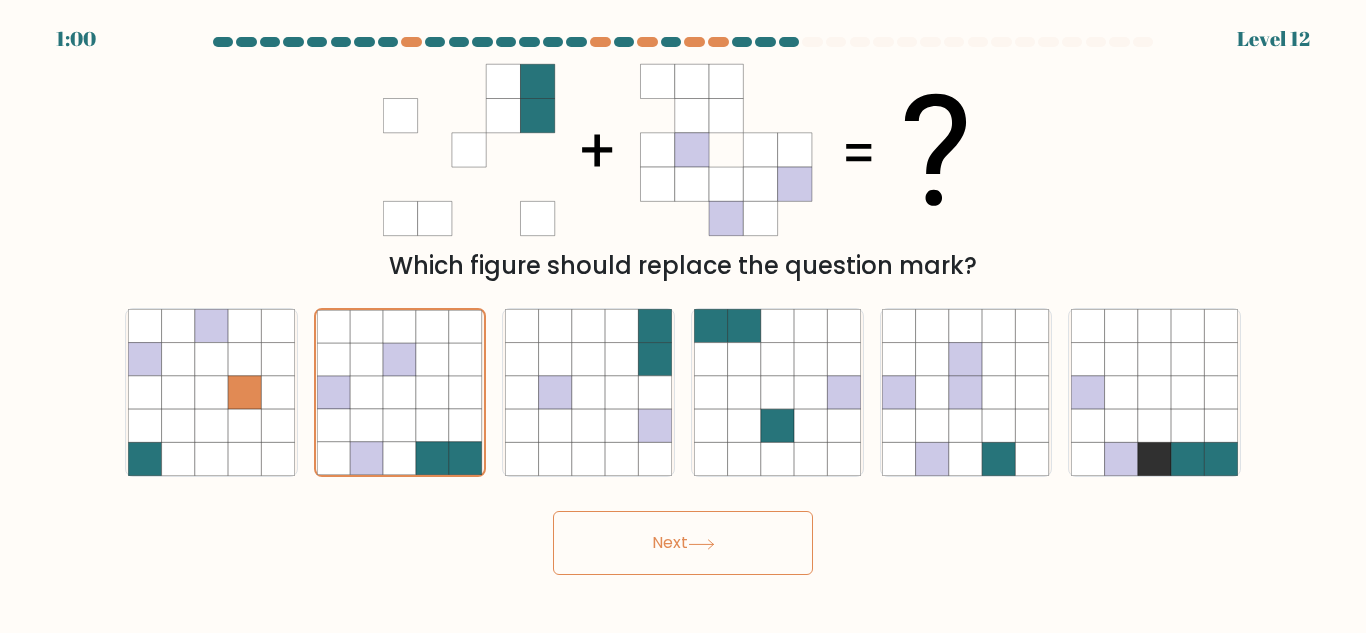 click on "Next" at bounding box center (683, 543) 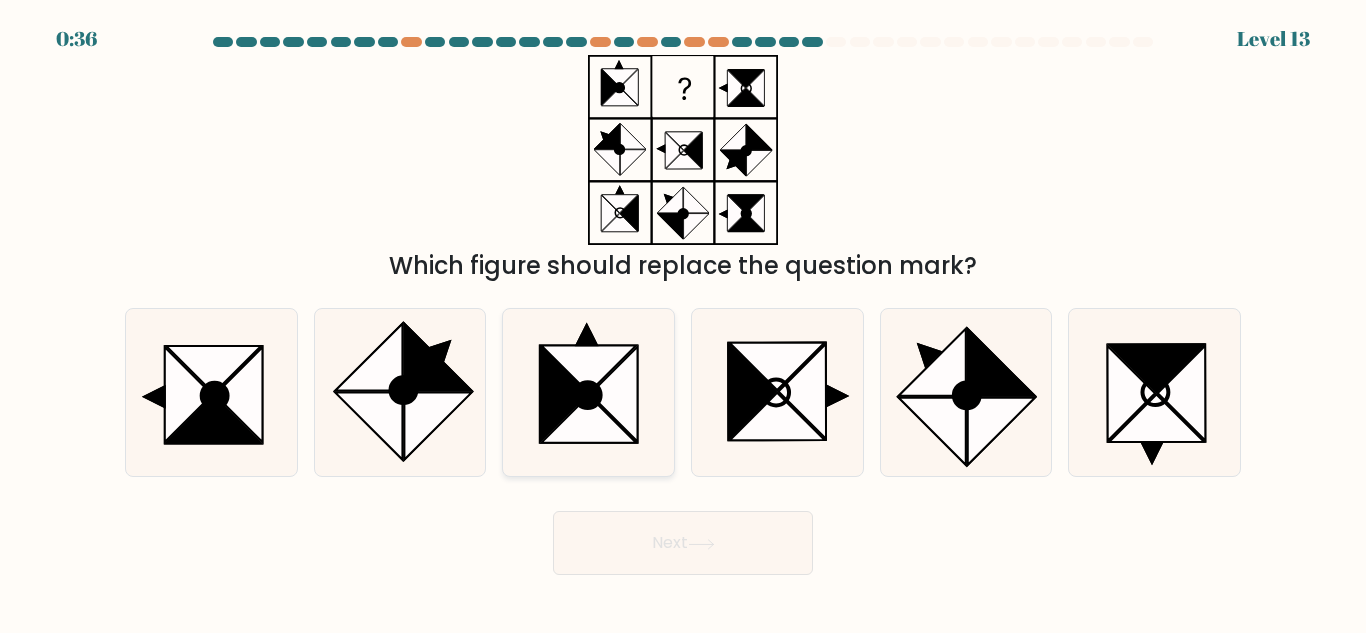 drag, startPoint x: 432, startPoint y: 383, endPoint x: 540, endPoint y: 476, distance: 142.52368 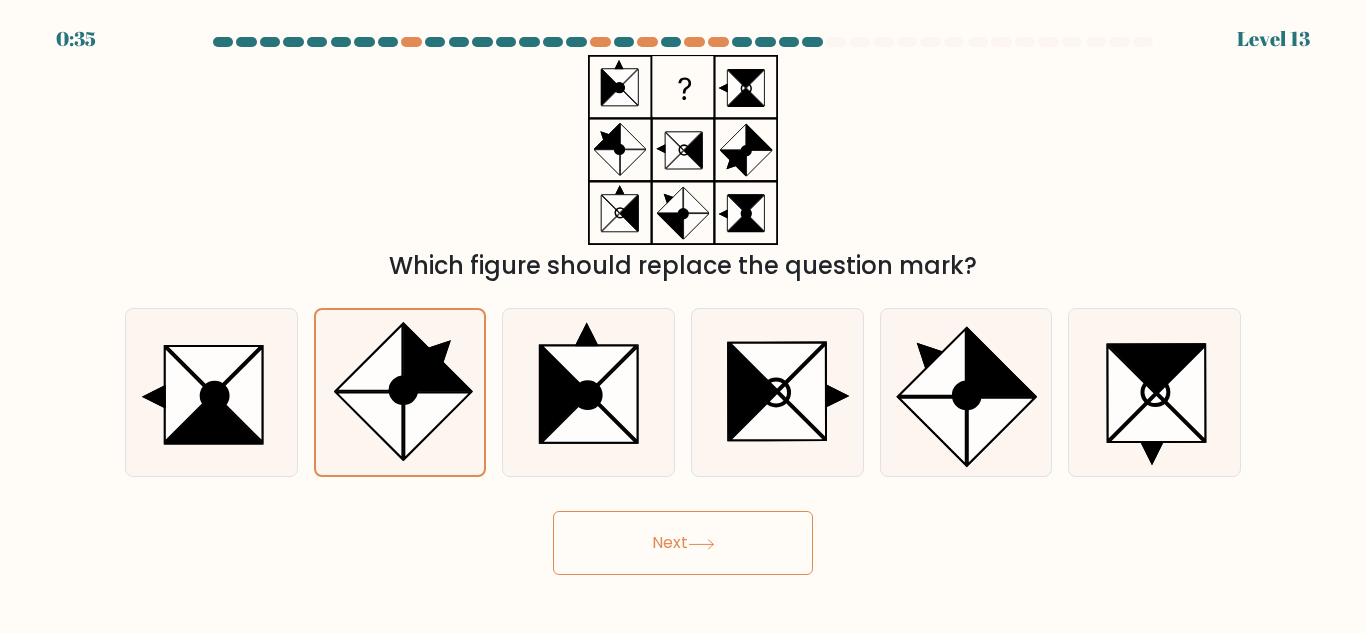 click on "Next" at bounding box center [683, 543] 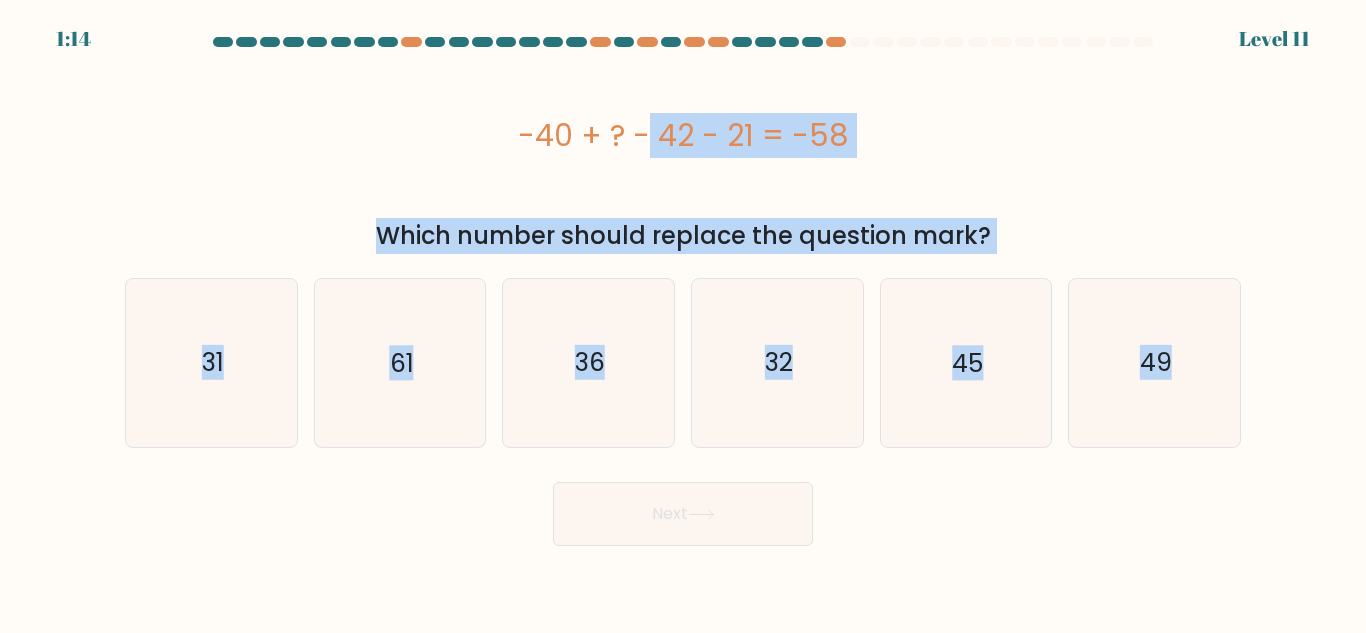 drag, startPoint x: 510, startPoint y: 129, endPoint x: 1201, endPoint y: 453, distance: 763.1887 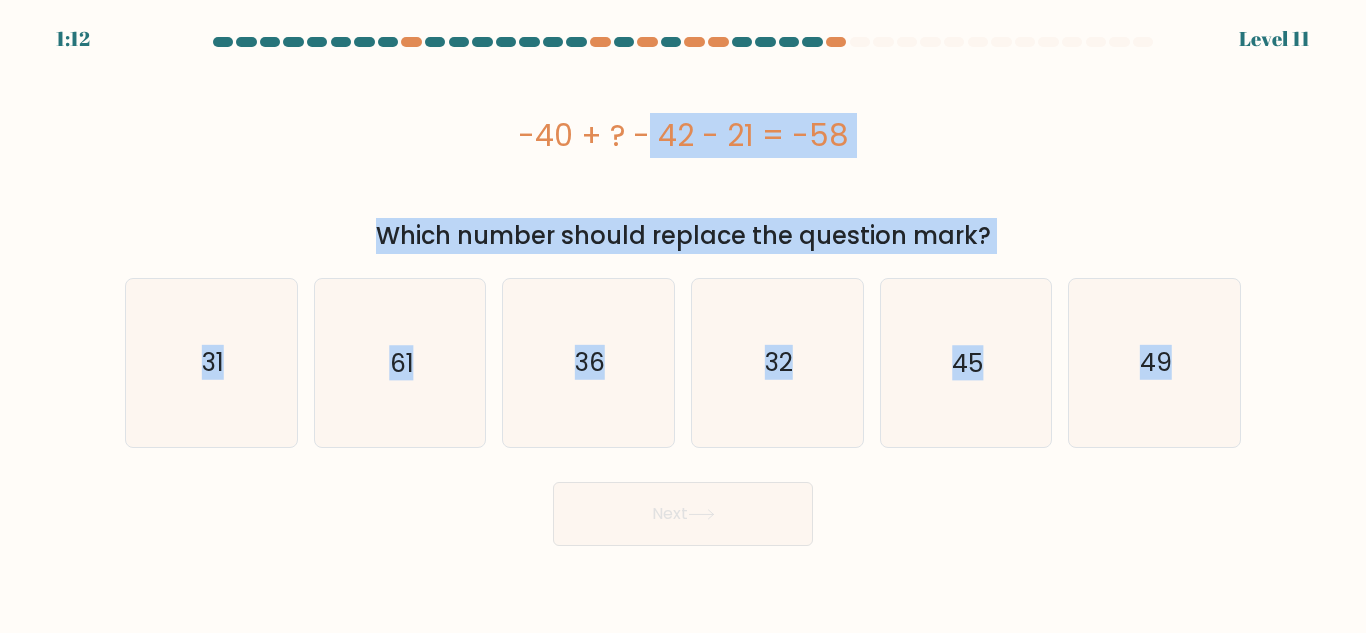 copy on "-40 + ? - 42 - 21 = -58
Which number should replace the question mark?
a.
31
b.
61
c.
36
d.
32
e.
45
f.
49" 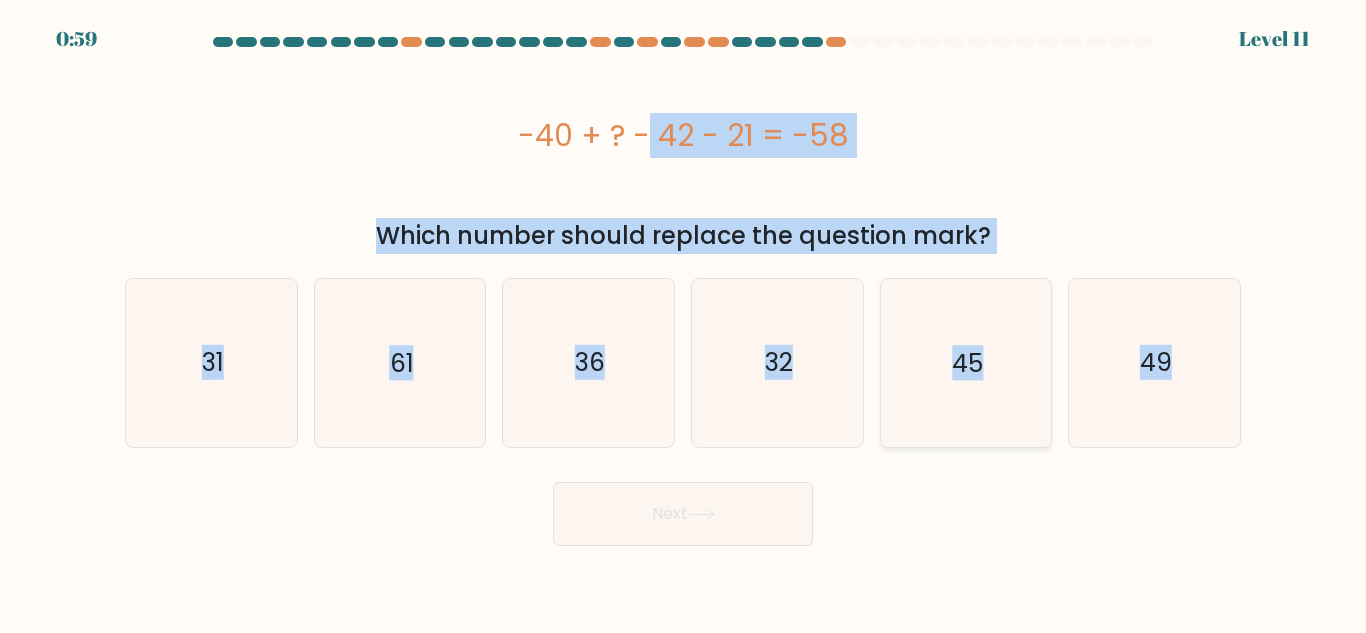 click on "45" 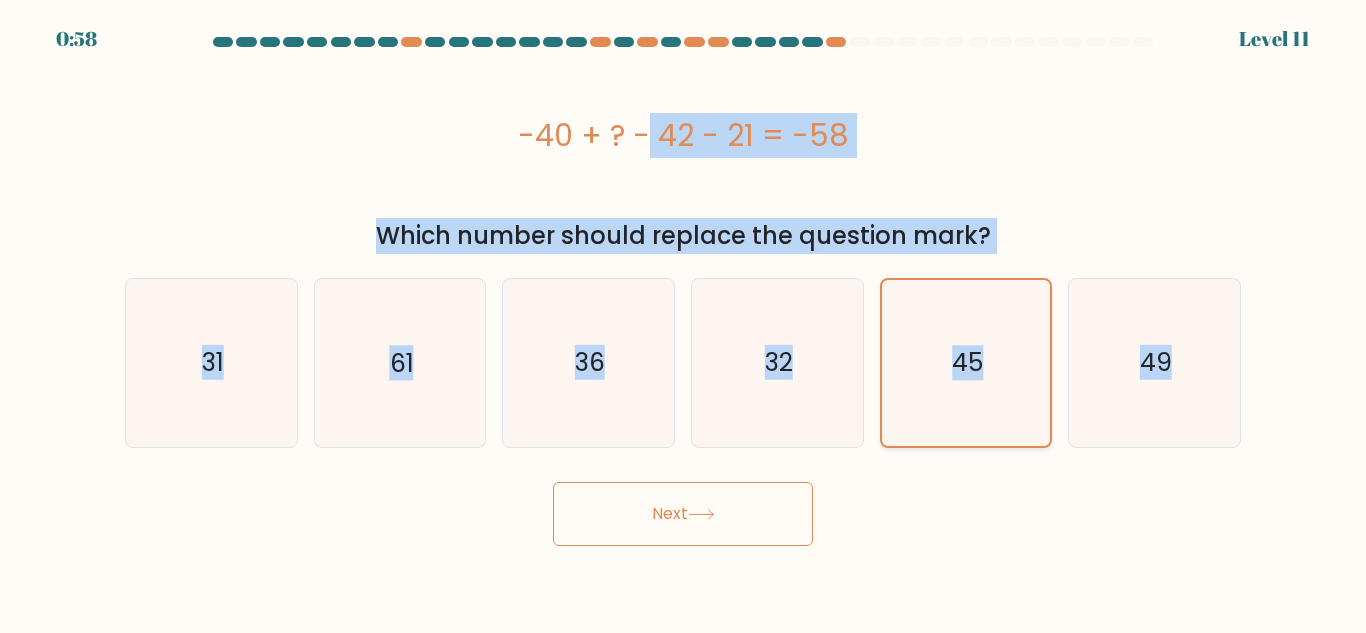 click on "45" 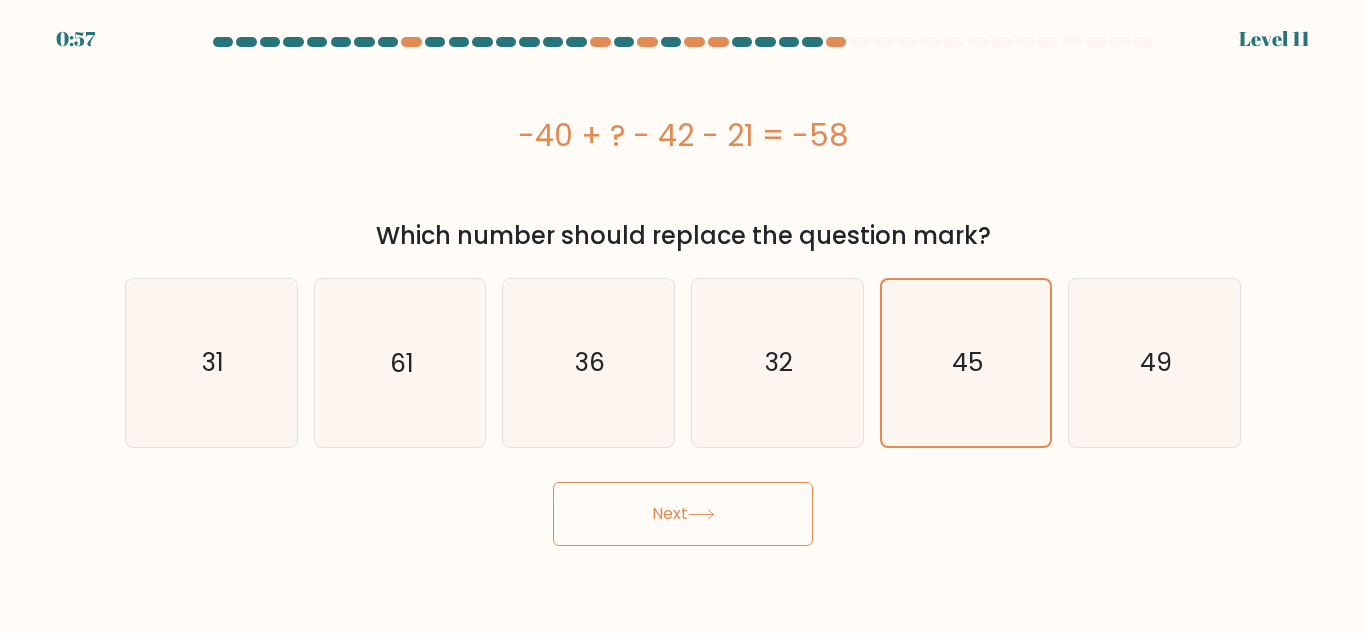 click on "Next" at bounding box center (683, 514) 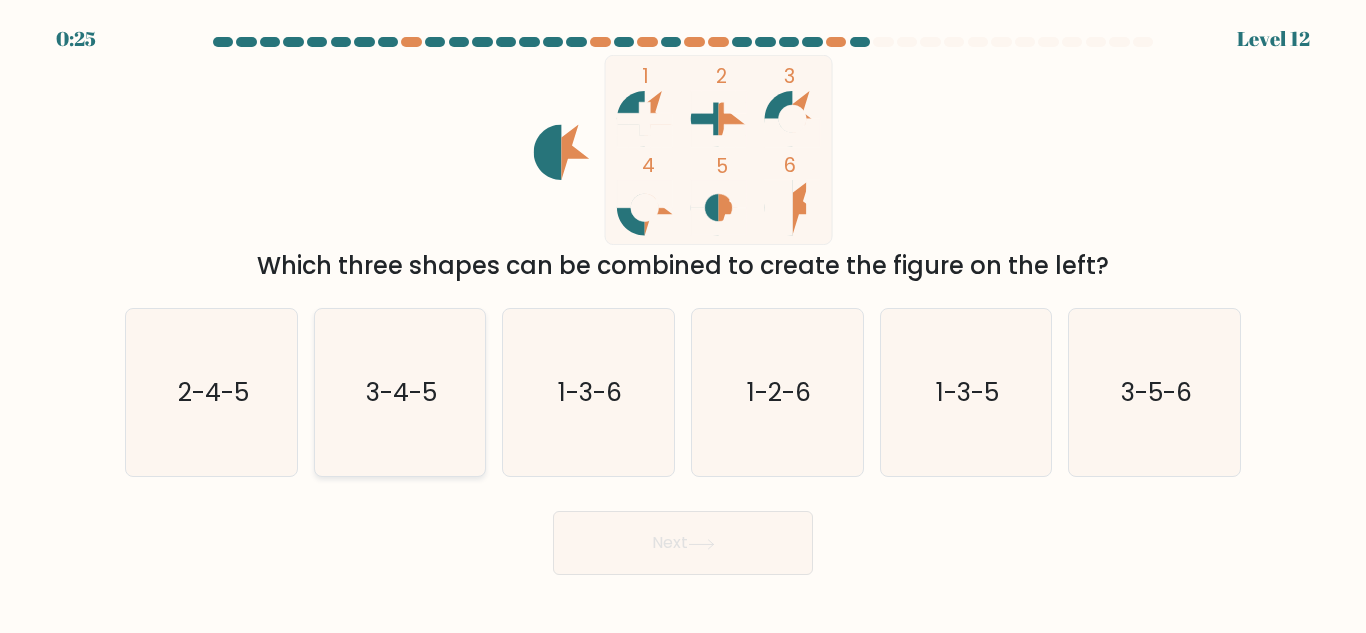 click on "3-4-5" 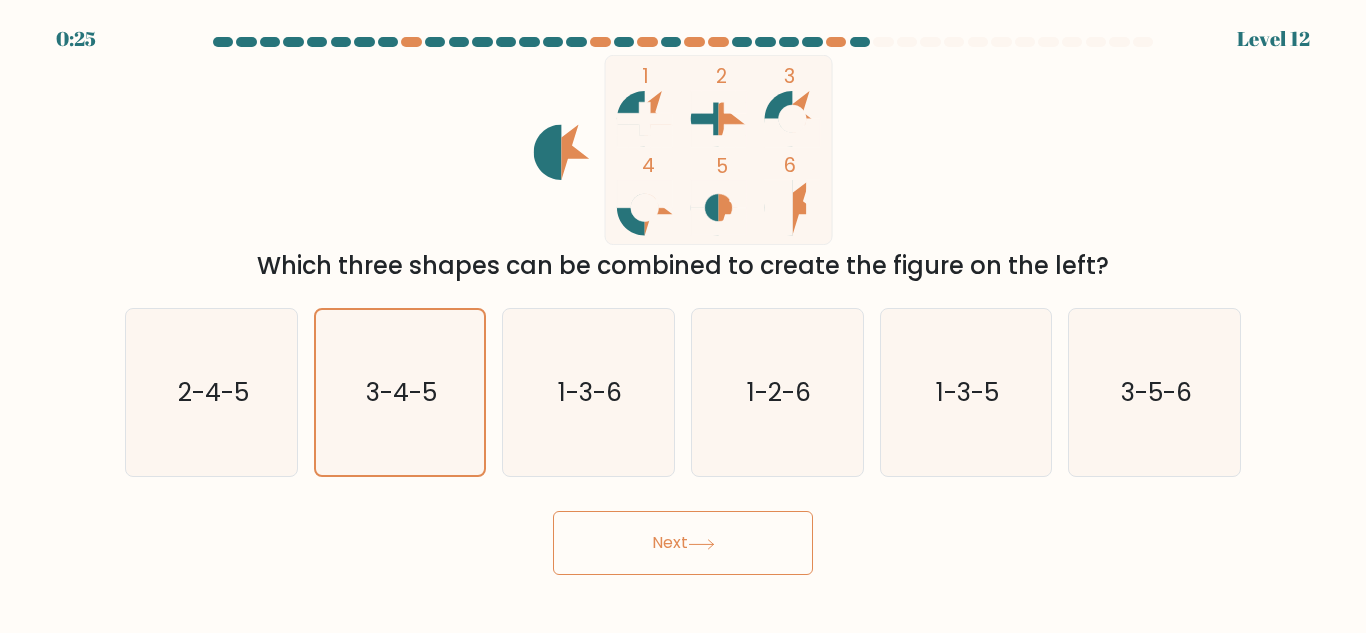 click on "Next" at bounding box center [683, 543] 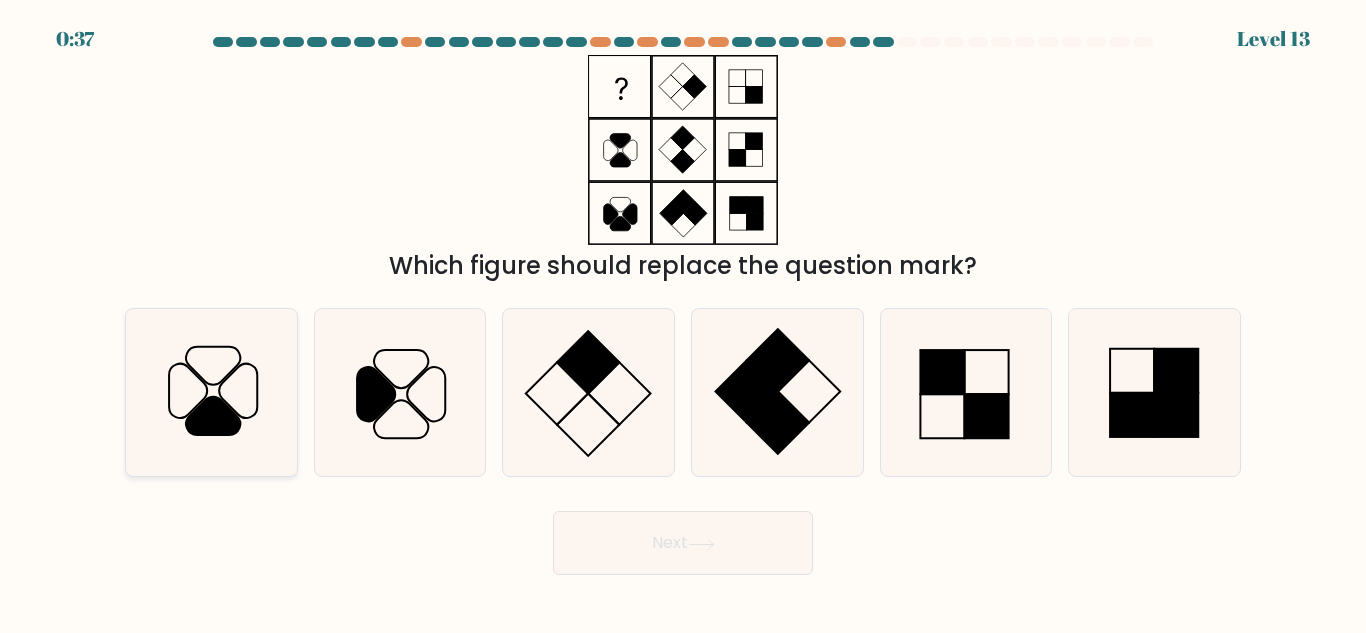 click 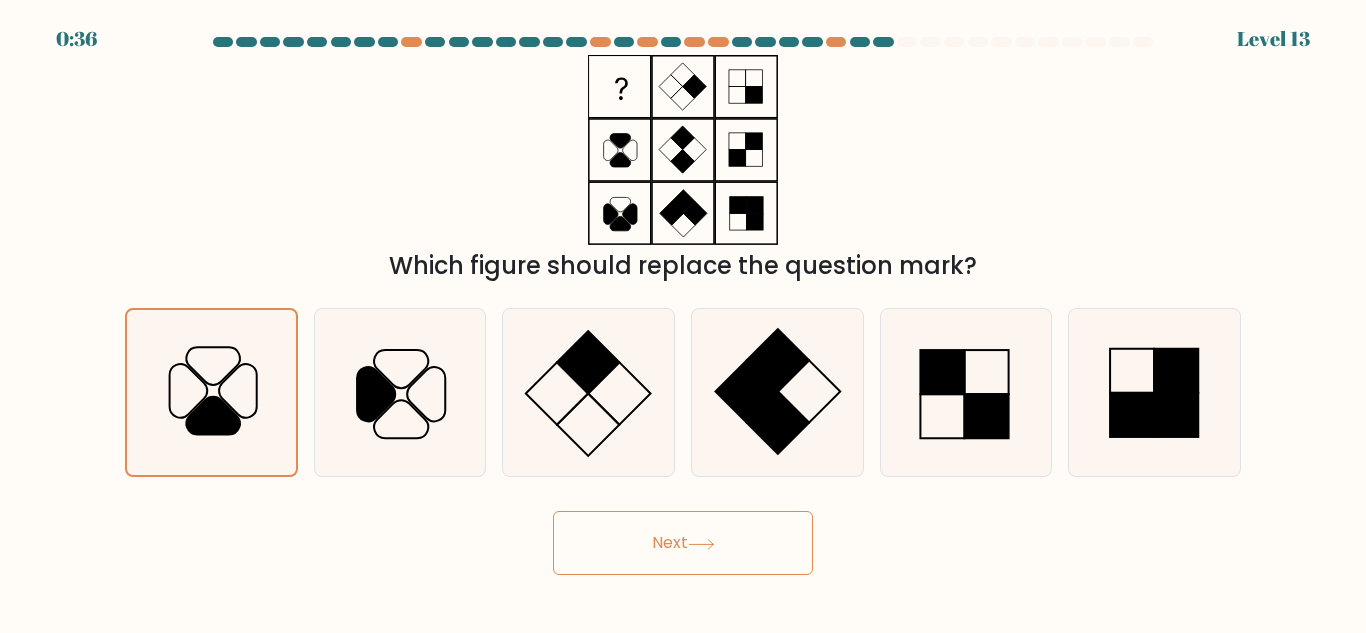 click on "Next" at bounding box center [683, 543] 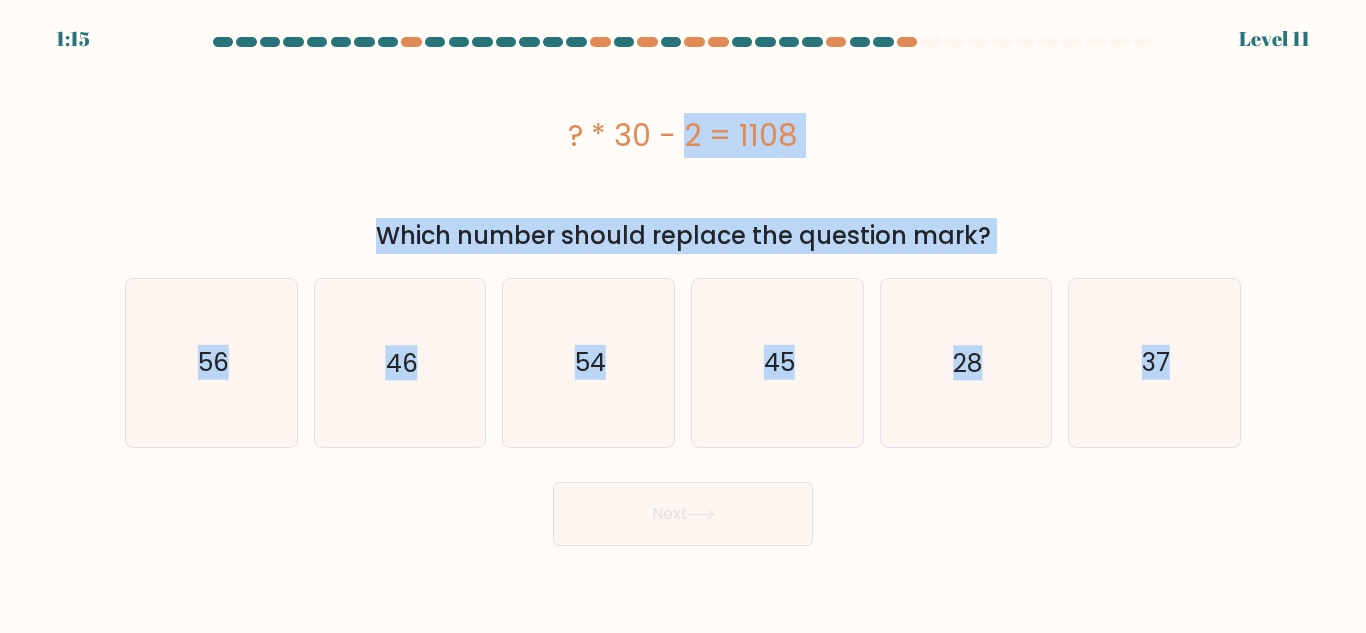 drag, startPoint x: 562, startPoint y: 140, endPoint x: 1250, endPoint y: 399, distance: 735.13605 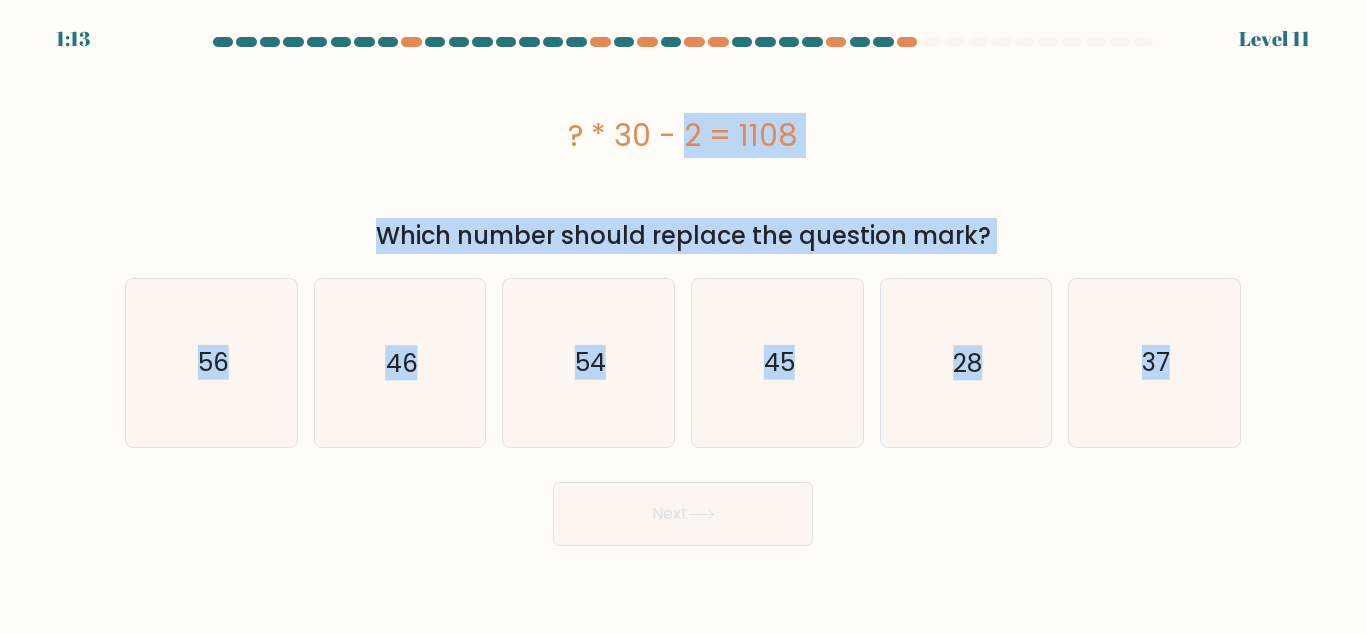 copy on "? * 30 - 2 = 1108
Which number should replace the question mark?
a.
56
b.
46
c.
54
d.
45
e.
28
f.
37" 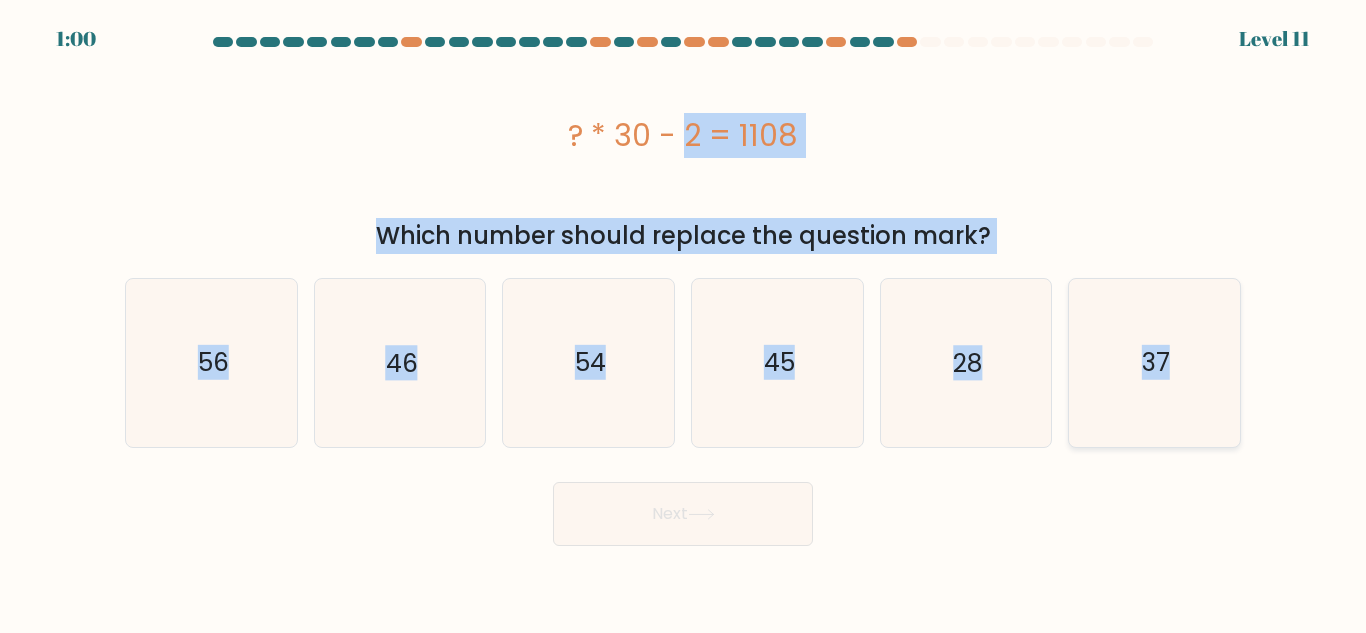 click on "37" 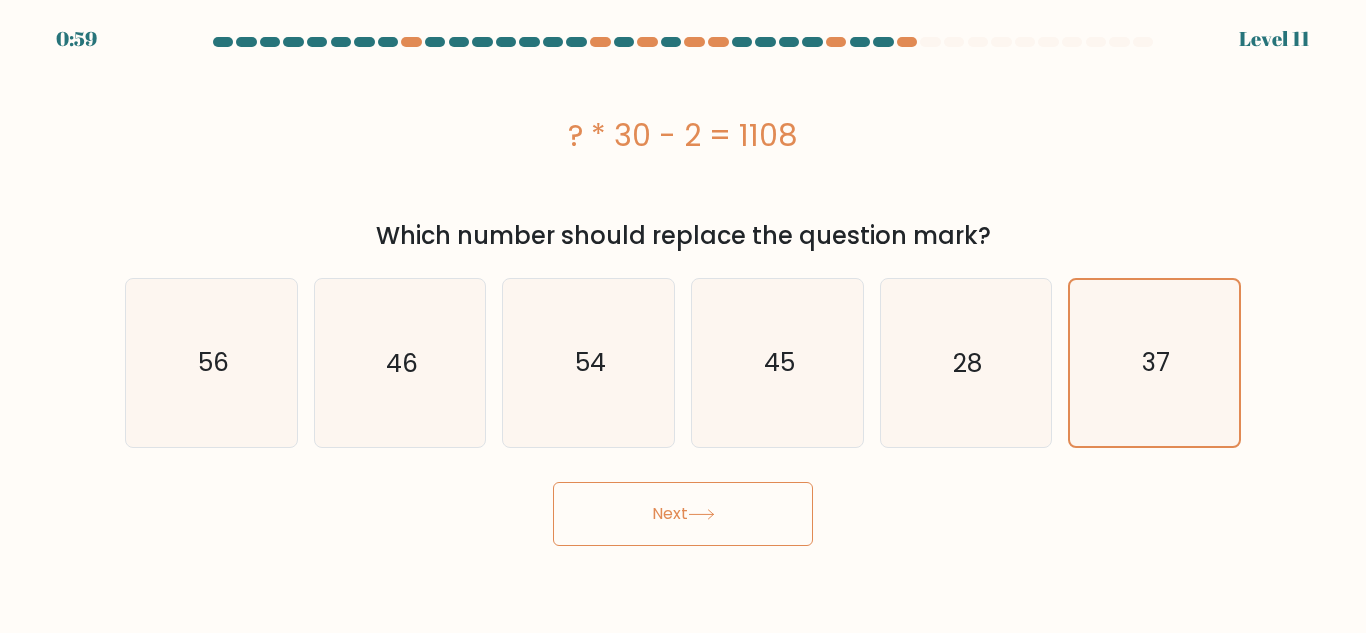 click on "Next" at bounding box center (683, 514) 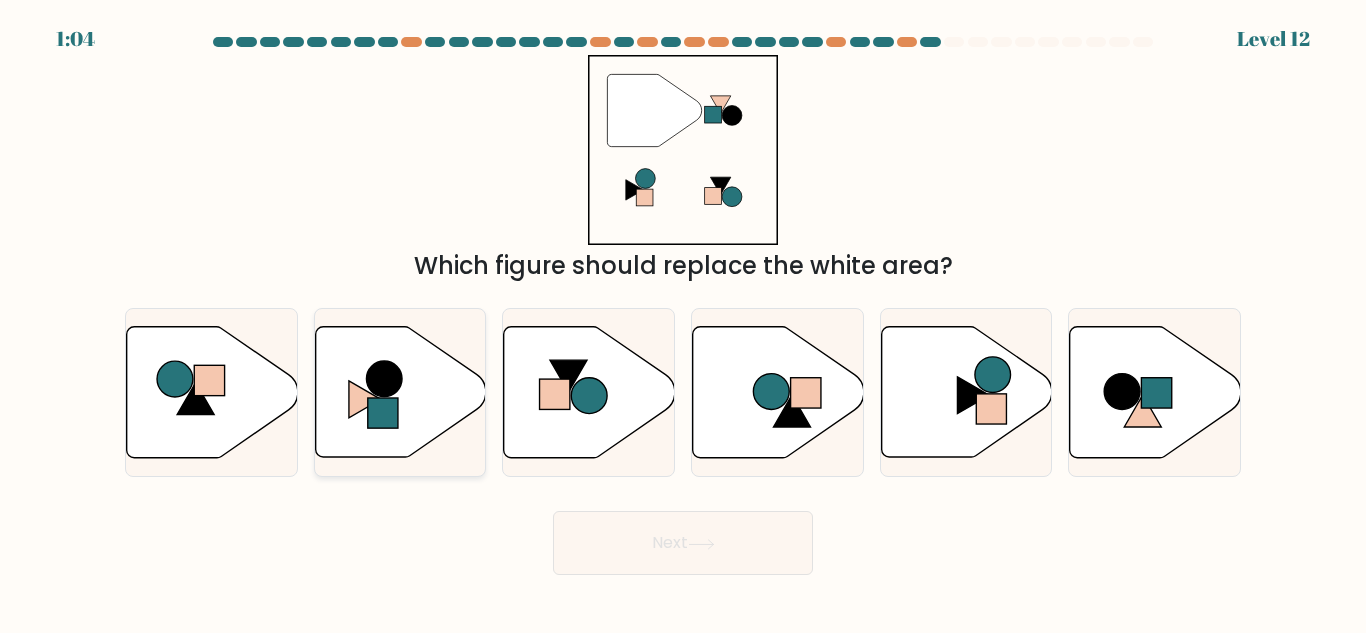 click 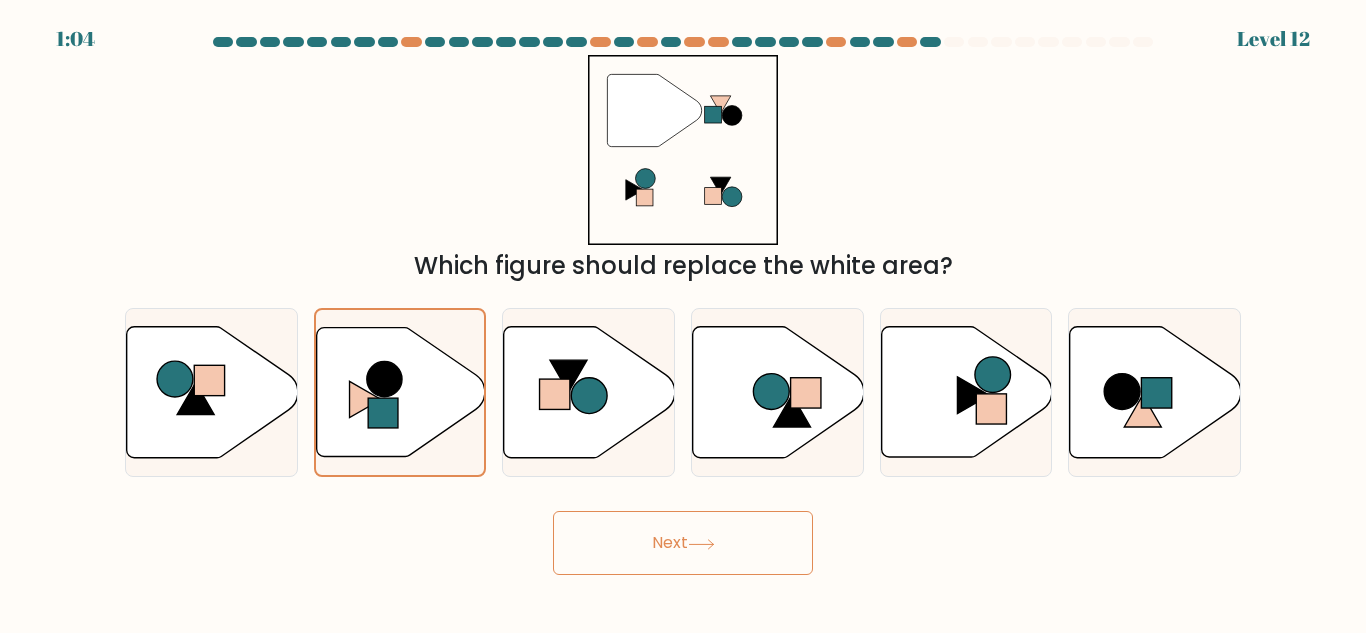 click on "Next" at bounding box center [683, 543] 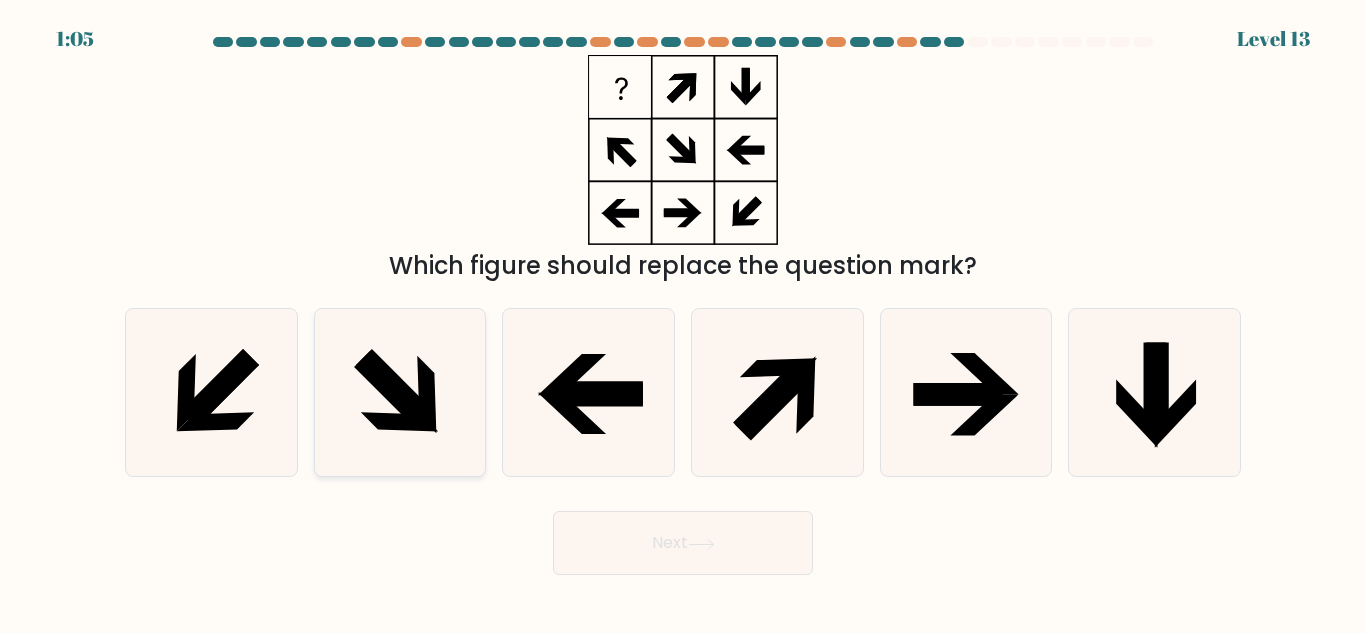 click 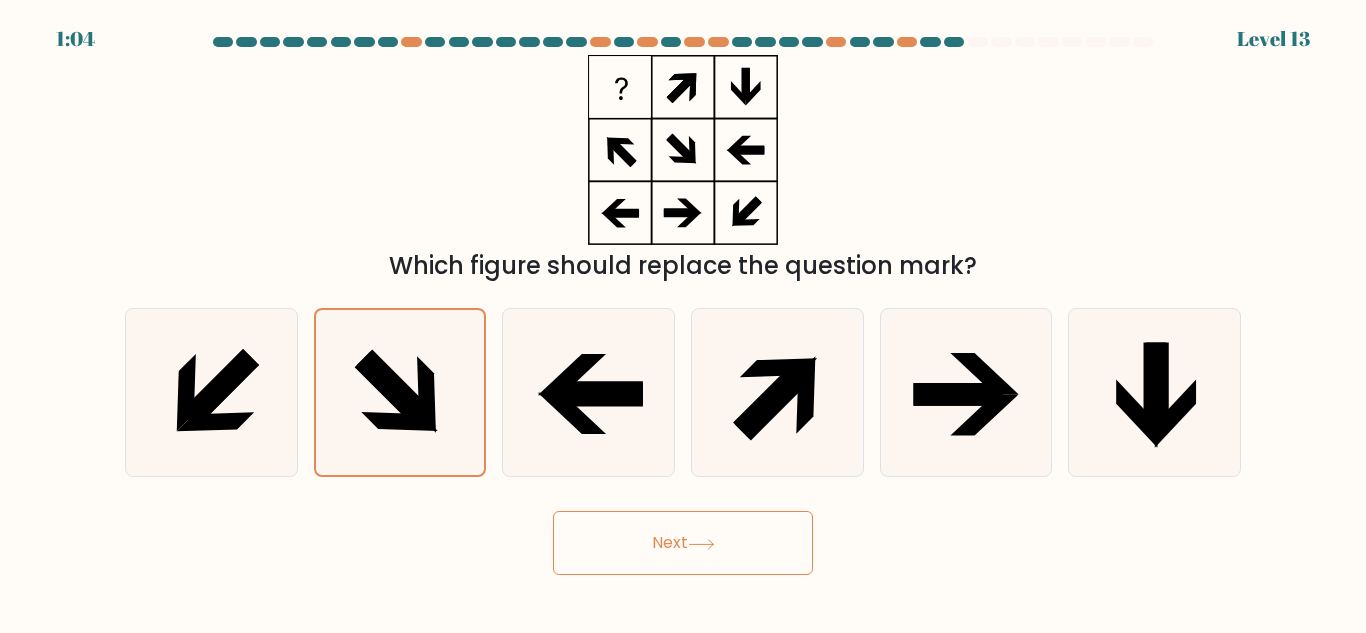 click on "Next" at bounding box center (683, 543) 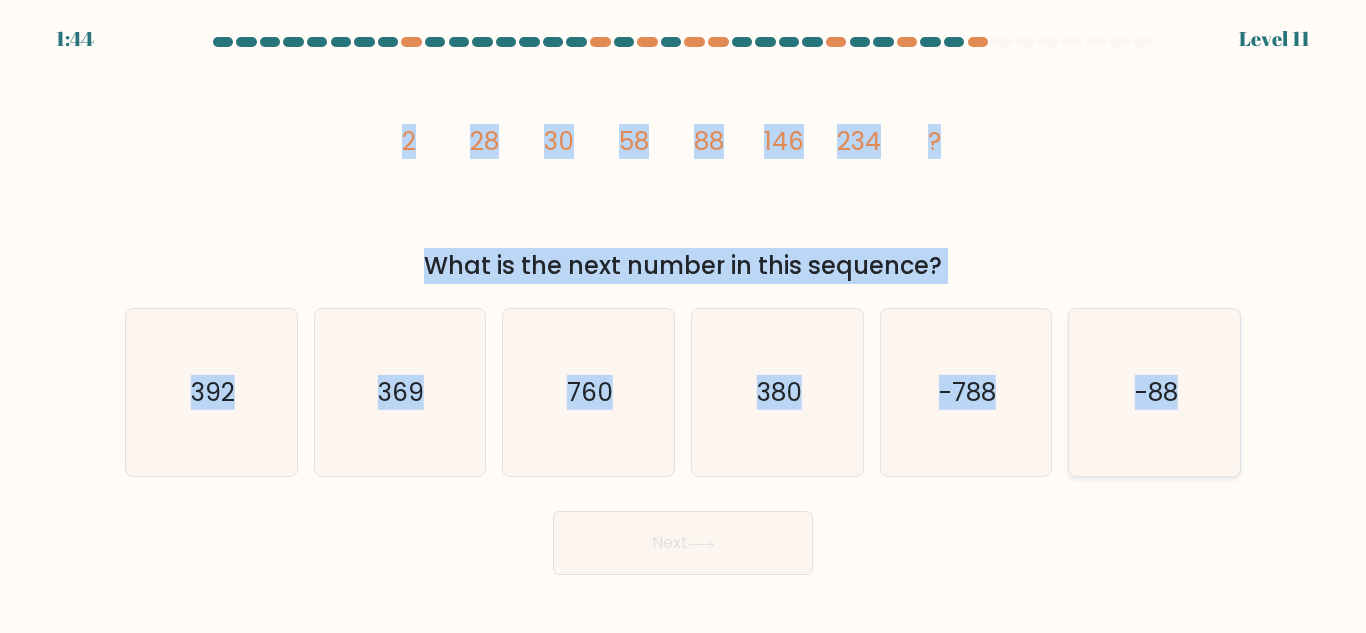 drag, startPoint x: 365, startPoint y: 130, endPoint x: 1207, endPoint y: 472, distance: 908.8058 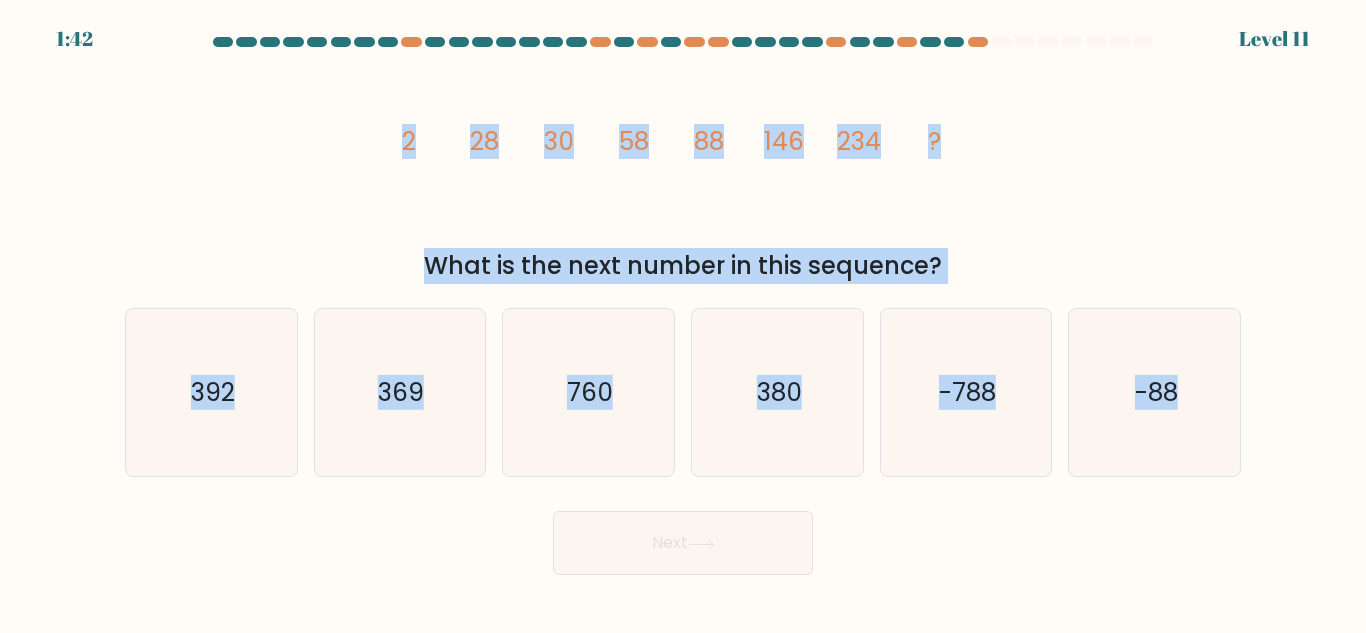copy on "2
28
30
58
88
146
234
?
What is the next number in this sequence?
a.
392
b.
369
c.
760
d.
380
e.
-788
f.
-88" 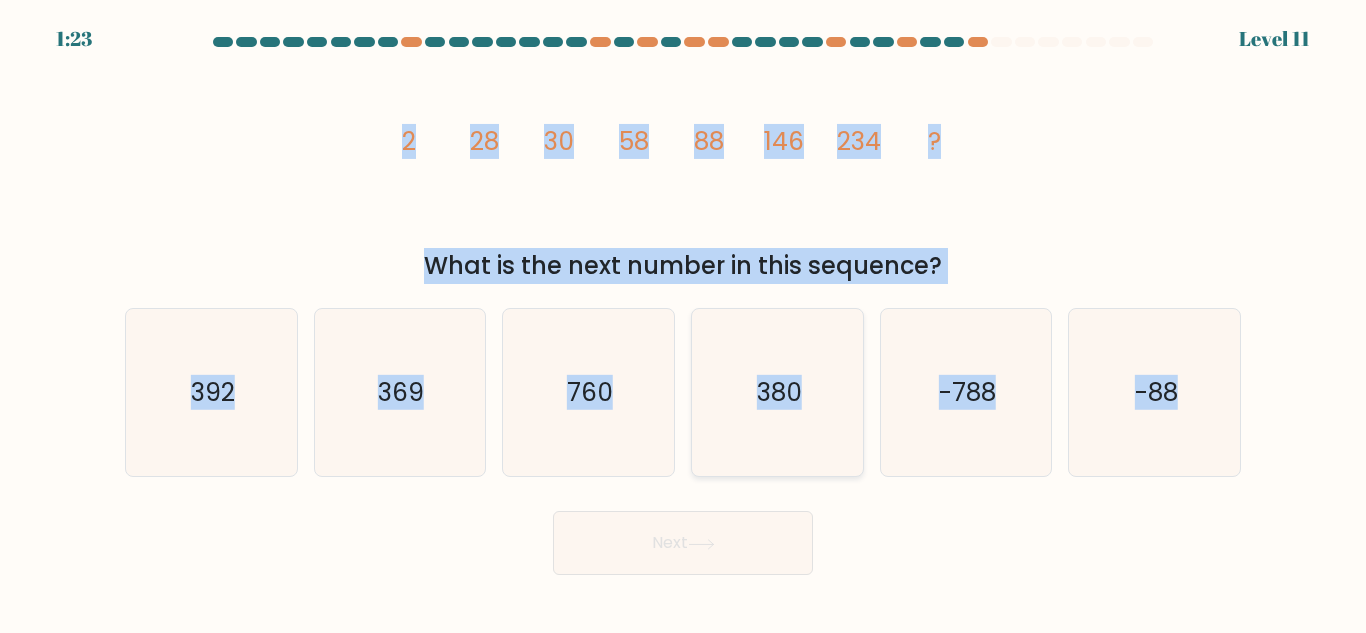 click on "380" 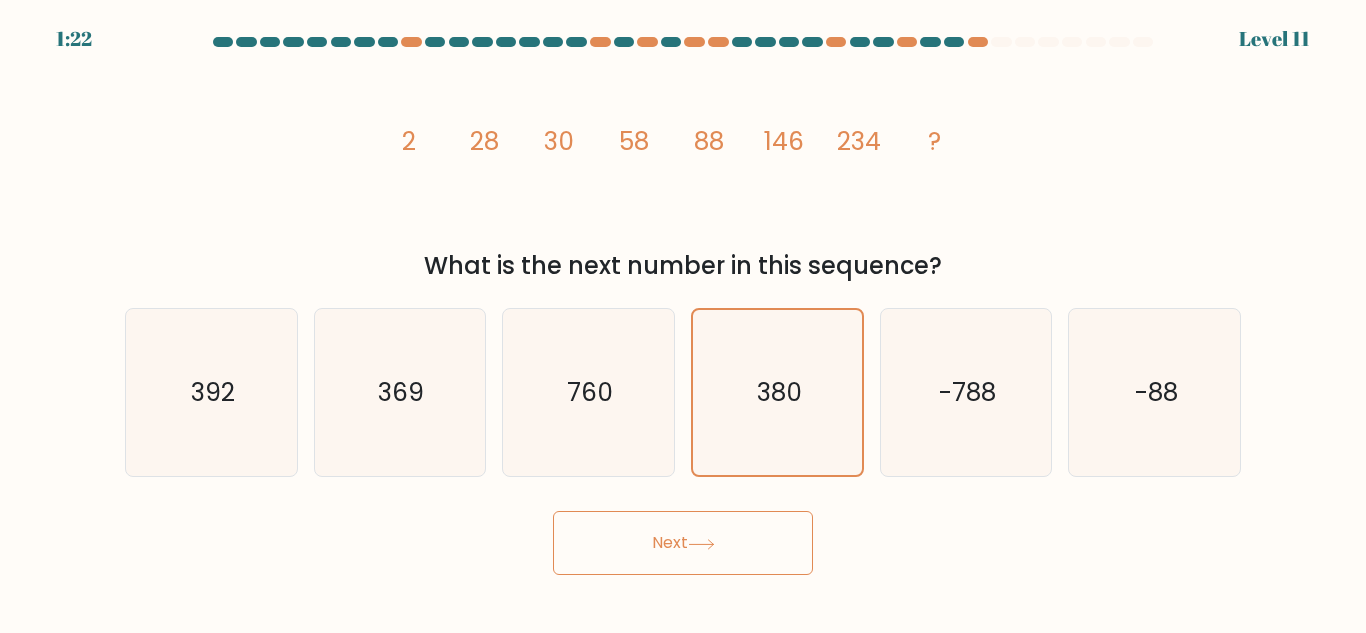 click on "Next" at bounding box center (683, 543) 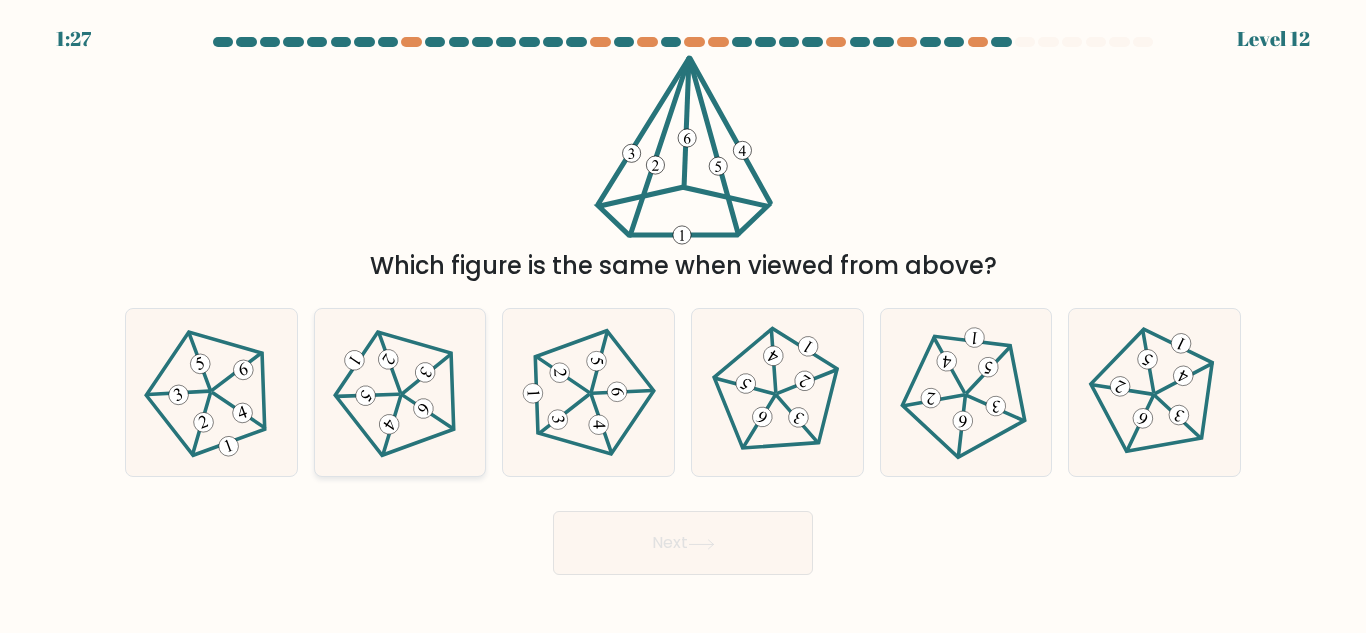 click 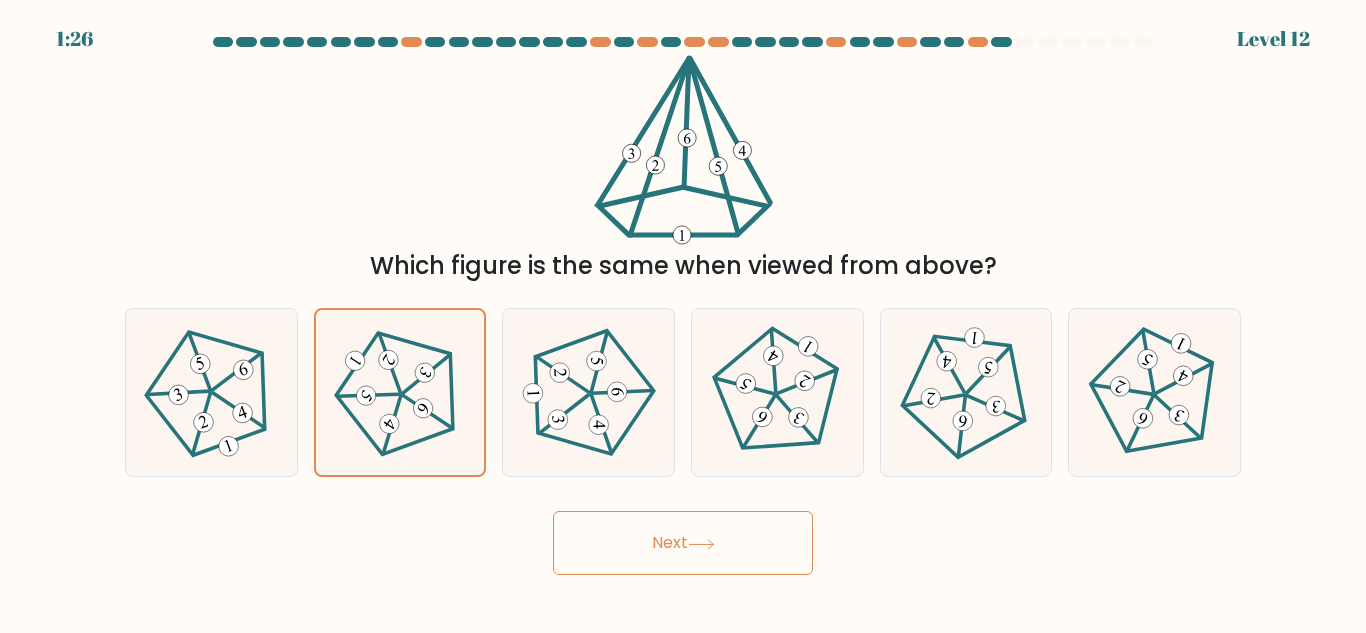 click on "Next" at bounding box center (683, 543) 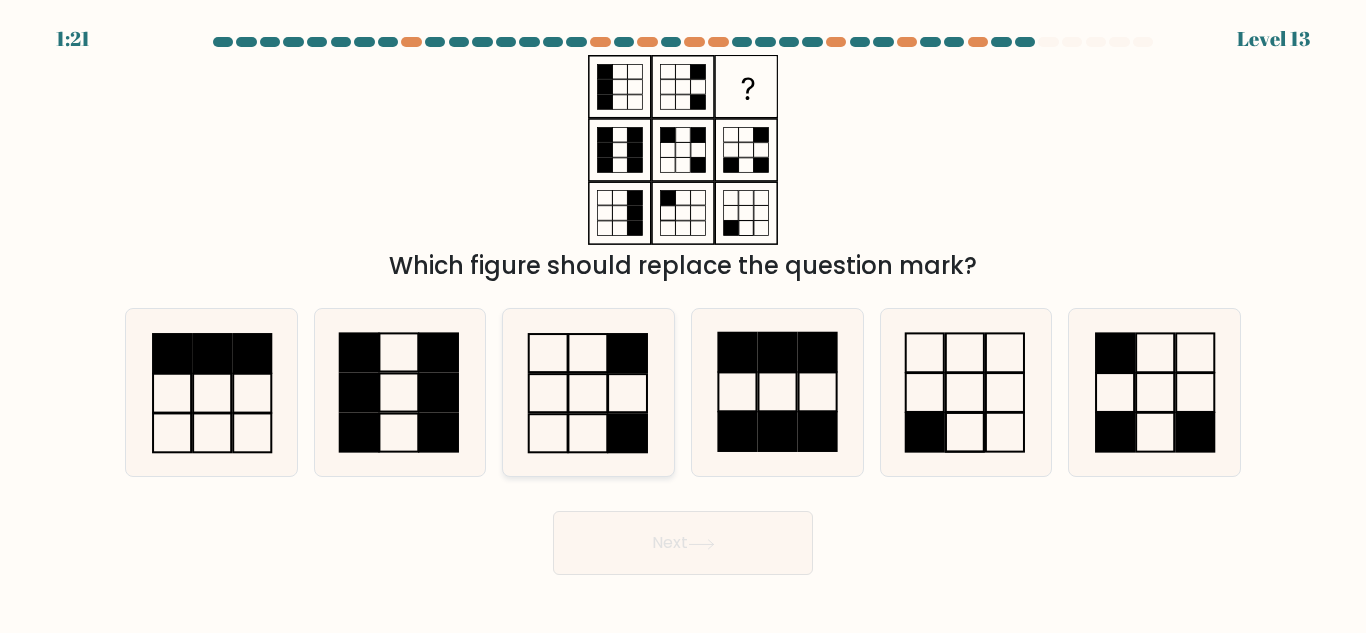 click 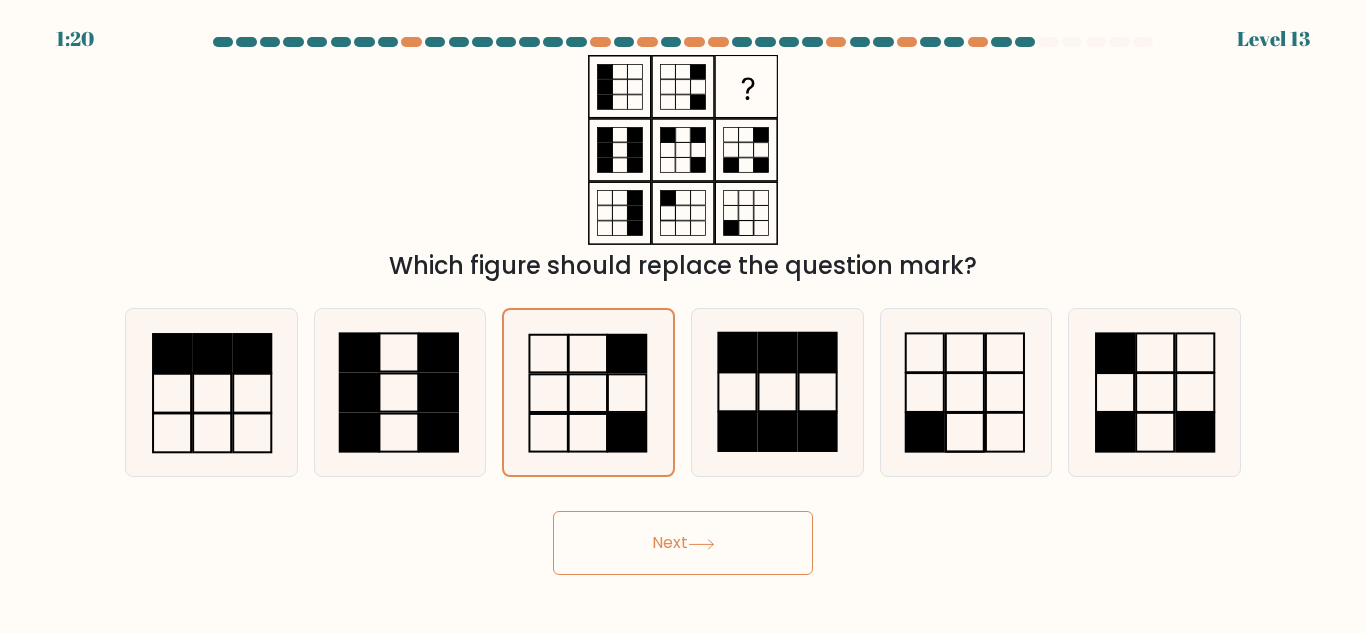 click on "Next" at bounding box center [683, 543] 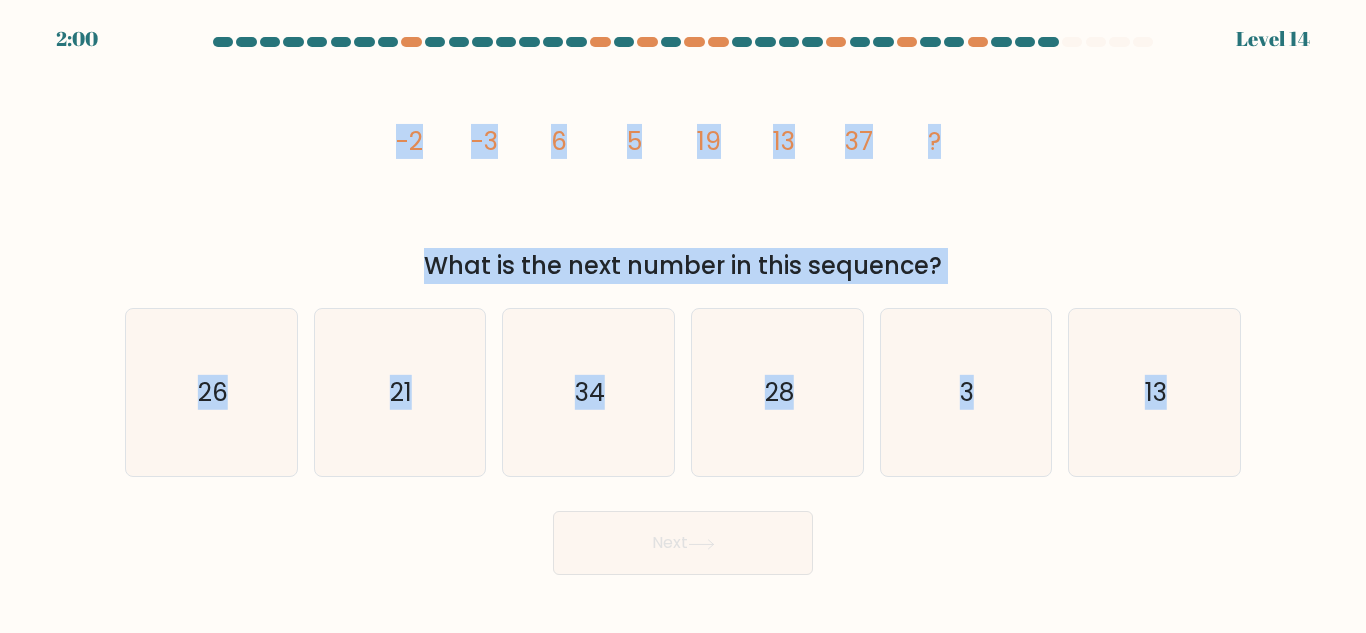 drag, startPoint x: 389, startPoint y: 146, endPoint x: 1289, endPoint y: 458, distance: 952.5461 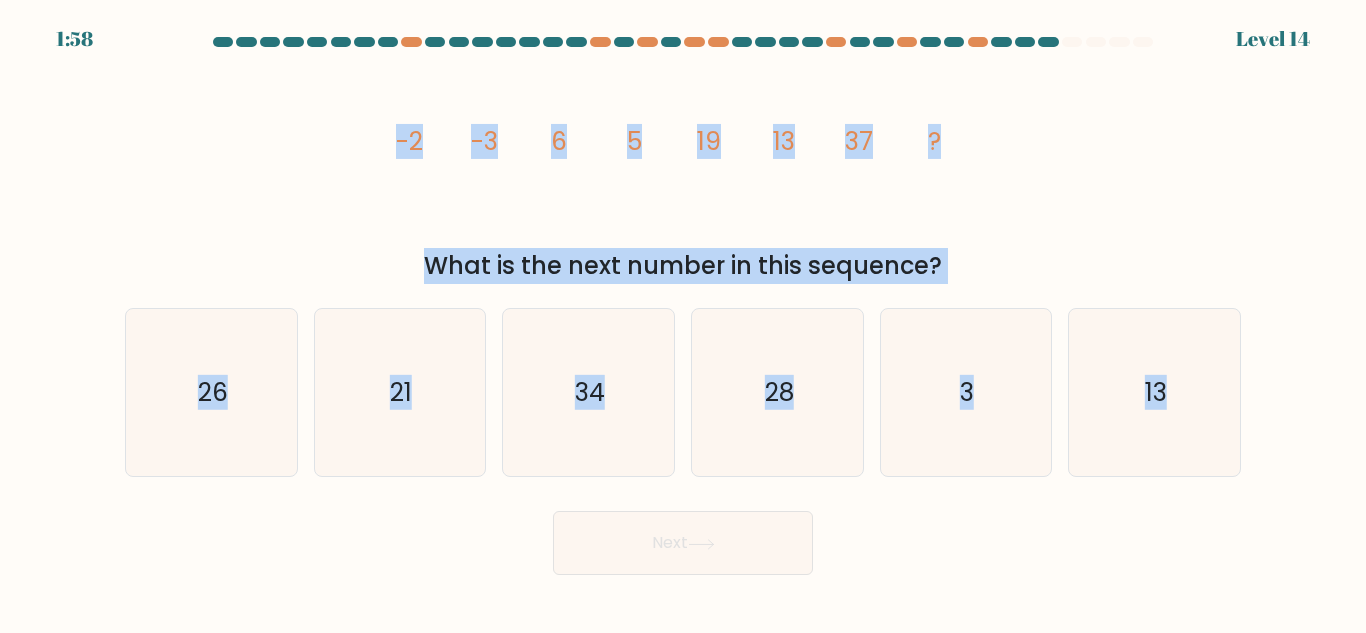 copy on "-2
-3
6
5
19
13
37
?
What is the next number in this sequence?
a.
26
b.
21
c.
34
d.
28
e.
3
f.
13" 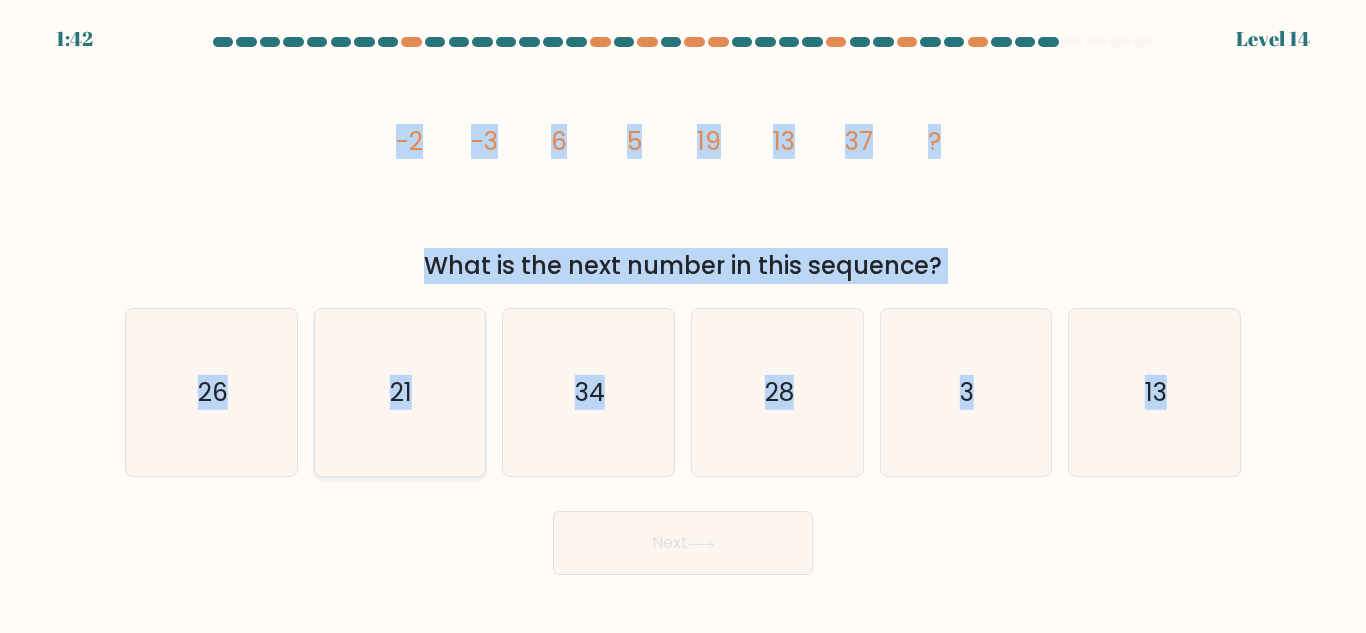 click on "21" 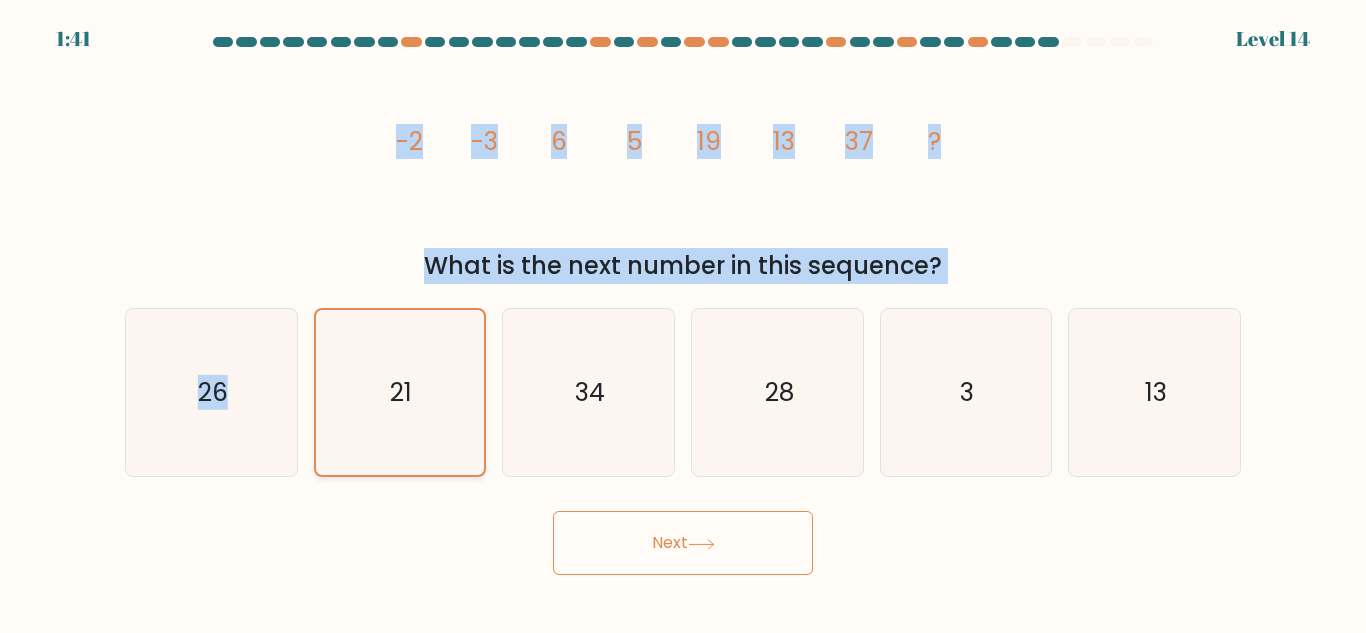 click on "21" 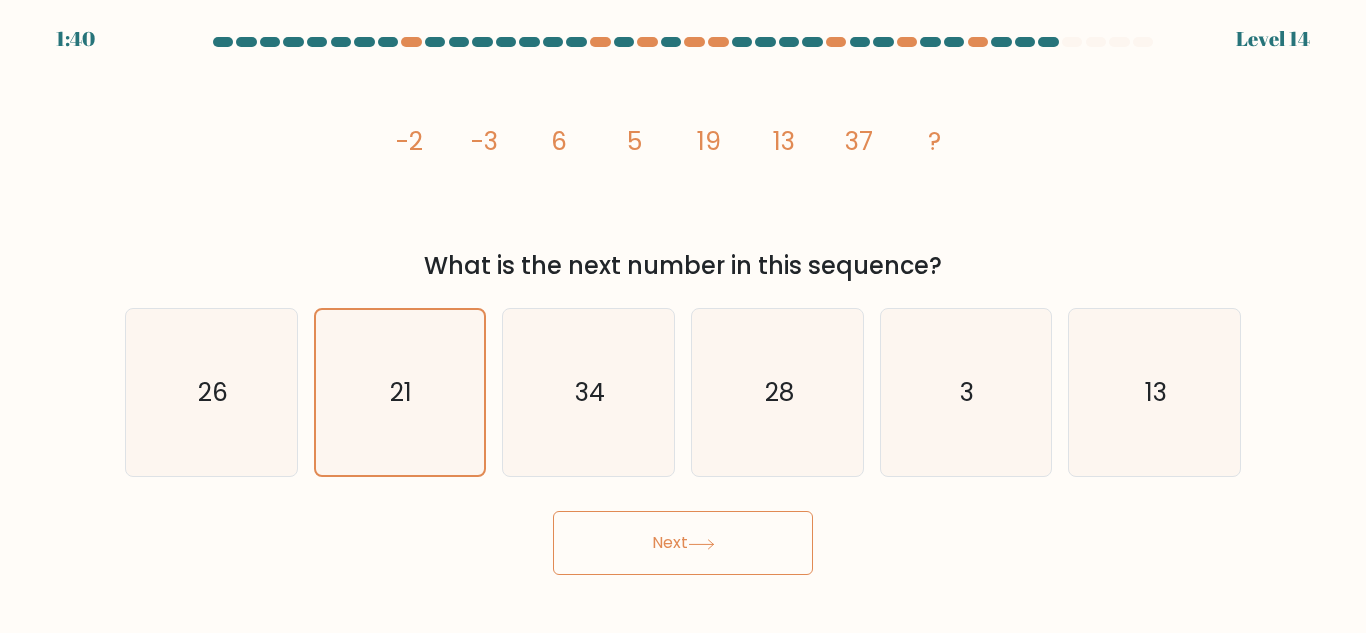 click on "Next" at bounding box center [683, 543] 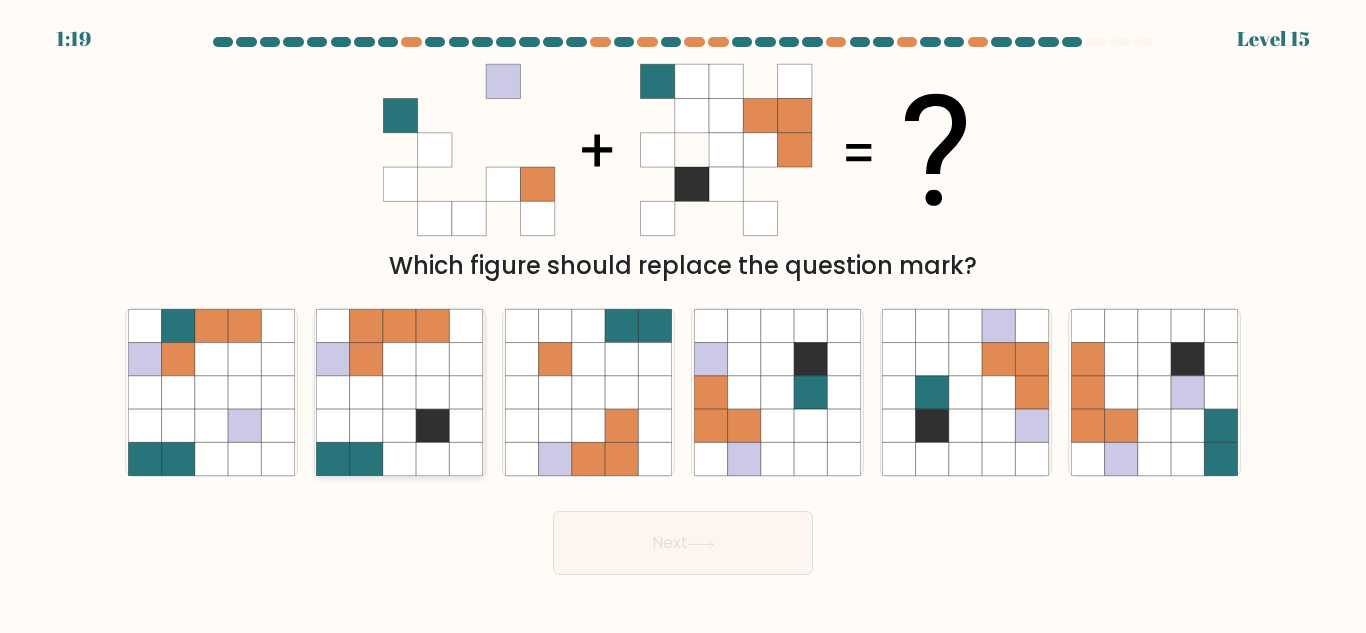click 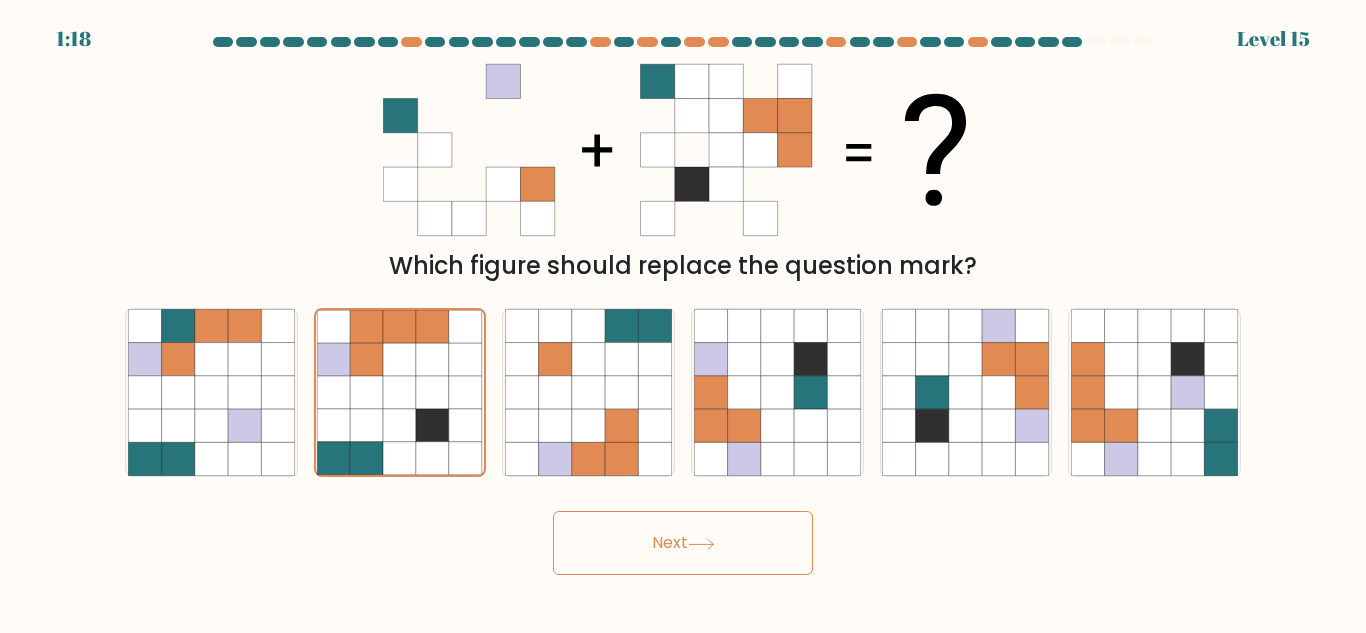 click on "Next" at bounding box center (683, 543) 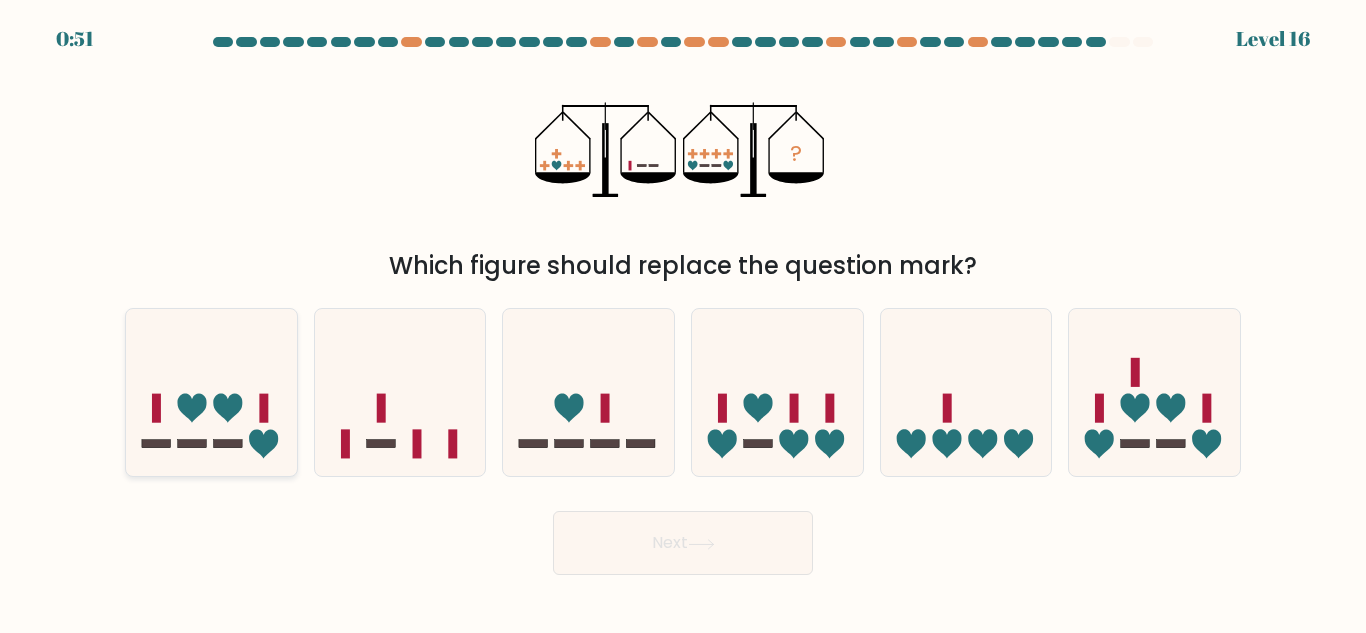 click 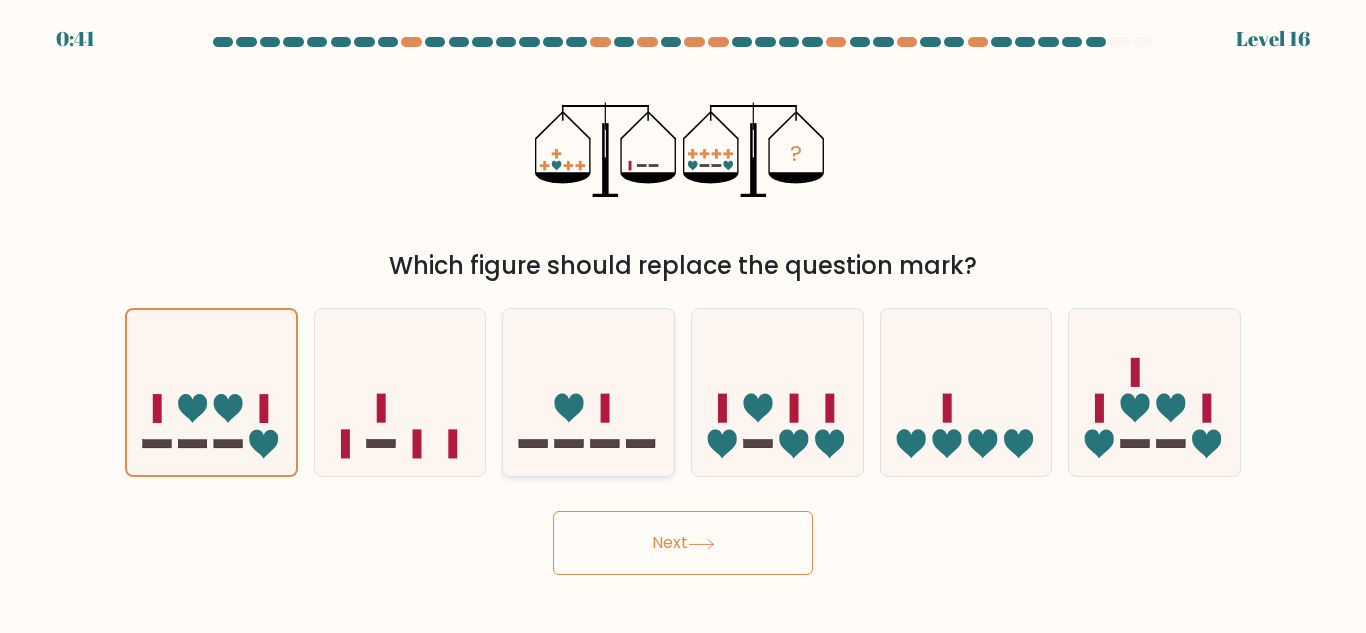 click 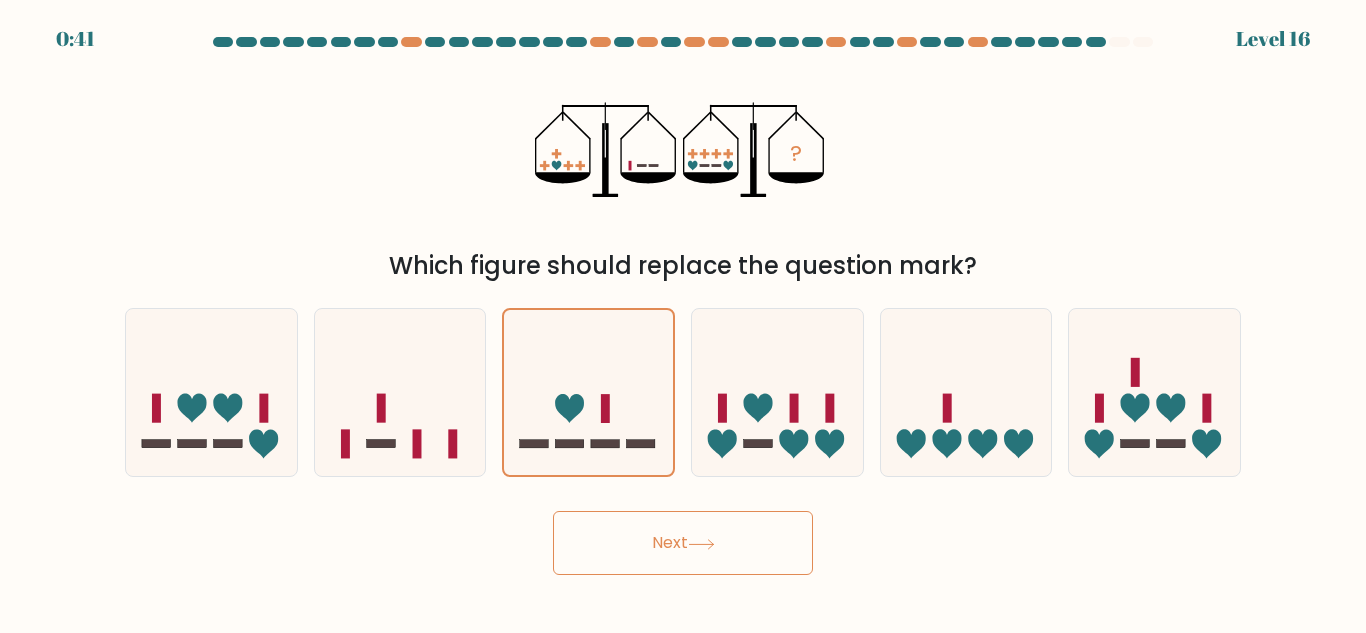 click on "Next" at bounding box center [683, 543] 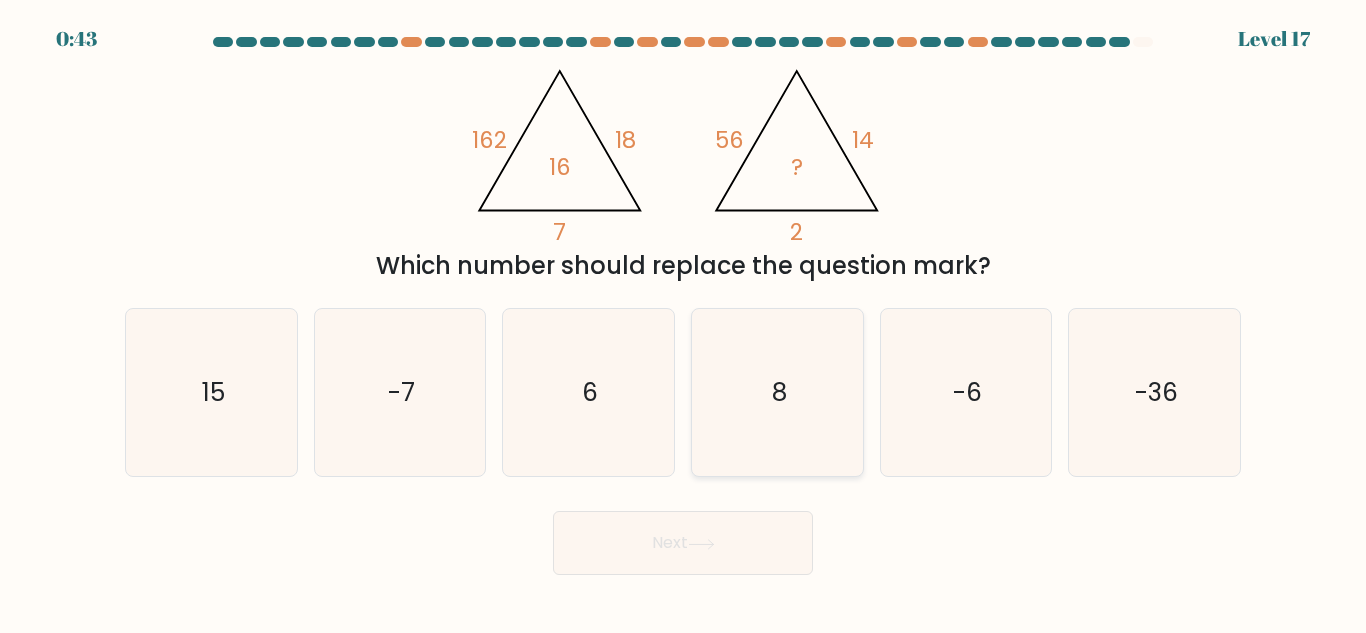 click on "8" 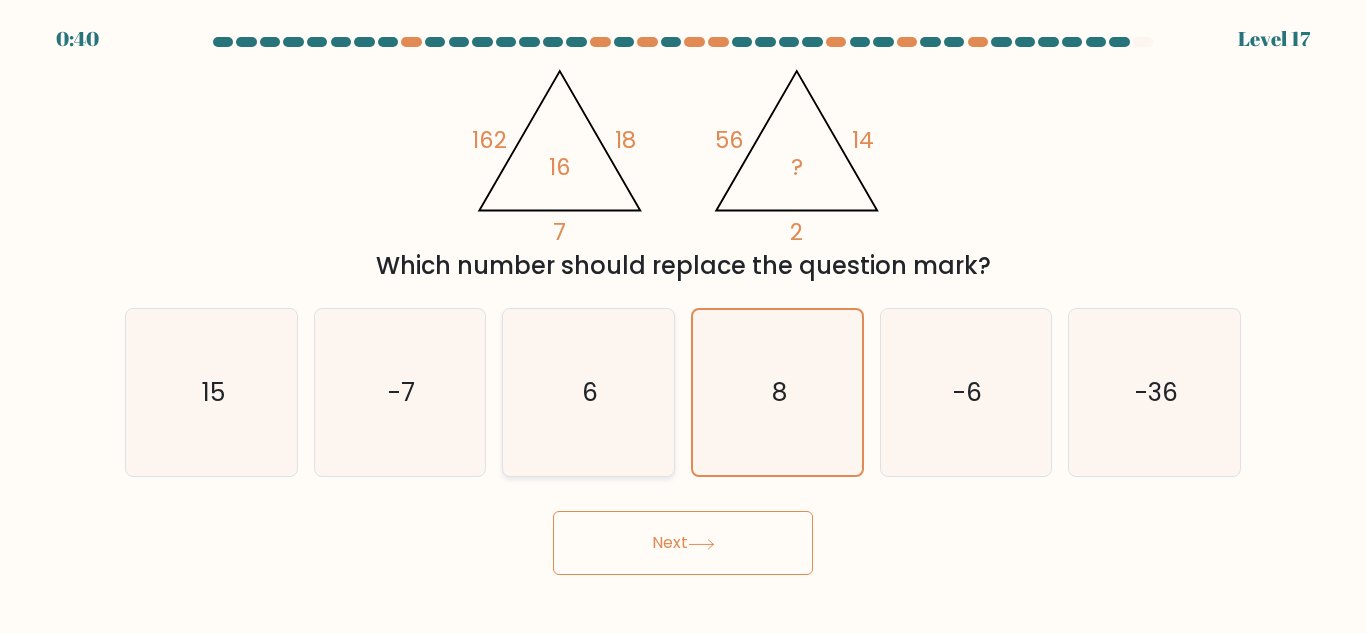 click on "6" 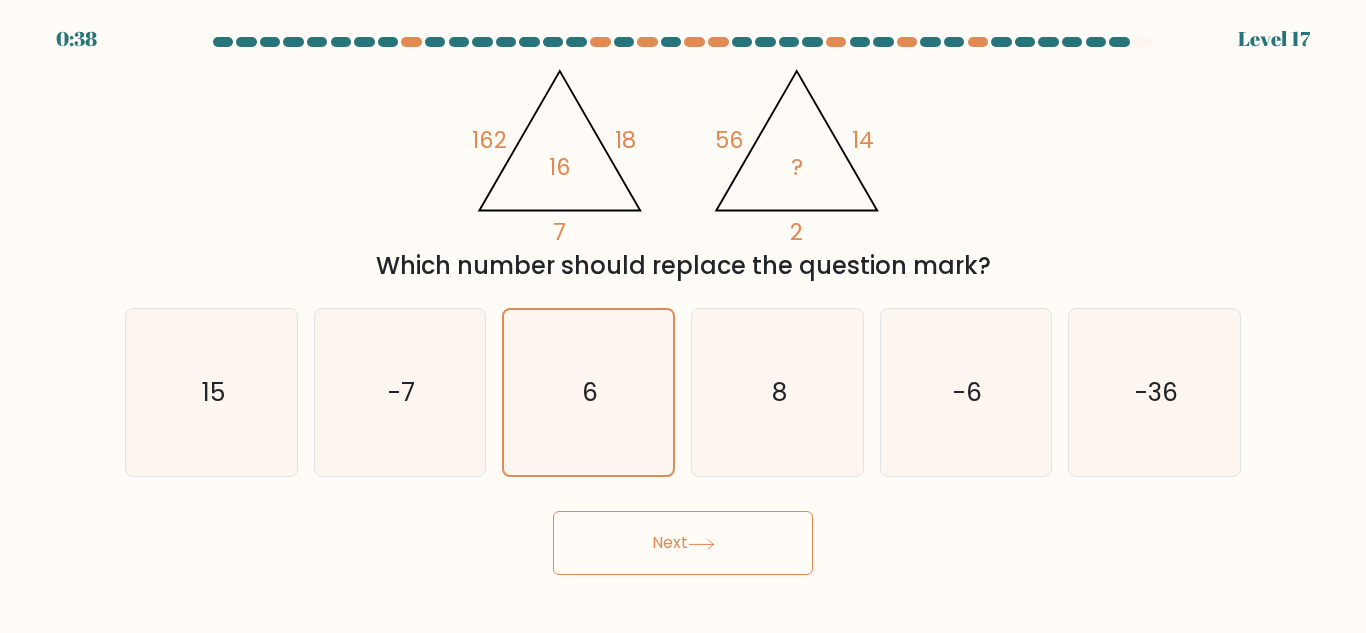 click 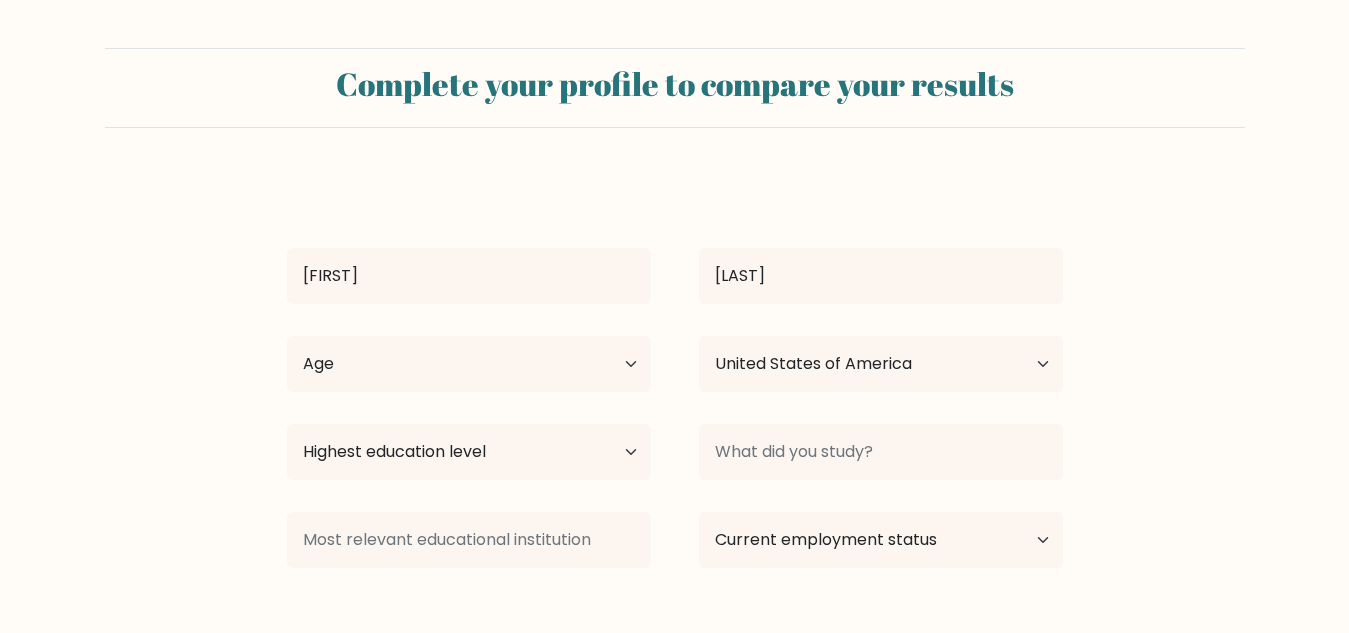 select on "US" 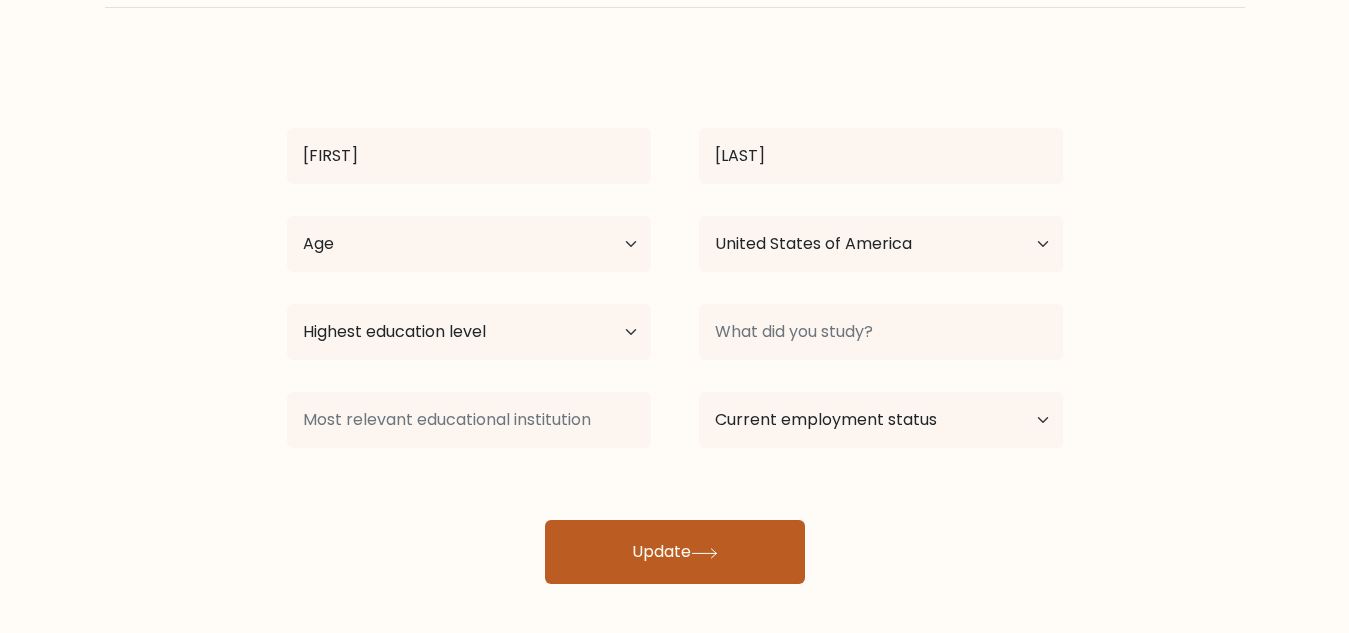 scroll, scrollTop: 125, scrollLeft: 0, axis: vertical 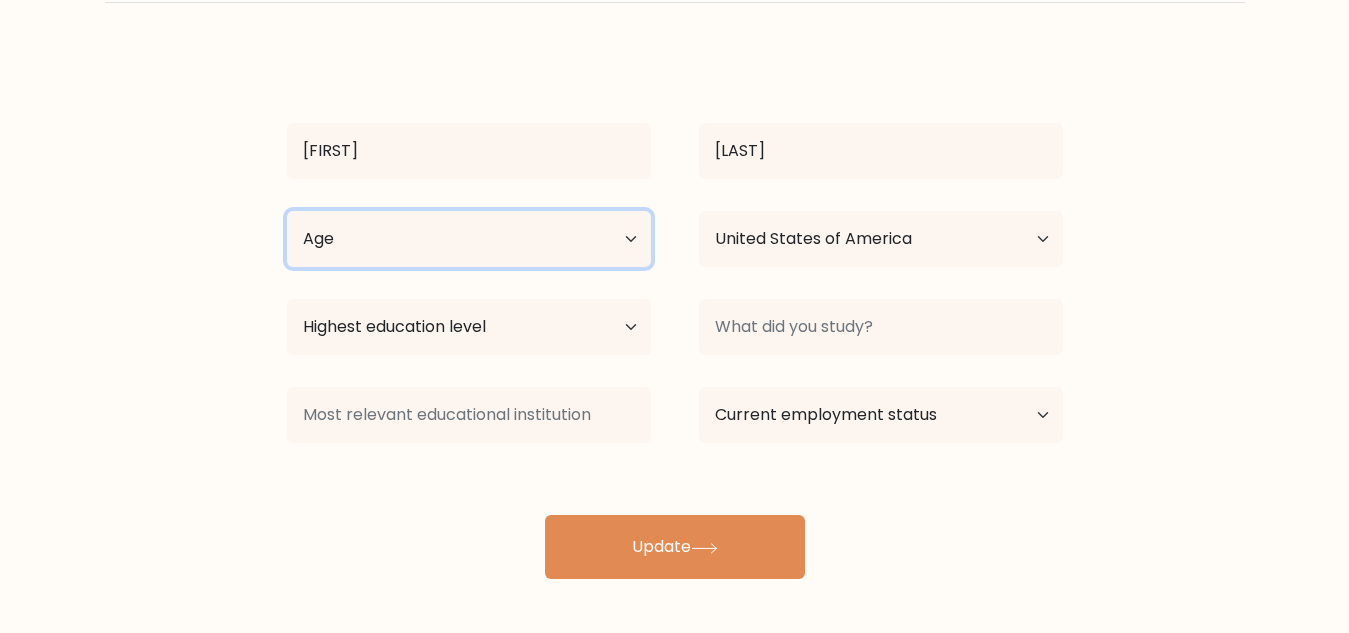 click on "Age
Under 18 years old
18-24 years old
25-34 years old
35-44 years old
45-54 years old
55-64 years old
65 years old and above" at bounding box center (469, 239) 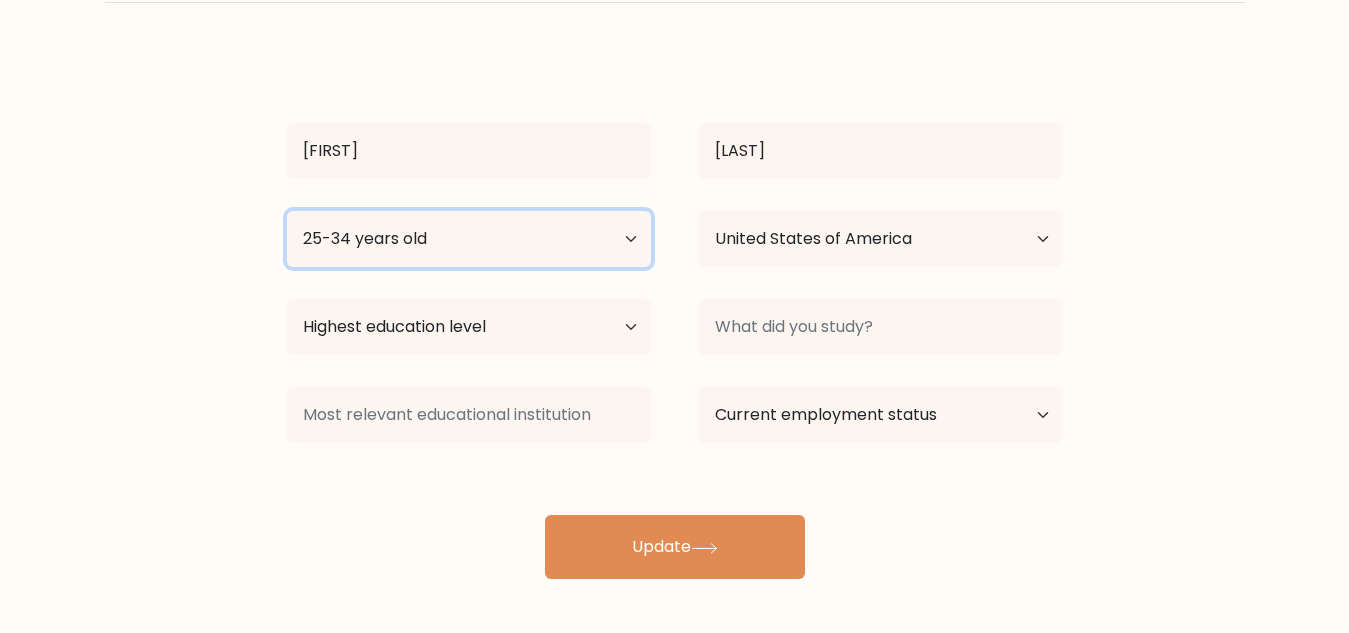 click on "Age
Under 18 years old
18-24 years old
25-34 years old
35-44 years old
45-54 years old
55-64 years old
65 years old and above" at bounding box center [469, 239] 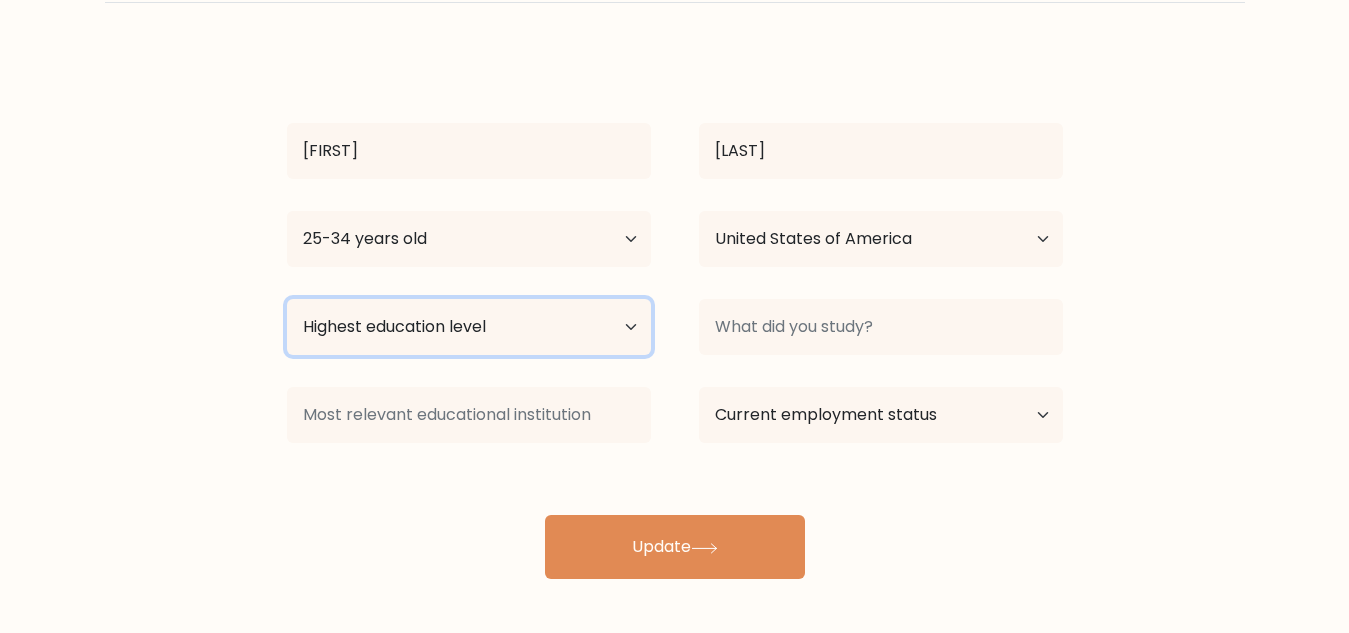 click on "Highest education level
No schooling
Primary
Lower Secondary
Upper Secondary
Occupation Specific
Bachelor's degree
Master's degree
Doctoral degree" at bounding box center [469, 327] 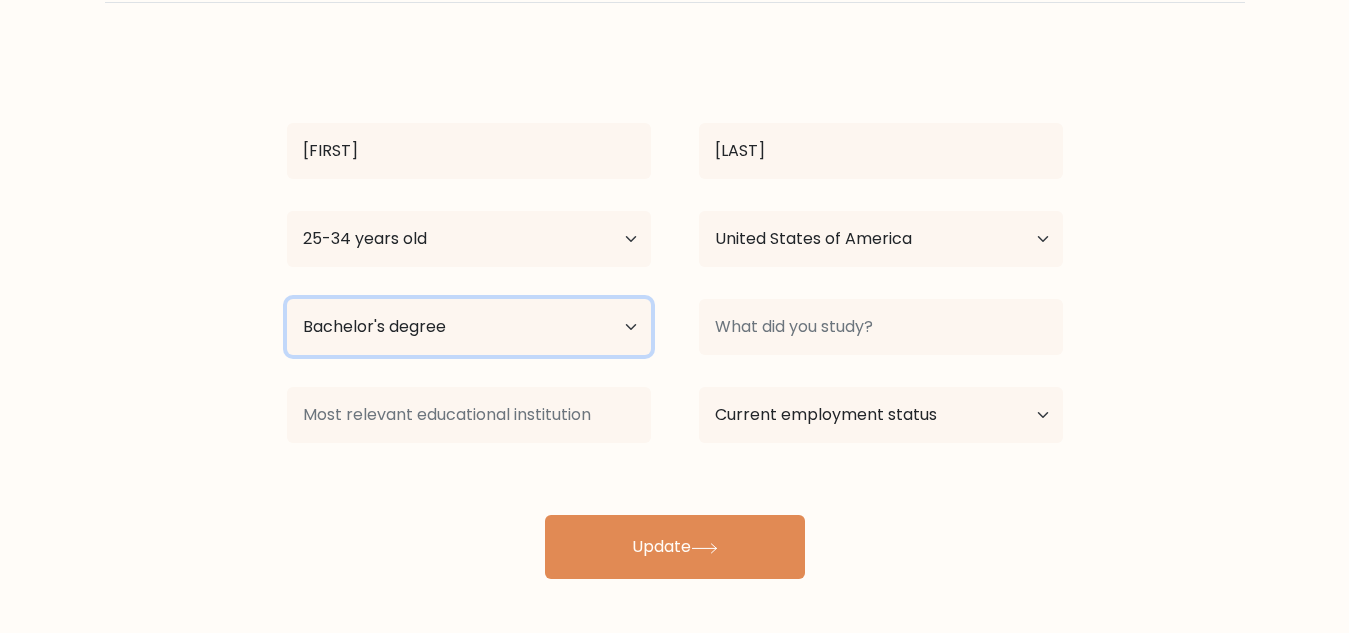click on "Highest education level
No schooling
Primary
Lower Secondary
Upper Secondary
Occupation Specific
Bachelor's degree
Master's degree
Doctoral degree" at bounding box center [469, 327] 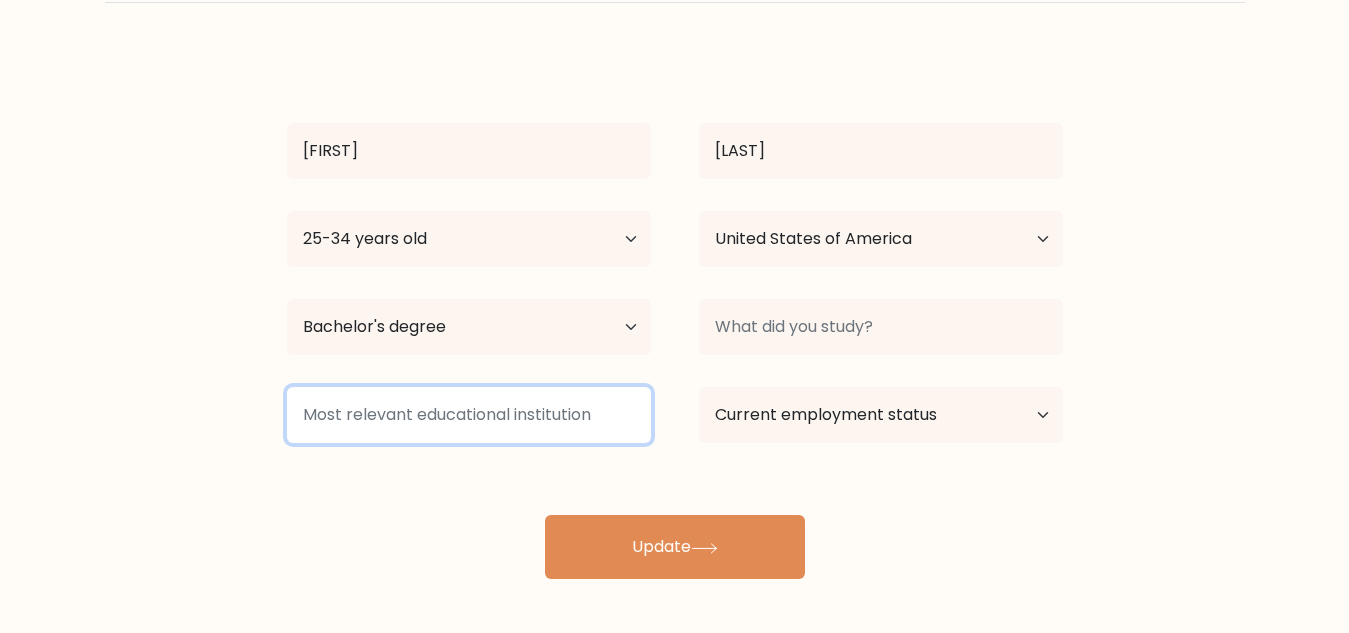 click at bounding box center [469, 415] 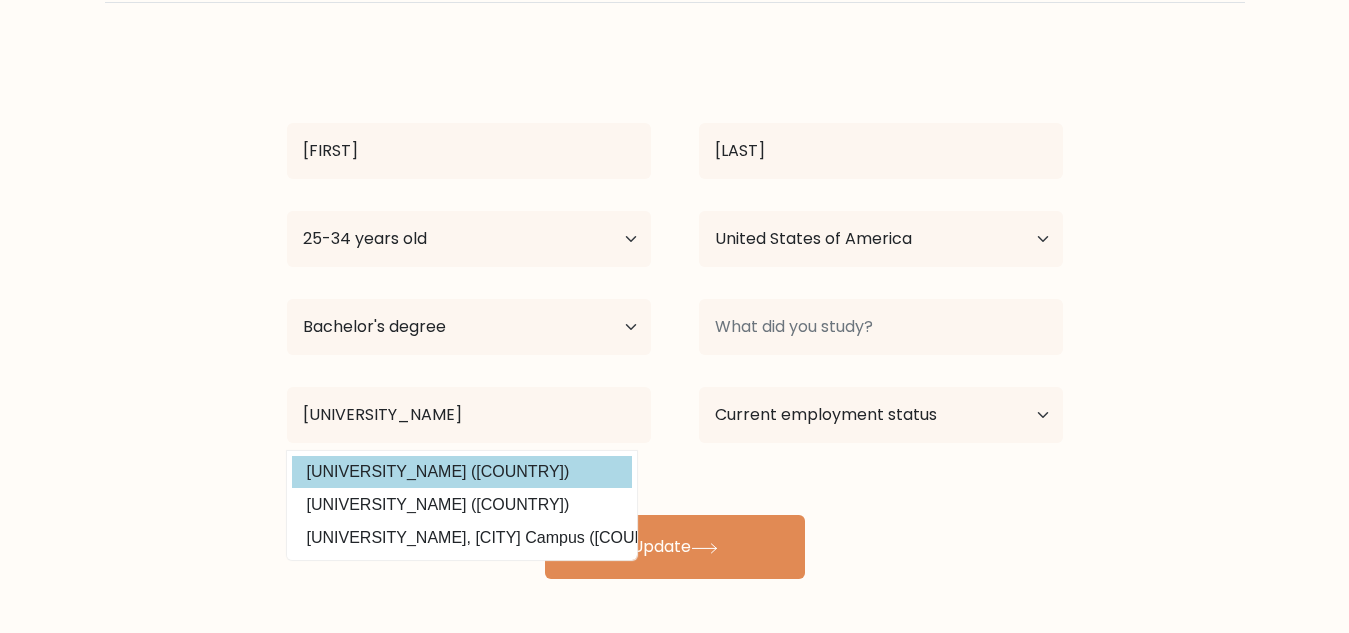 click on "Kenyatta University (Kenya)" at bounding box center [462, 472] 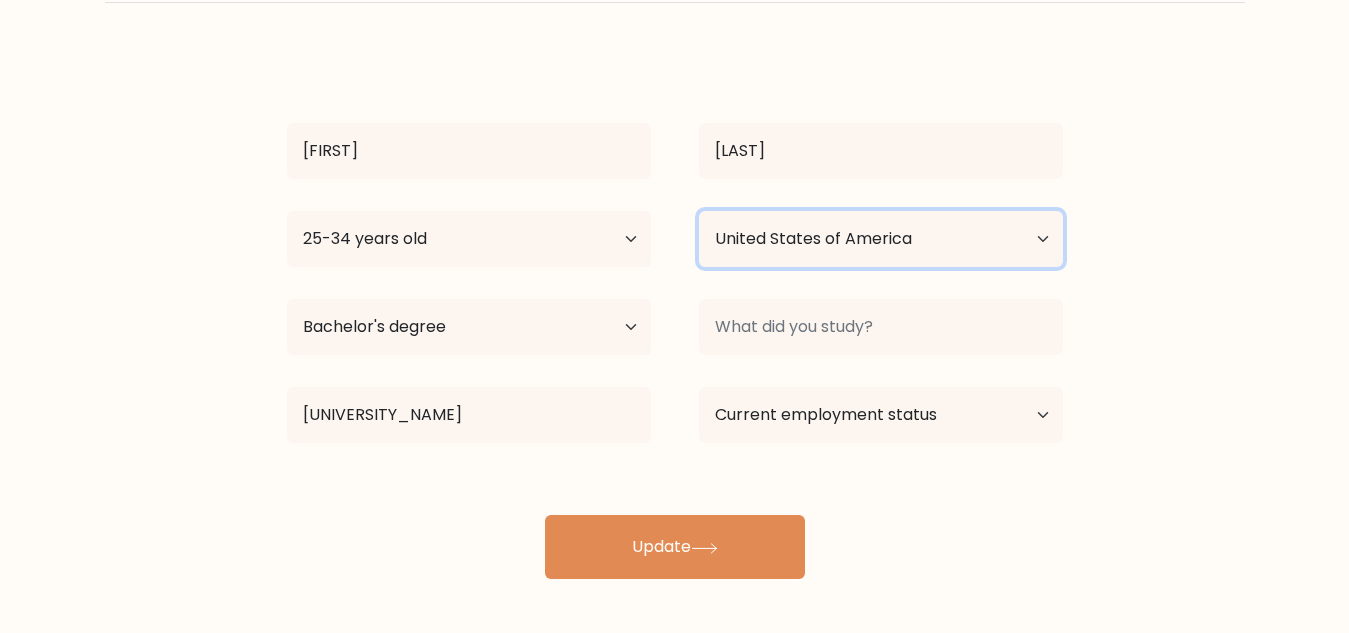 click on "Country
Afghanistan
Albania
Algeria
American Samoa
Andorra
Angola
Anguilla
Antarctica
Antigua and Barbuda
Argentina
Armenia
Aruba
Australia
Austria
Azerbaijan
Bahamas
Bahrain
Bangladesh
Barbados
Belarus
Belgium
Belize
Benin
Bermuda
Bhutan
Bolivia
Bonaire, Sint Eustatius and Saba
Bosnia and Herzegovina
Botswana
Bouvet Island
Brazil
British Indian Ocean Territory
Brunei
Bulgaria
Burkina Faso
Burundi
Cabo Verde
Cambodia
Cameroon
Canada
Cayman Islands
Central African Republic
Chad
Chile
China
Christmas Island
Cocos (Keeling) Islands
Colombia
Comoros
Congo
Congo (the Democratic Republic of the)
Cook Islands
Costa Rica
Côte d'Ivoire
Croatia
Cuba" at bounding box center (881, 239) 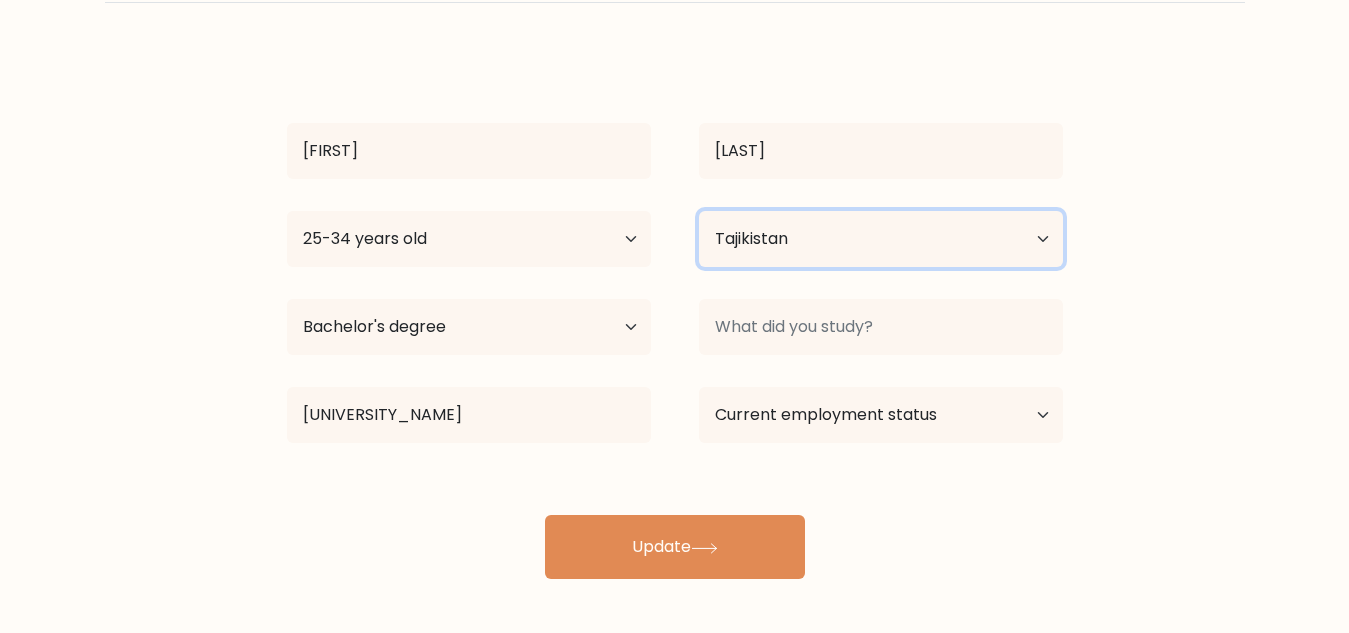 click on "Country
Afghanistan
Albania
Algeria
American Samoa
Andorra
Angola
Anguilla
Antarctica
Antigua and Barbuda
Argentina
Armenia
Aruba
Australia
Austria
Azerbaijan
Bahamas
Bahrain
Bangladesh
Barbados
Belarus
Belgium
Belize
Benin
Bermuda
Bhutan
Bolivia
Bonaire, Sint Eustatius and Saba
Bosnia and Herzegovina
Botswana
Bouvet Island
Brazil
British Indian Ocean Territory
Brunei
Bulgaria
Burkina Faso
Burundi
Cabo Verde
Cambodia
Cameroon
Canada
Cayman Islands
Central African Republic
Chad
Chile
China
Christmas Island
Cocos (Keeling) Islands
Colombia
Comoros
Congo
Congo (the Democratic Republic of the)
Cook Islands
Costa Rica
Côte d'Ivoire
Croatia
Cuba" at bounding box center [881, 239] 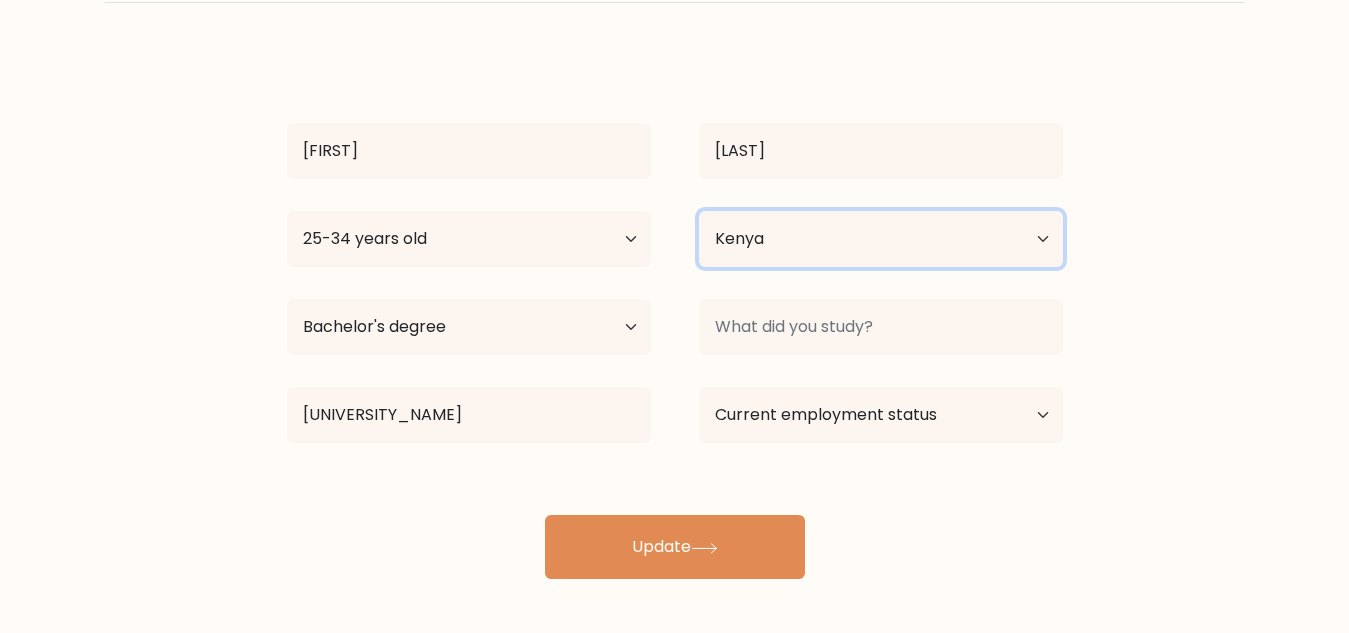 click on "Country
Afghanistan
Albania
Algeria
American Samoa
Andorra
Angola
Anguilla
Antarctica
Antigua and Barbuda
Argentina
Armenia
Aruba
Australia
Austria
Azerbaijan
Bahamas
Bahrain
Bangladesh
Barbados
Belarus
Belgium
Belize
Benin
Bermuda
Bhutan
Bolivia
Bonaire, Sint Eustatius and Saba
Bosnia and Herzegovina
Botswana
Bouvet Island
Brazil
British Indian Ocean Territory
Brunei
Bulgaria
Burkina Faso
Burundi
Cabo Verde
Cambodia
Cameroon
Canada
Cayman Islands
Central African Republic
Chad
Chile
China
Christmas Island
Cocos (Keeling) Islands
Colombia
Comoros
Congo
Congo (the Democratic Republic of the)
Cook Islands
Costa Rica
Côte d'Ivoire
Croatia
Cuba" at bounding box center [881, 239] 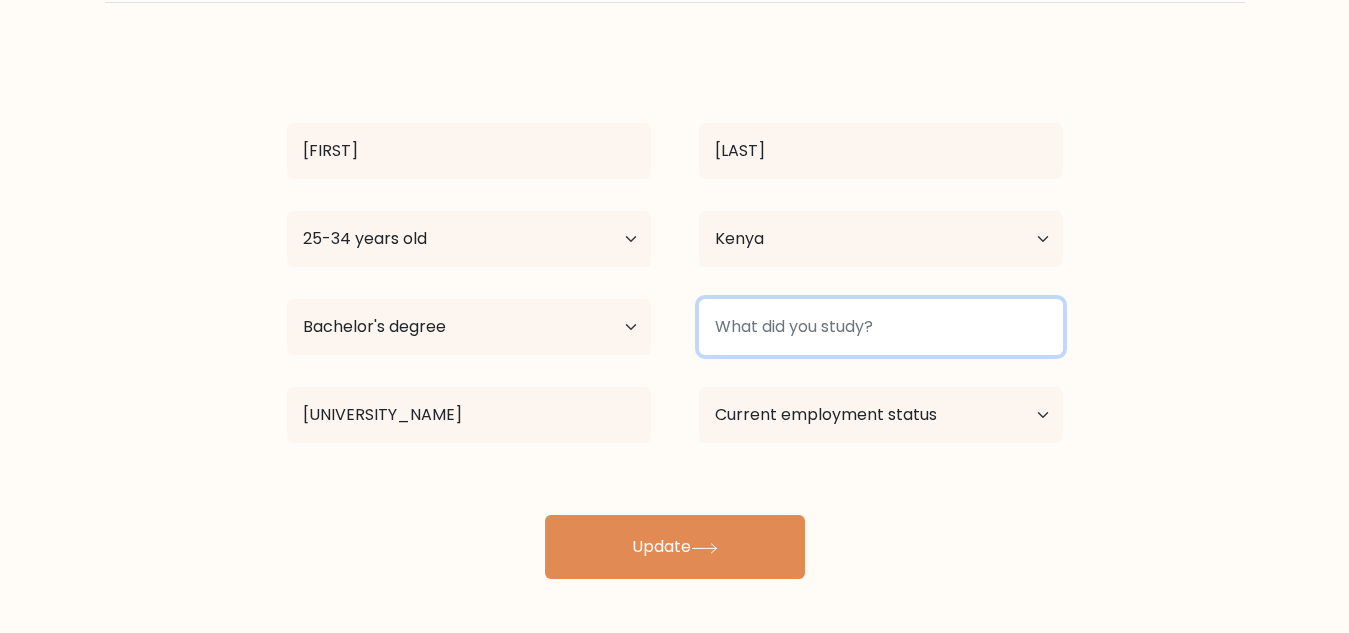 click at bounding box center (881, 327) 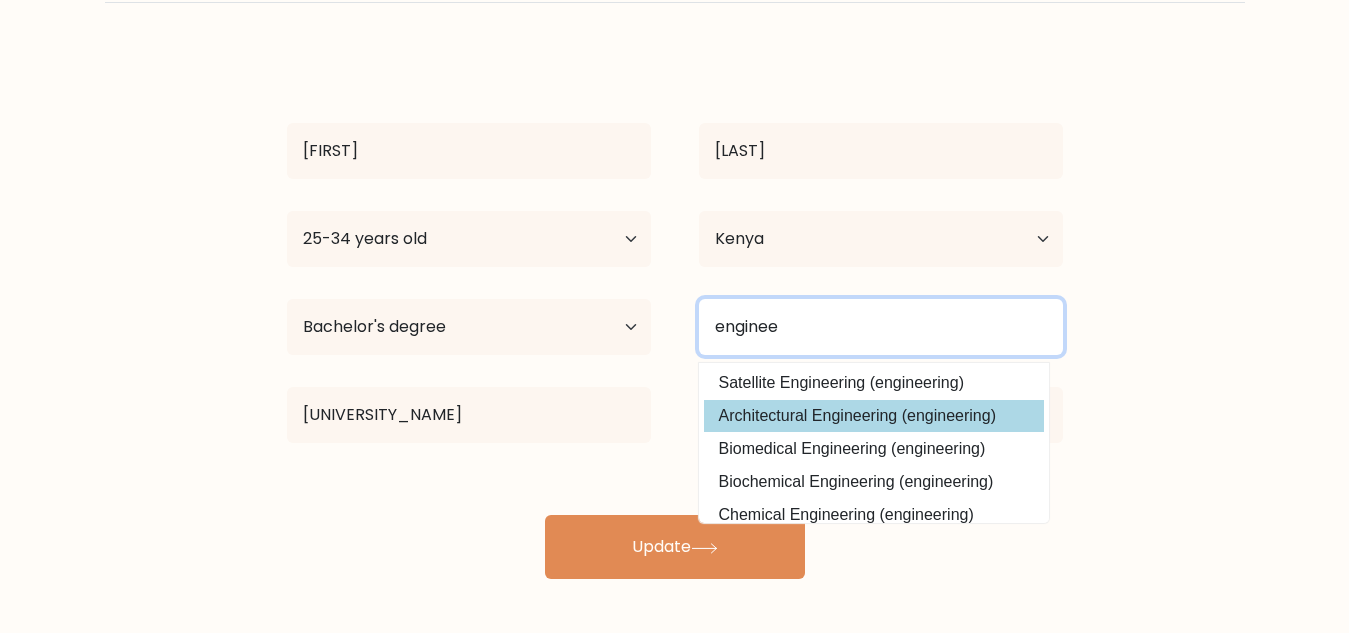 scroll, scrollTop: 180, scrollLeft: 0, axis: vertical 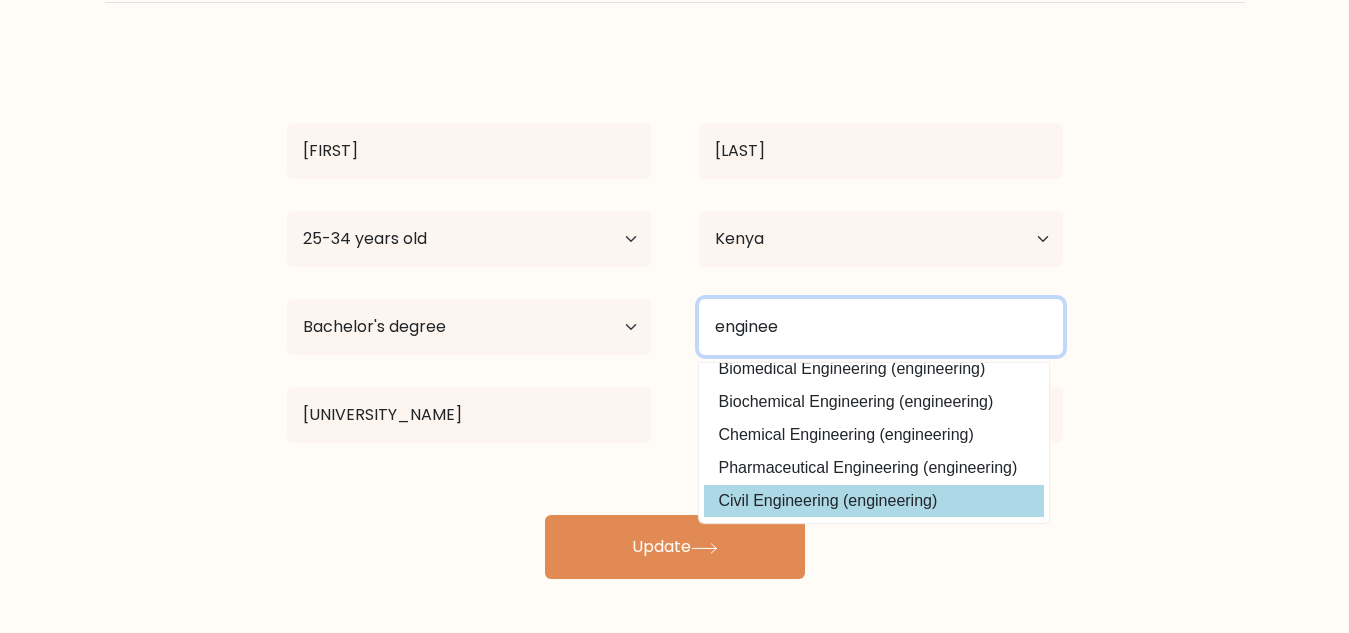 type on "enginee" 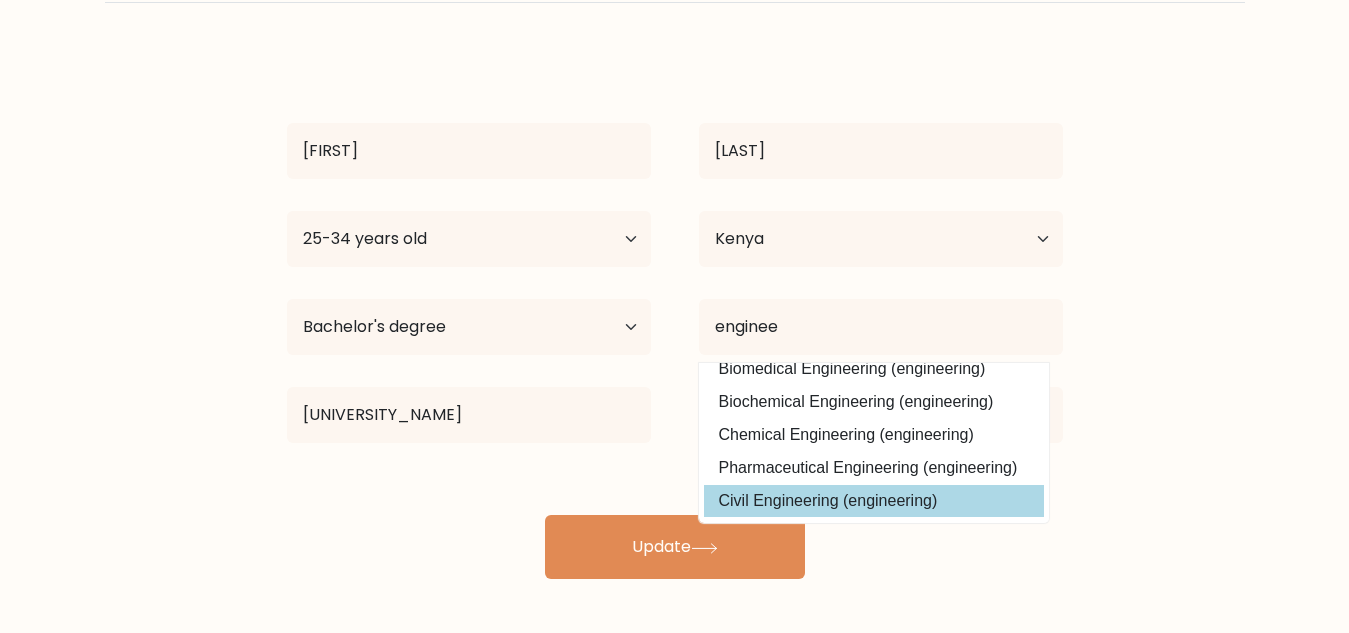 click on "Benard
Ochieng
Age
Under 18 years old
18-24 years old
25-34 years old
35-44 years old
45-54 years old
55-64 years old
65 years old and above
Country
Afghanistan
Albania
Algeria
American Samoa
Andorra
Angola
Anguilla
Antarctica
Antigua and Barbuda
Argentina
Armenia
Aruba
Australia
Austria
Azerbaijan
Bahamas
Bahrain
Bangladesh
Barbados
Belarus
Belgium
Belize
Benin
Bermuda
Bhutan
Chad" at bounding box center [675, 315] 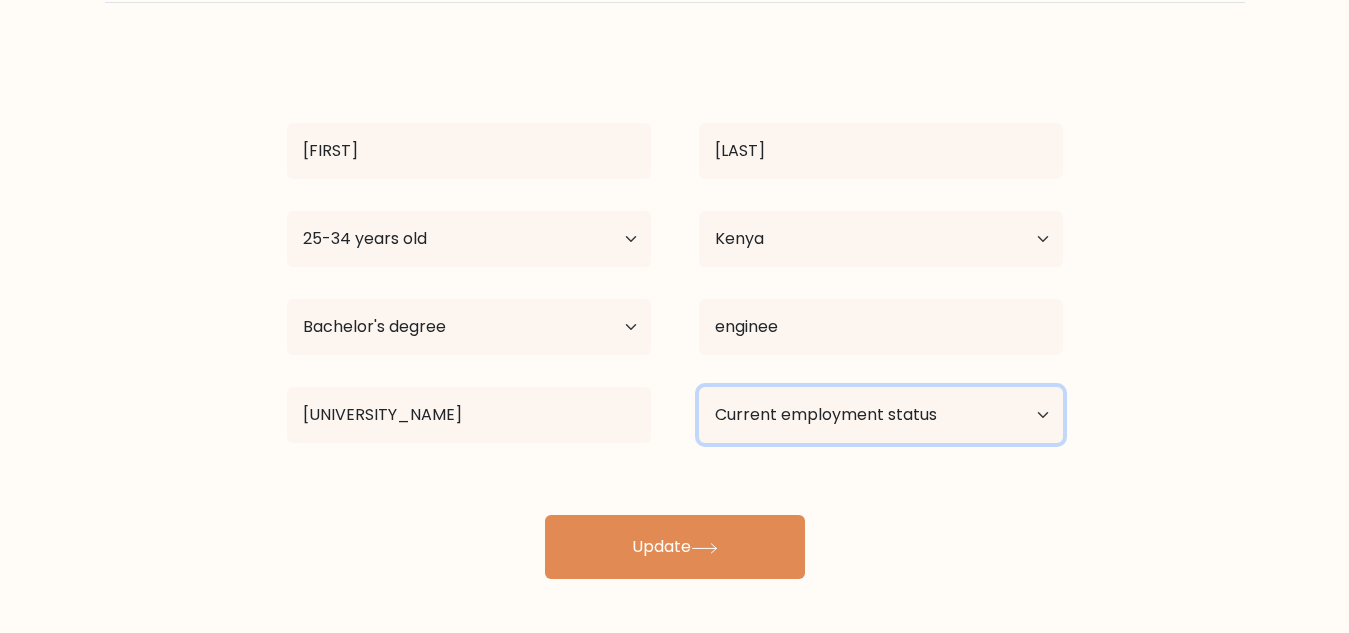 click on "Current employment status
Employed
Student
Retired
Other / prefer not to answer" at bounding box center [881, 415] 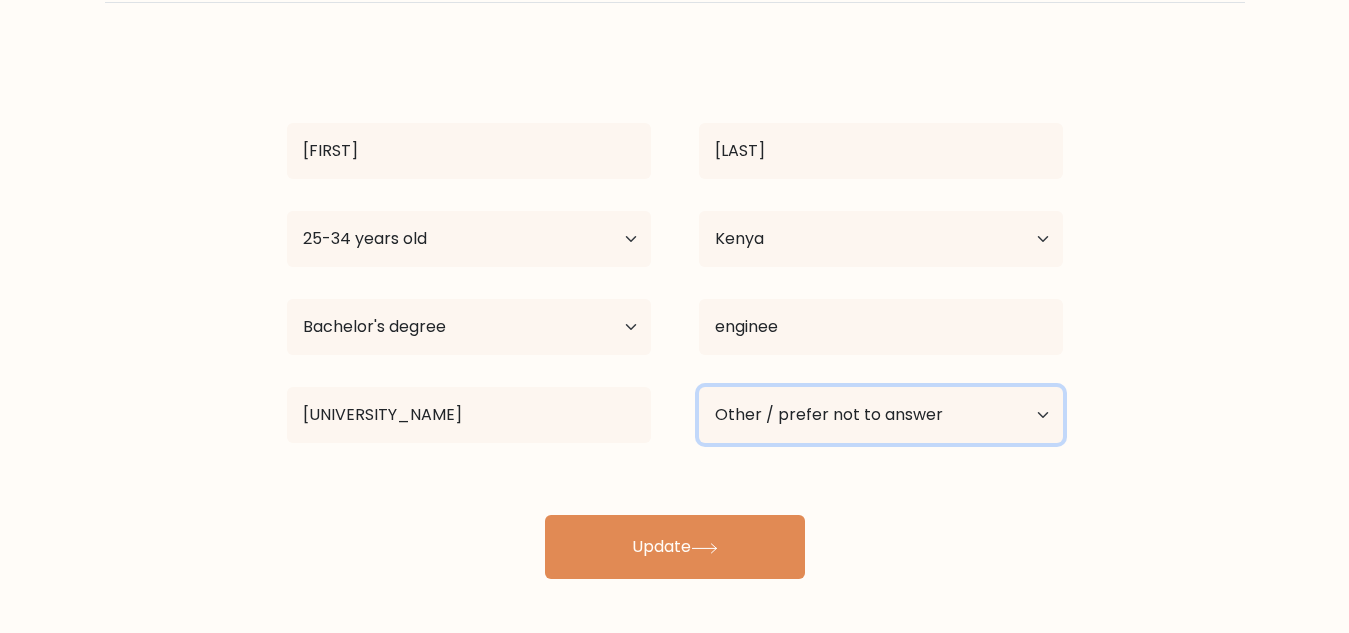 click on "Current employment status
Employed
Student
Retired
Other / prefer not to answer" at bounding box center (881, 415) 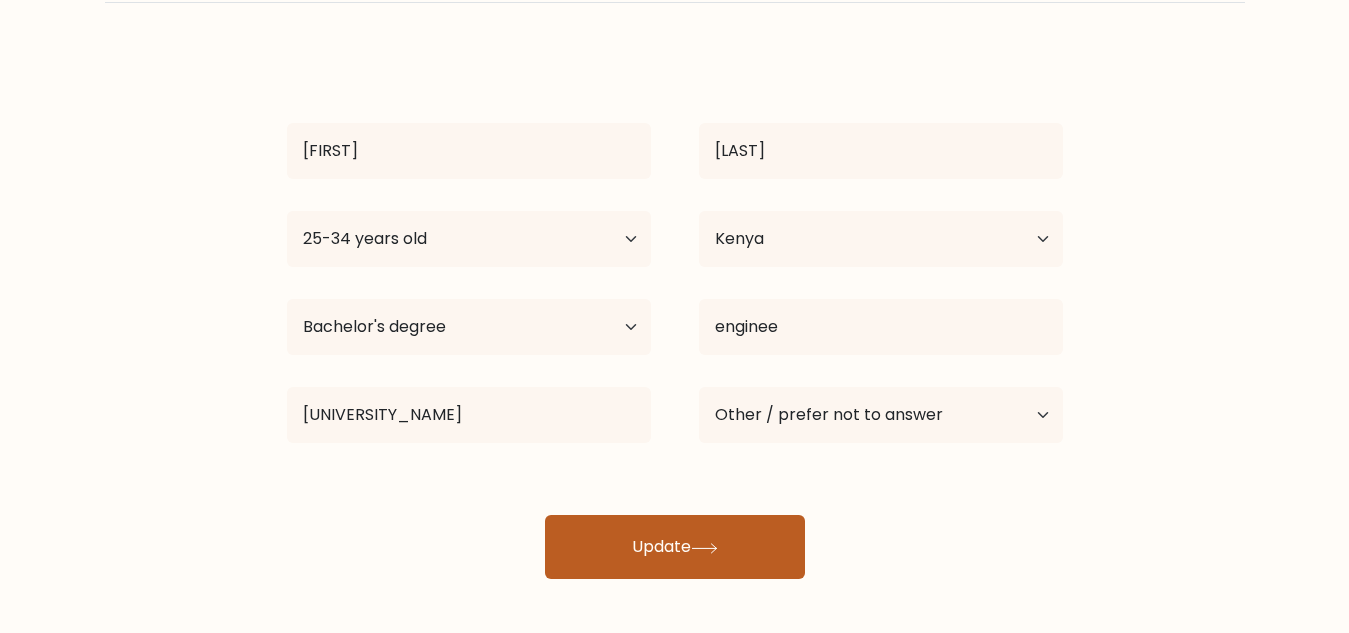 click on "Update" at bounding box center (675, 547) 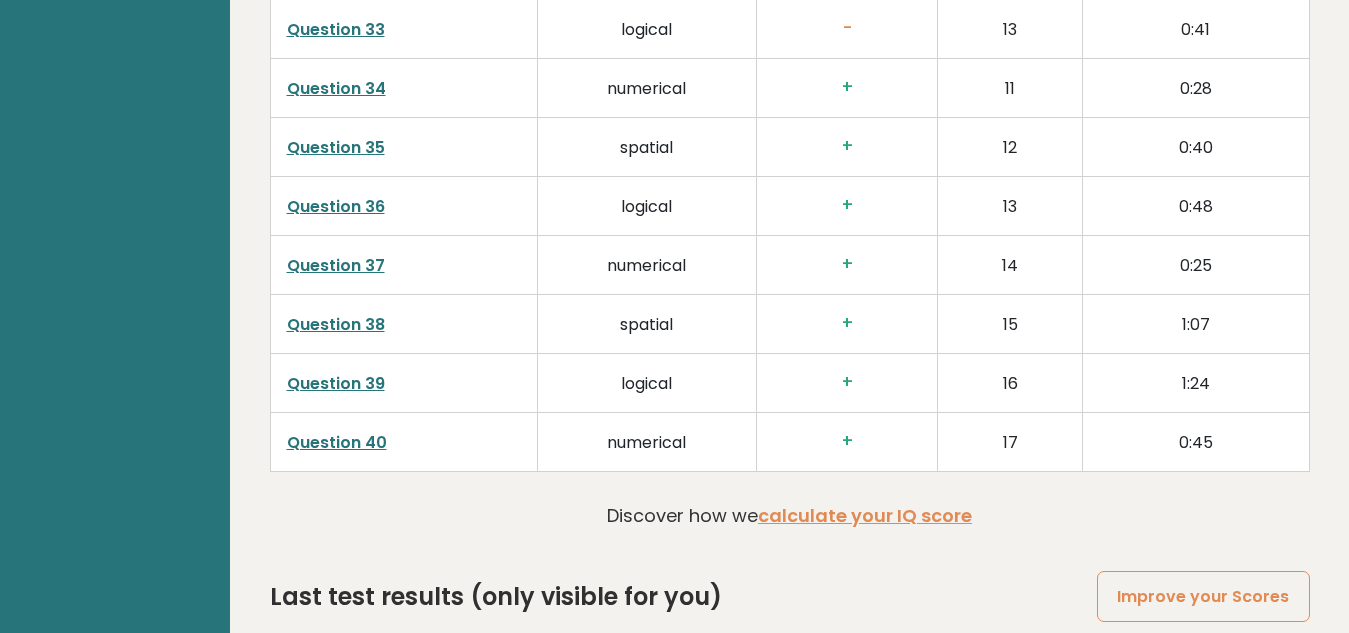 scroll, scrollTop: 5212, scrollLeft: 0, axis: vertical 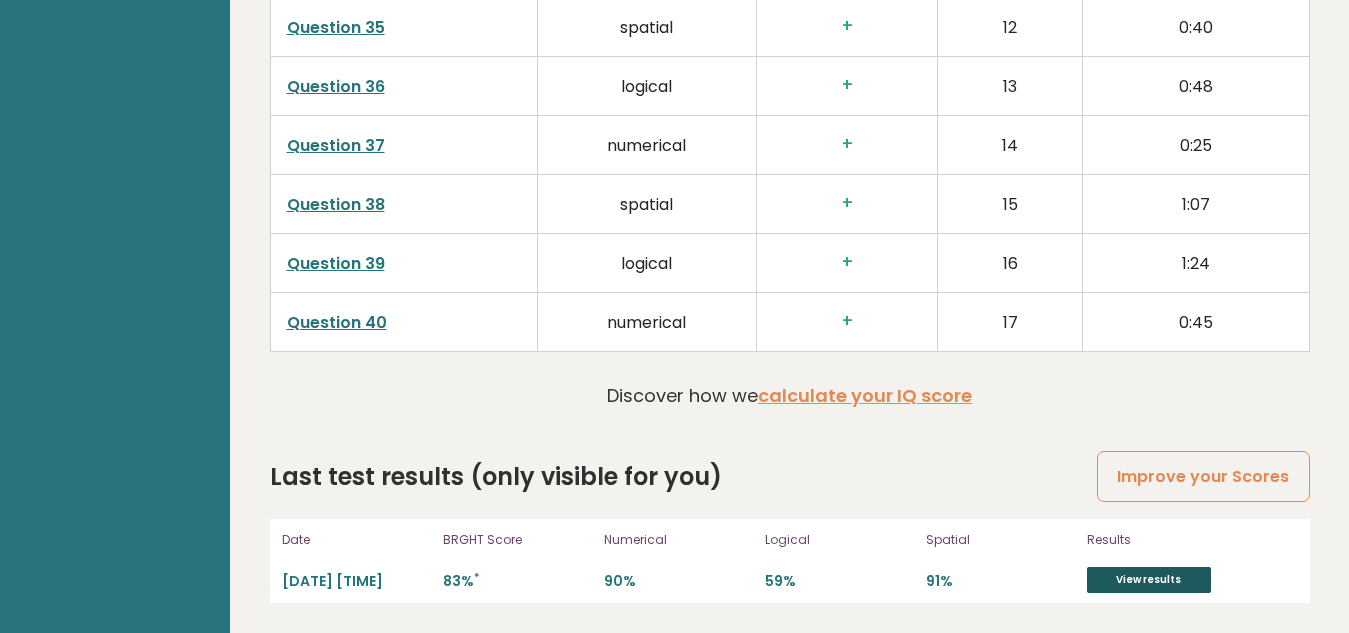 click on "View results" at bounding box center [1149, 580] 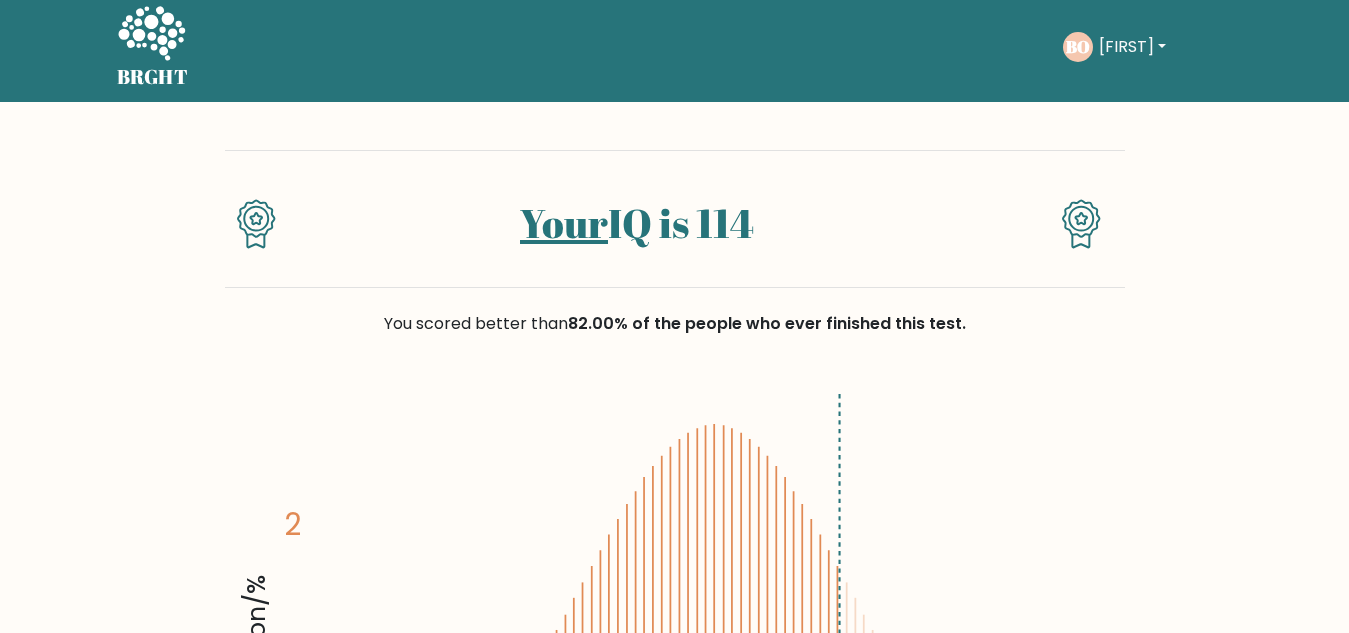 scroll, scrollTop: 0, scrollLeft: 0, axis: both 